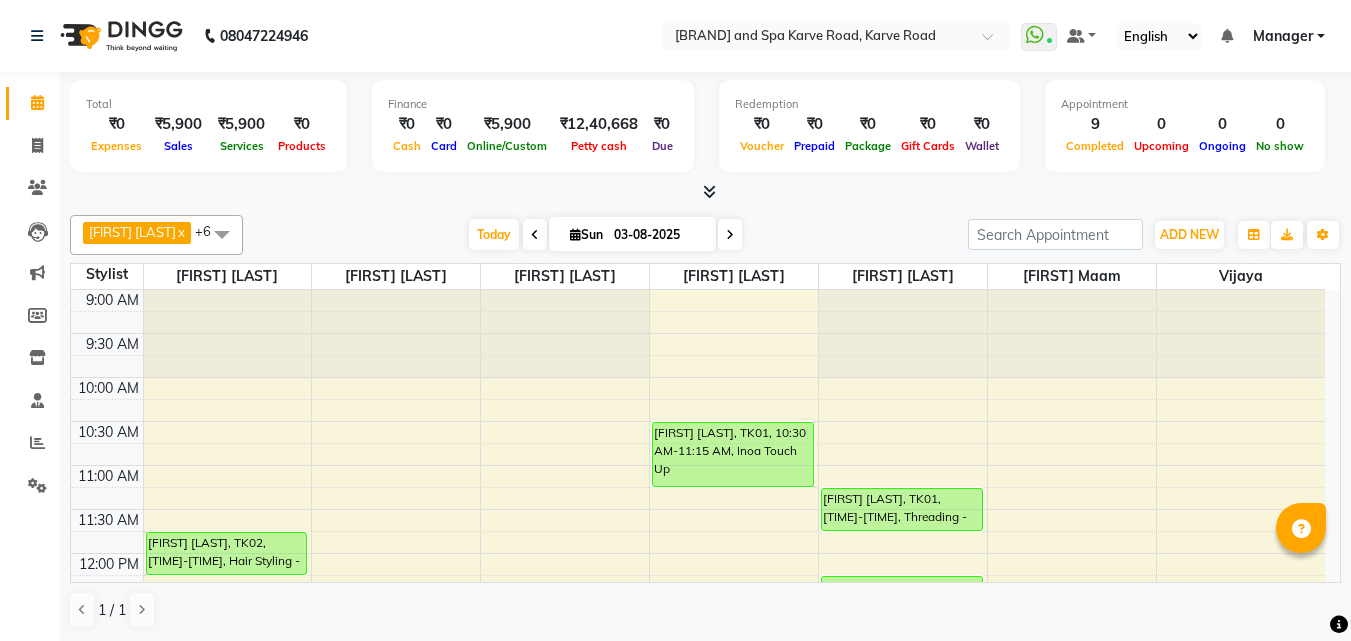 scroll, scrollTop: 0, scrollLeft: 0, axis: both 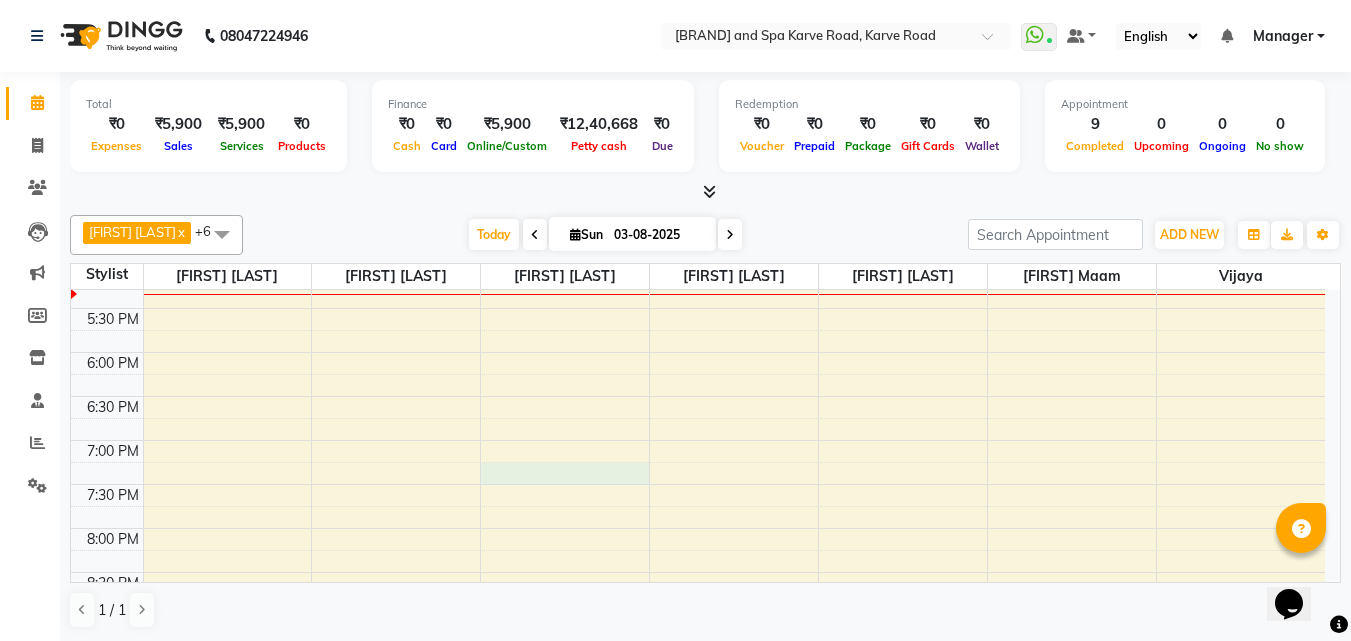 click on "9:00 AM 9:30 AM 10:00 AM 10:30 AM 11:00 AM 11:30 AM 12:00 PM 12:30 PM 1:00 PM 1:30 PM 2:00 PM 2:30 PM 3:00 PM 3:30 PM 4:00 PM 4:30 PM 5:00 PM 5:30 PM 6:00 PM 6:30 PM 7:00 PM 7:30 PM 8:00 PM 8:30 PM 9:00 PM 9:30 PM    [FIRST] [LAST], TK02, 11:45 AM-12:15 PM, Hair Styling - Women Hair Blowdry Up To Shoulder    [FIRST] [LAST], TK04, 01:15 PM-02:30 PM, Inoa Touch Up,Hair Styling - Women Hair Cut    [FIRST] [LAST], TK01, 10:30 AM-11:15 AM, Inoa Touch Up    [FIRST] [LAST], TK03, 01:45 PM-02:15 PM, Hair Styling - Women Hair Cut With Wash    [FIRST] [LAST], TK01, 11:15 AM-11:45 AM, Threading - Women Eye Brows    [FIRST] [LAST], TK02, 12:15 PM-12:45 PM, Threading - Women Full Face    [FIRST] [LAST], TK05, 01:00 PM-01:30 PM, Threading - Women Full Face    [FIRST] [LAST], TK06, 02:15 PM-02:45 PM, Threading - Women Eye Brows    [FIRST] [LAST], TK06, 02:45 PM-03:15 PM, Threading - Men Eye Brows" at bounding box center (698, 132) 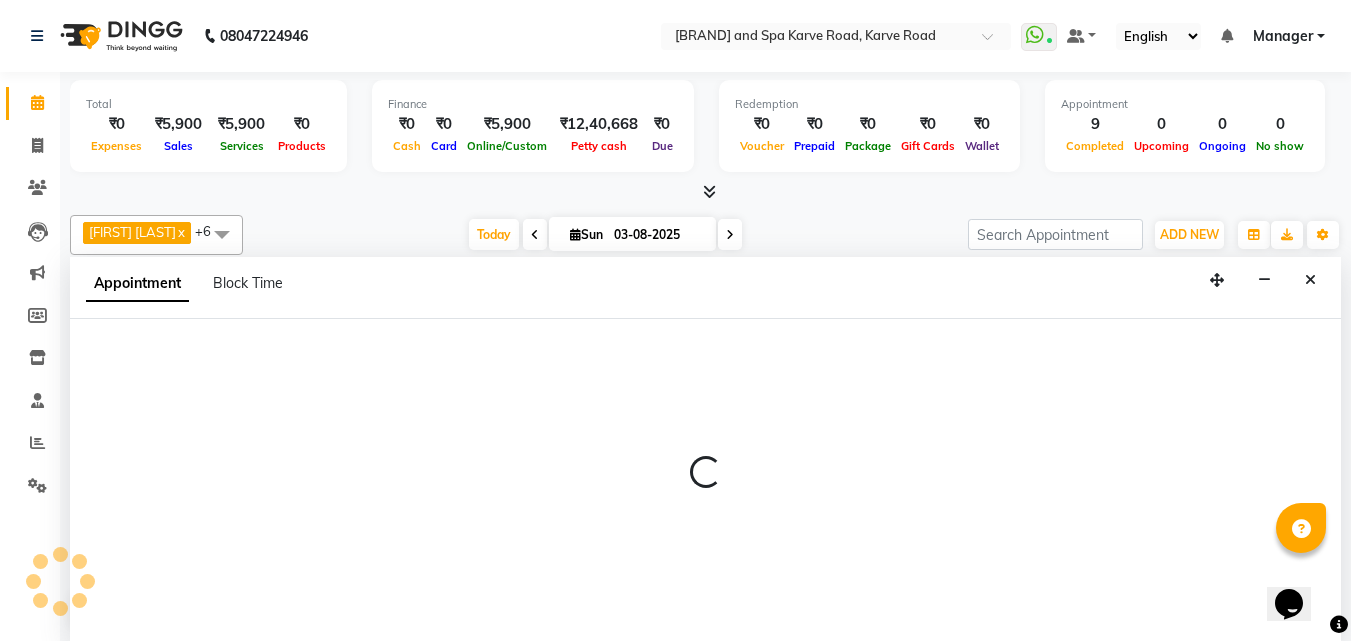 scroll, scrollTop: 1, scrollLeft: 0, axis: vertical 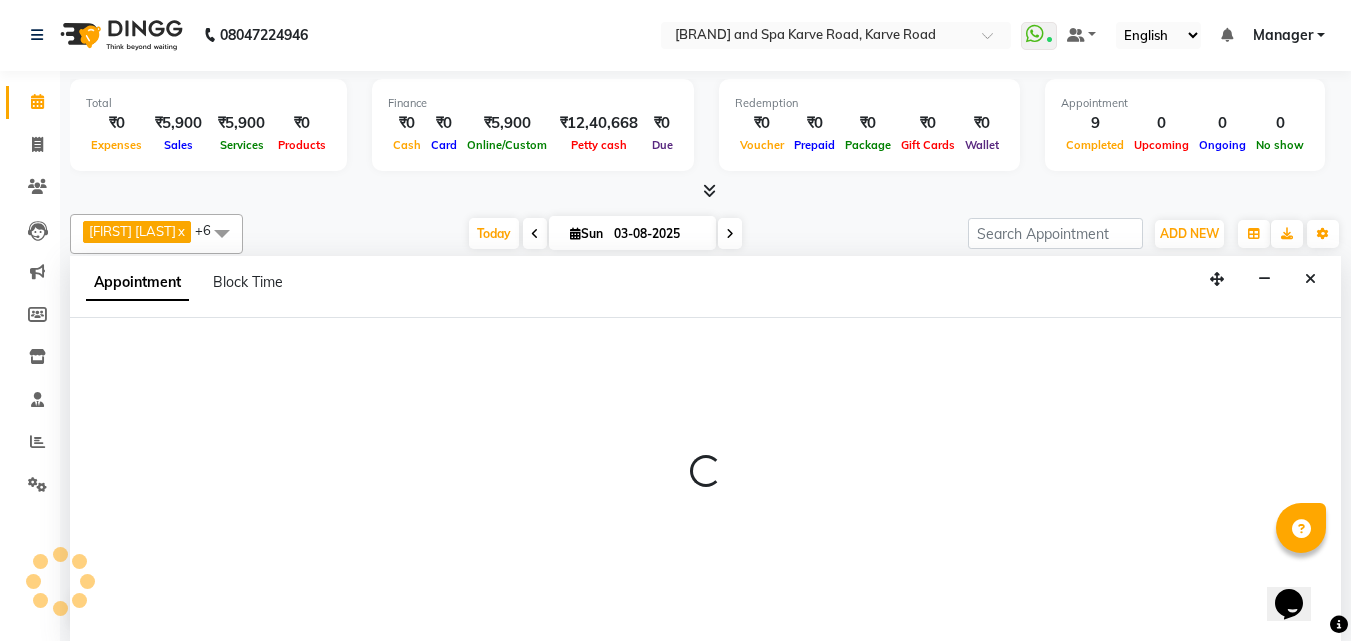 select on "52968" 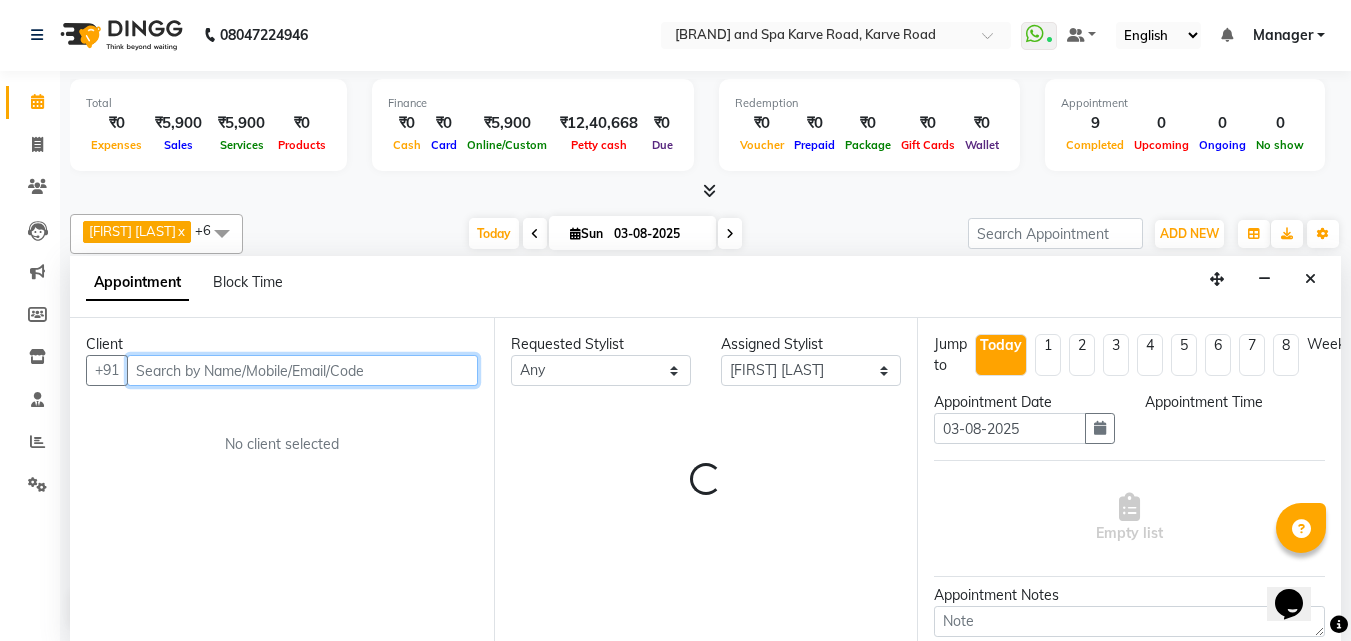 select on "1155" 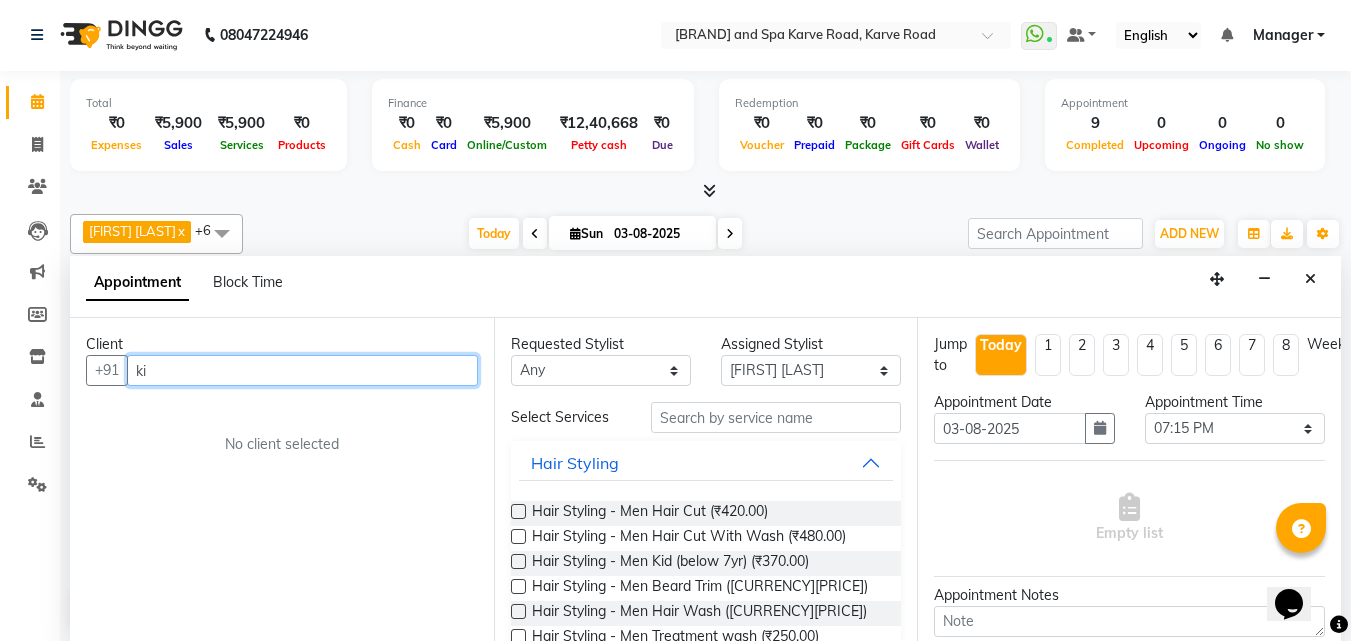 type on "k" 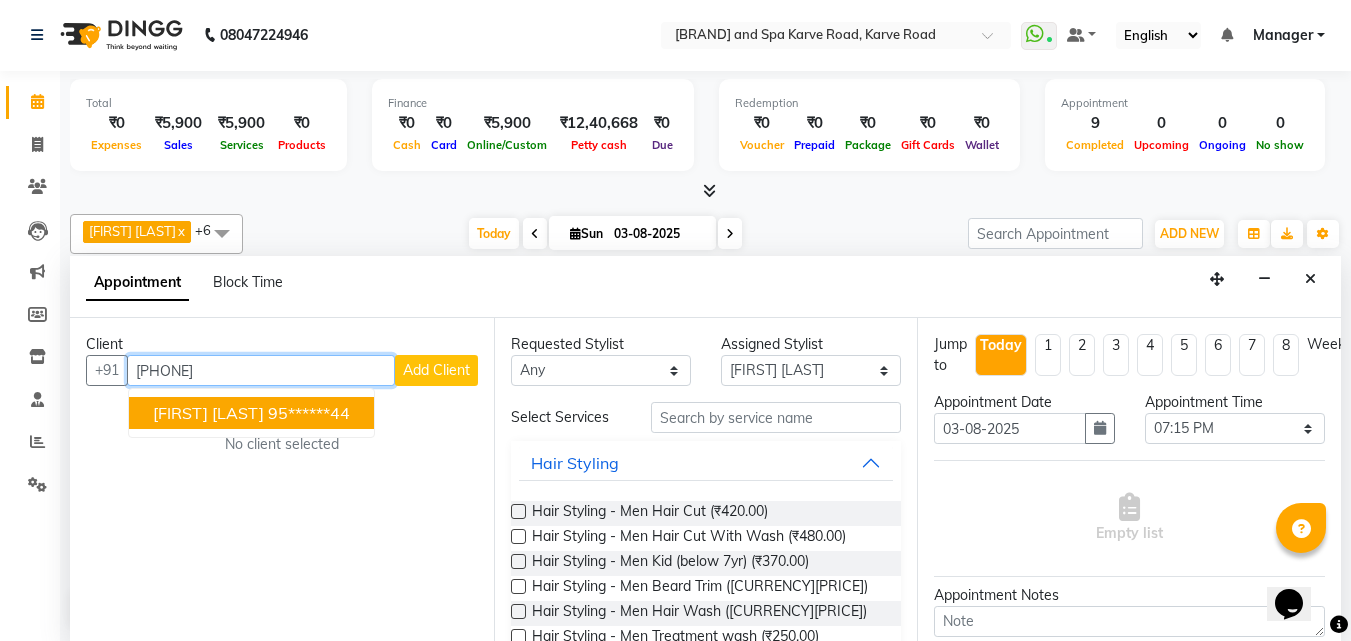 click on "95******44" at bounding box center (309, 413) 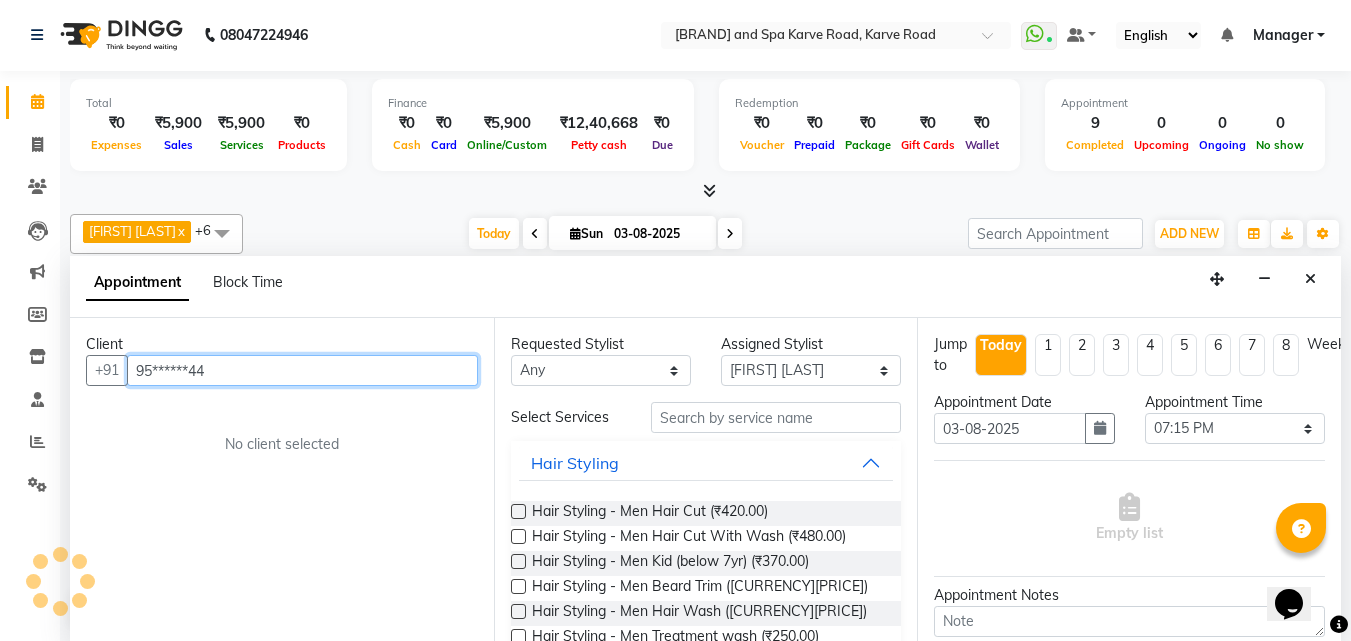 type on "95******44" 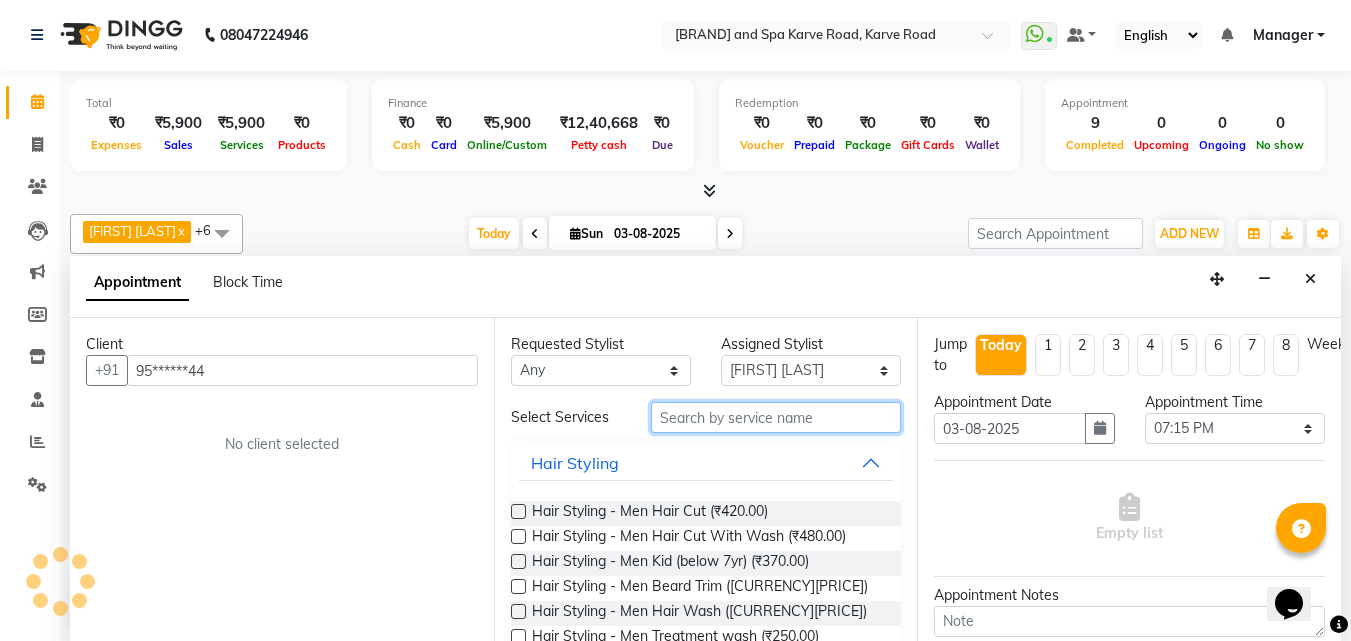click at bounding box center [776, 417] 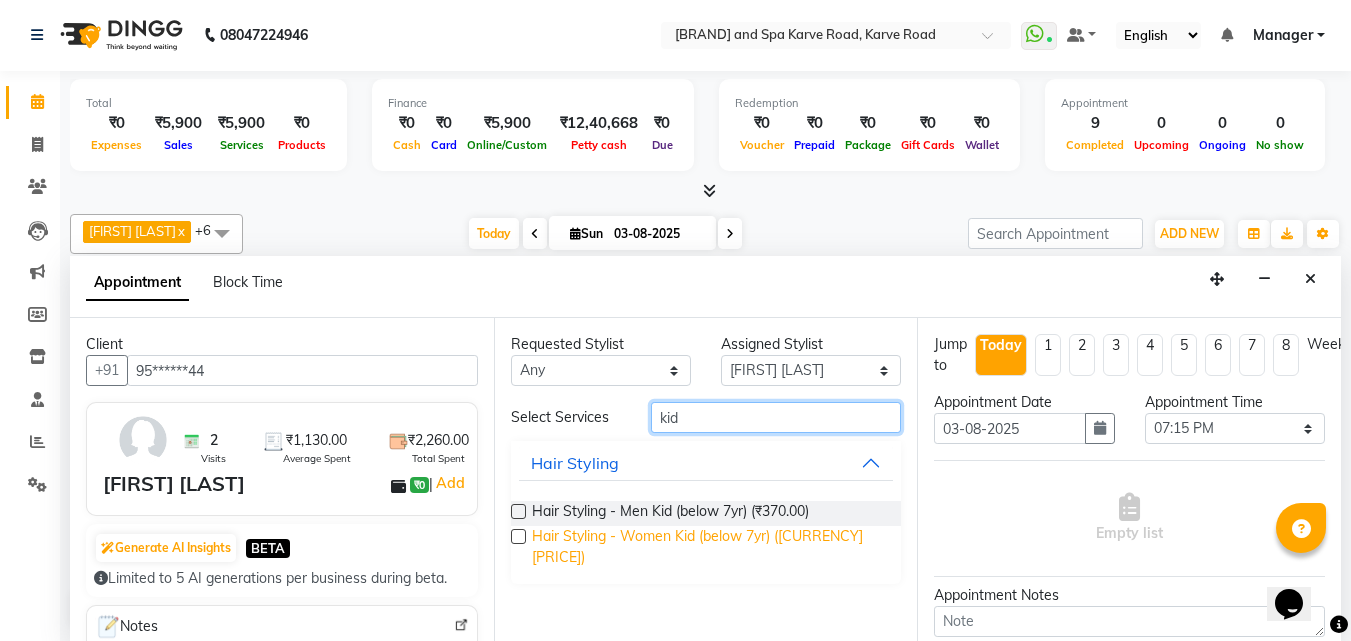type on "kid" 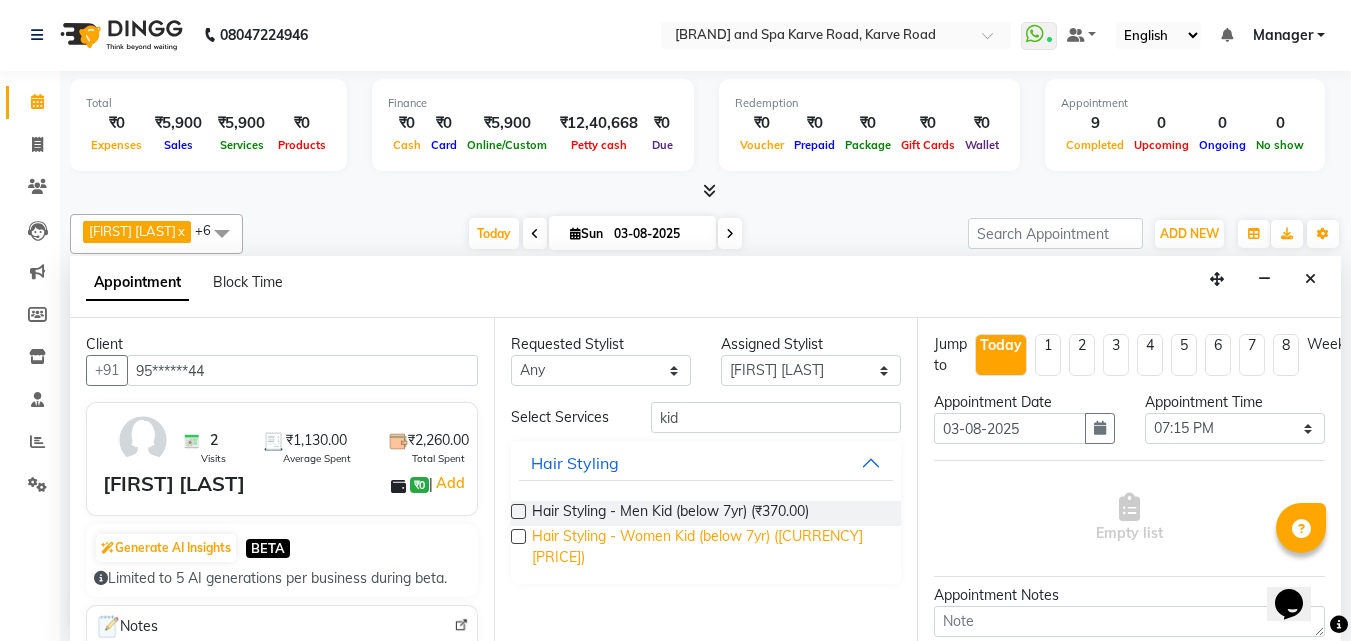 click on "Hair Styling - Women Kid (below 7yr) ([CURRENCY][PRICE])" at bounding box center [709, 547] 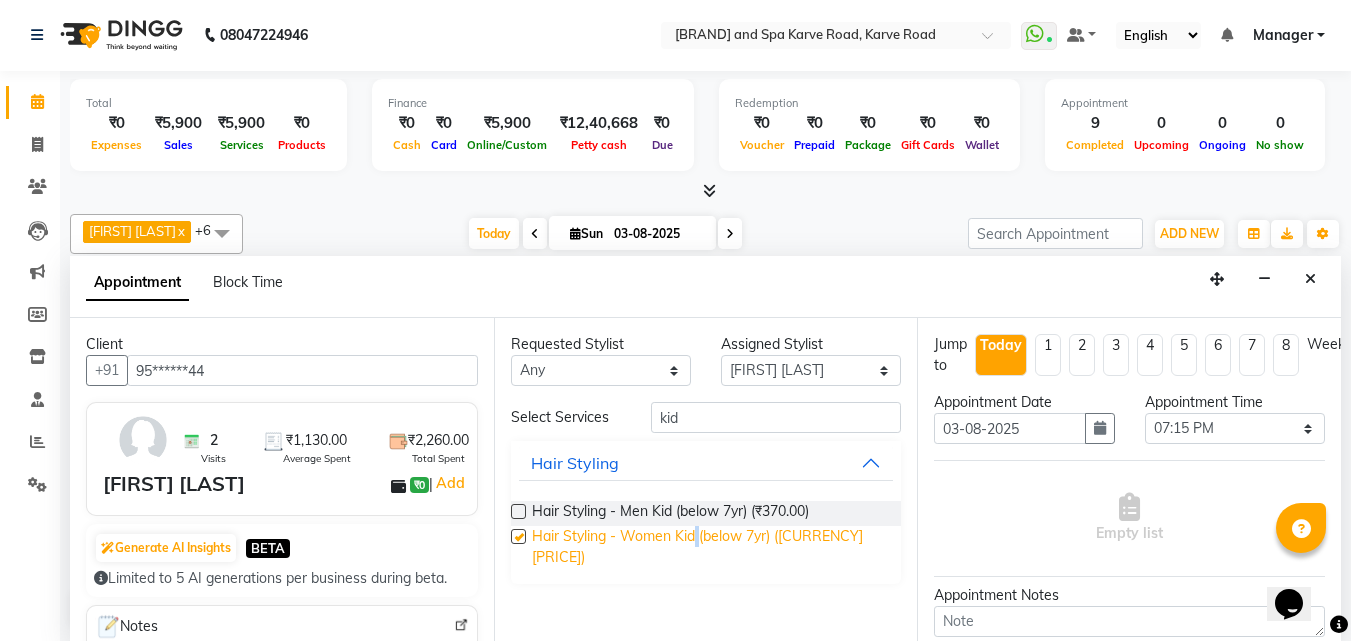 click on "Hair Styling - Women Kid (below 7yr) ([CURRENCY][PRICE])" at bounding box center [709, 547] 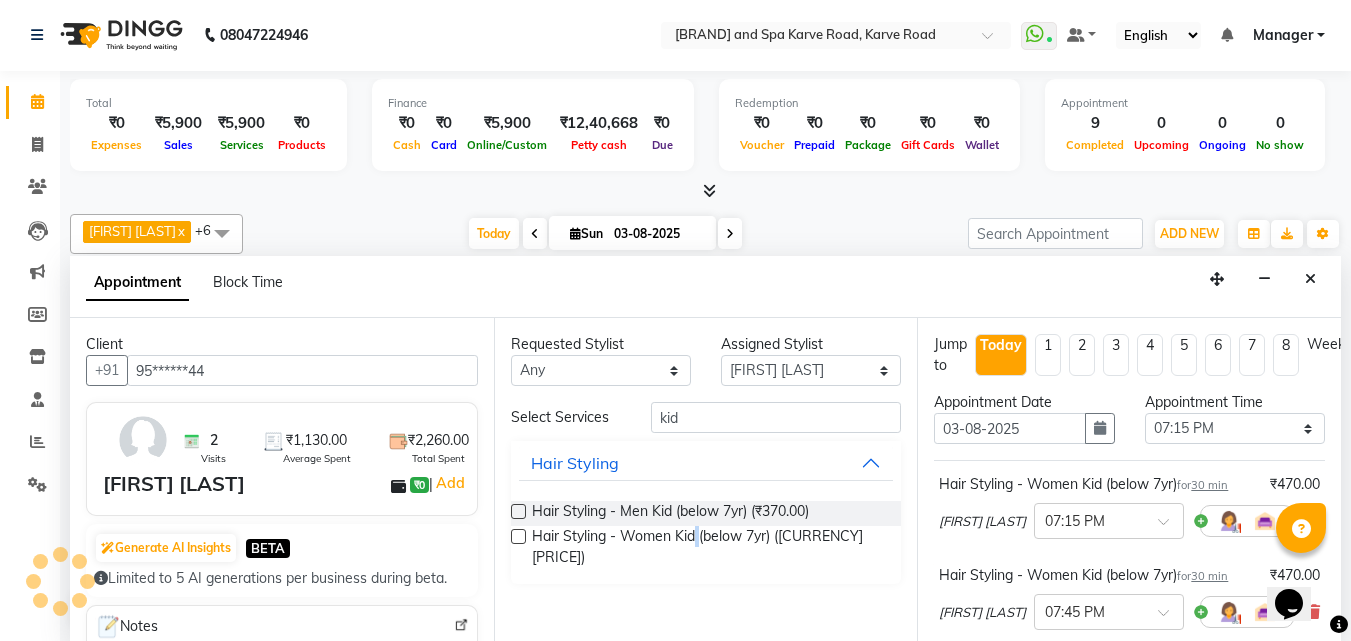 checkbox on "false" 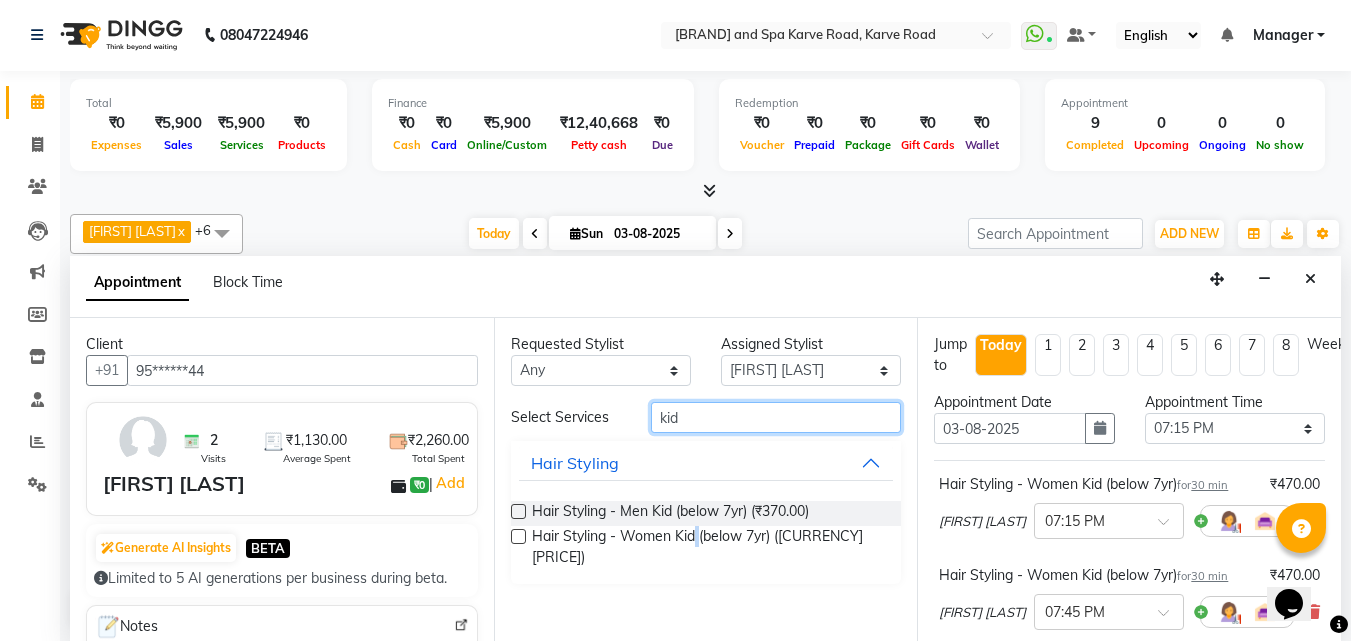 click on "kid" at bounding box center (776, 417) 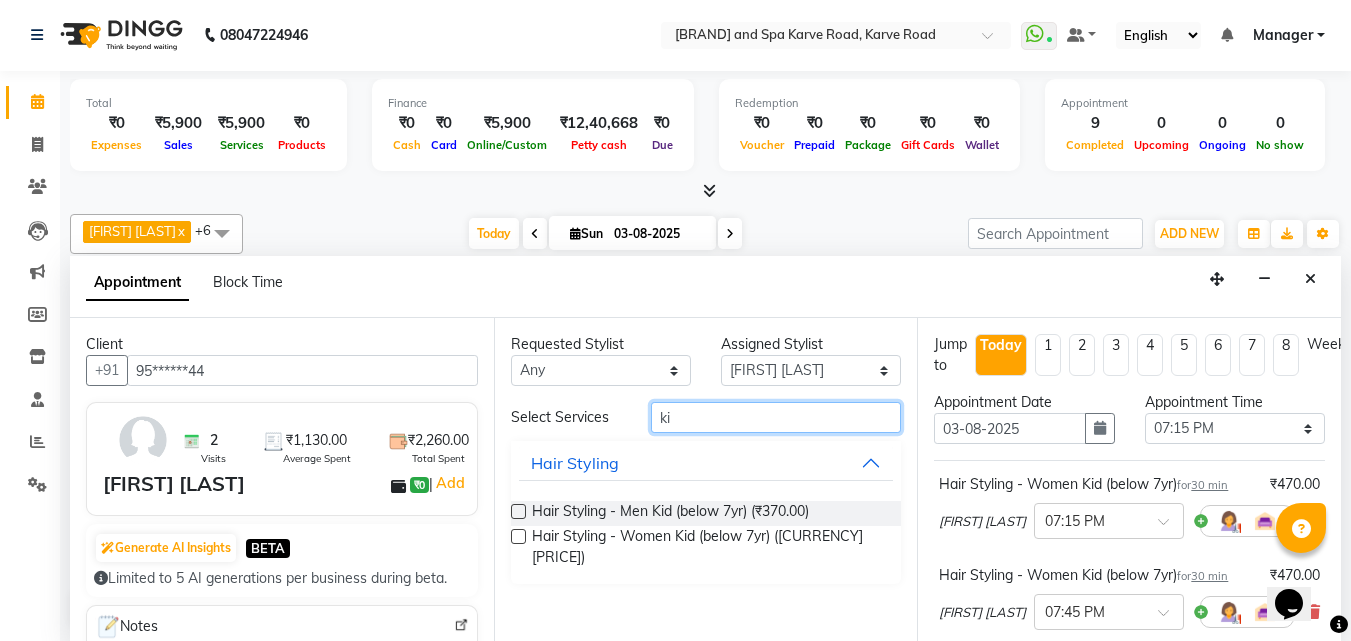 type on "k" 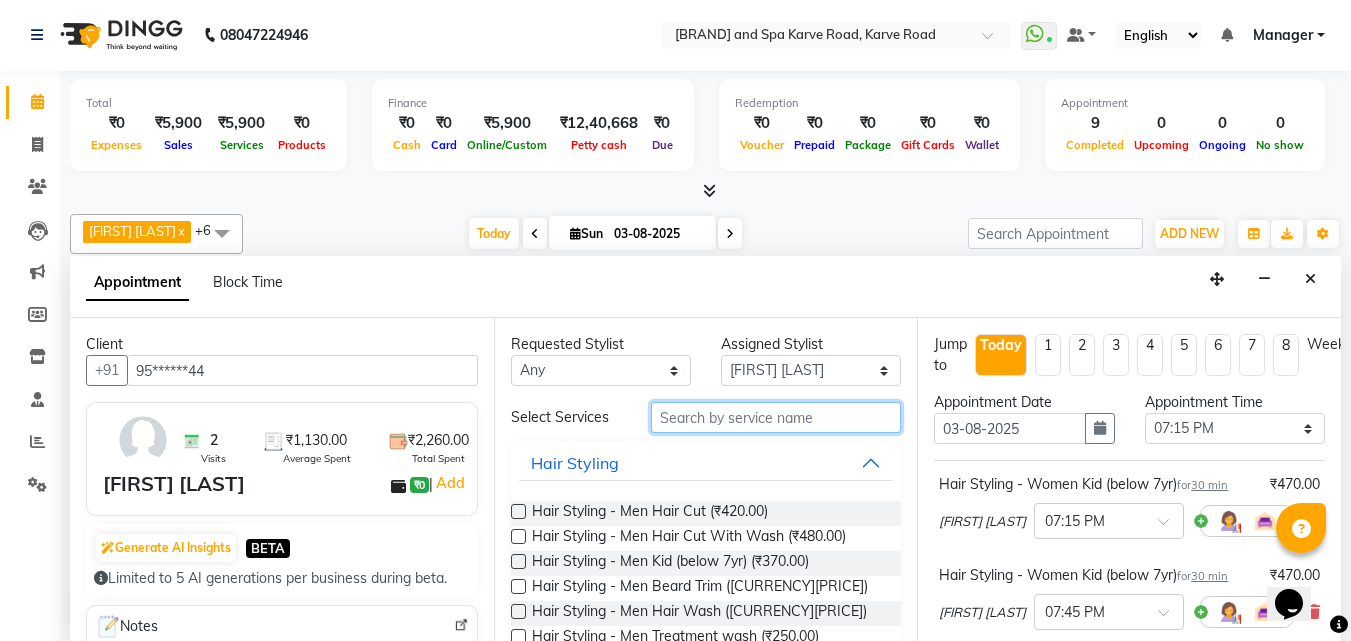 type 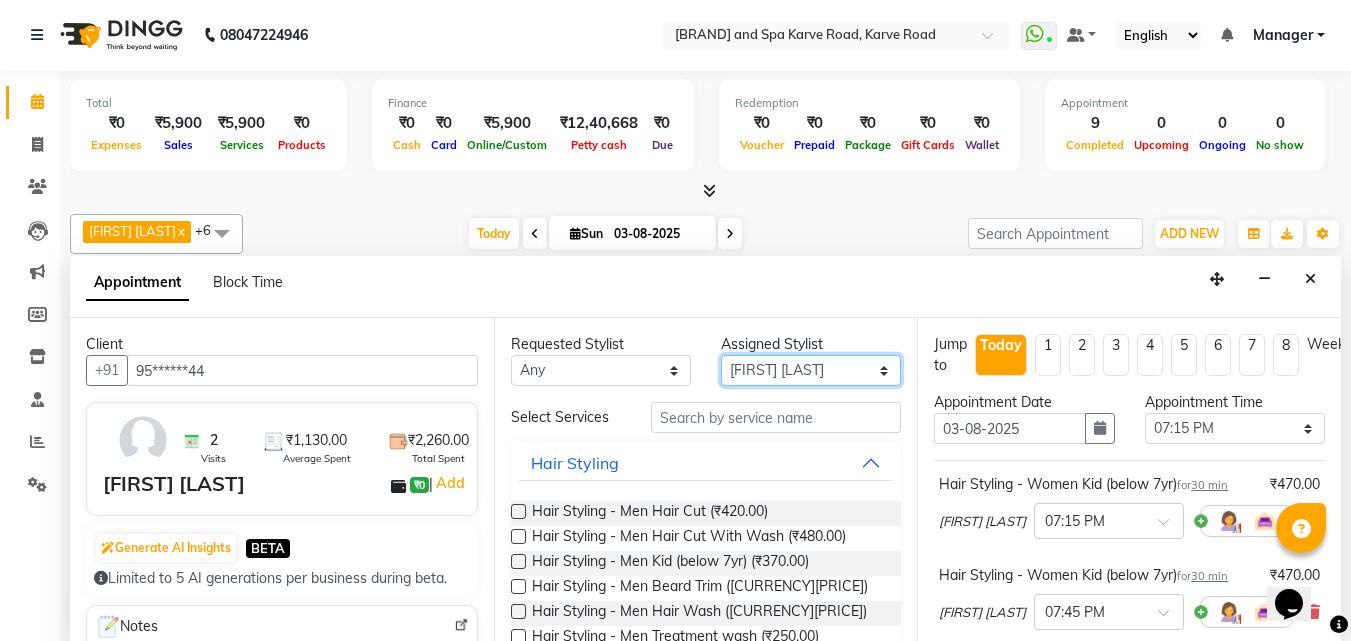 click on "Select [FIRST] [LAST] [FIRST] [LAST] [FIRST] [LAST] [FIRST] [LAST] [FIRST] [LAST]" at bounding box center (811, 370) 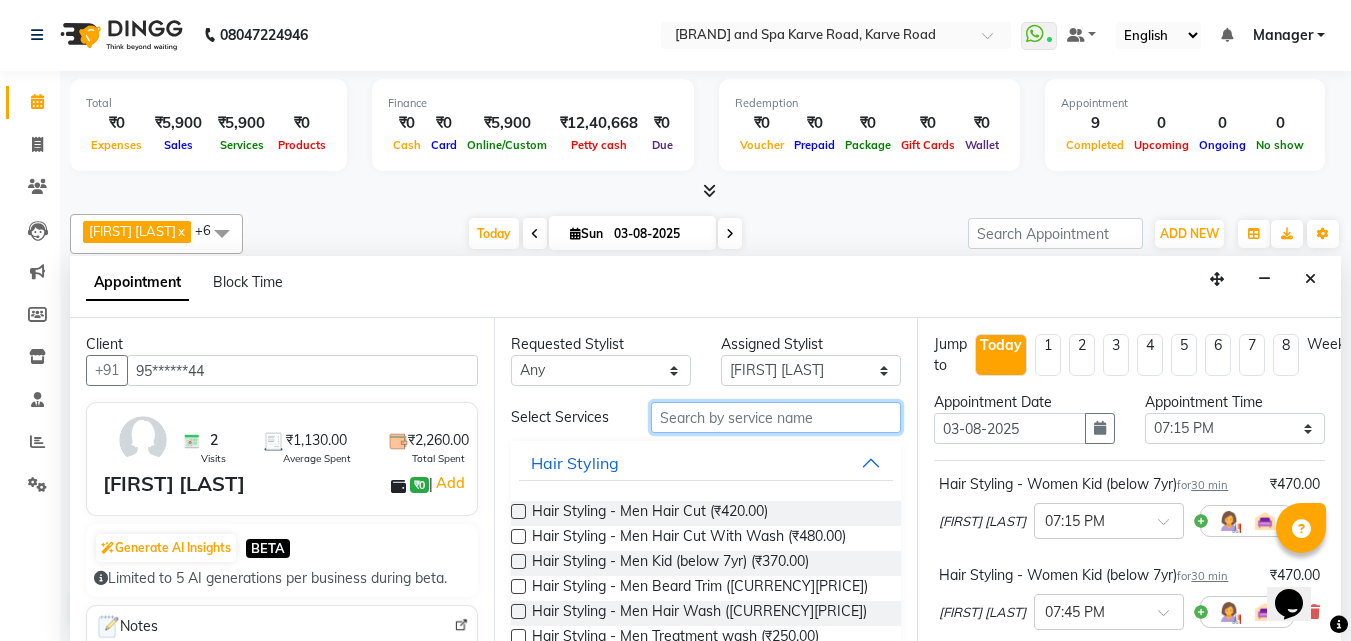click at bounding box center [776, 417] 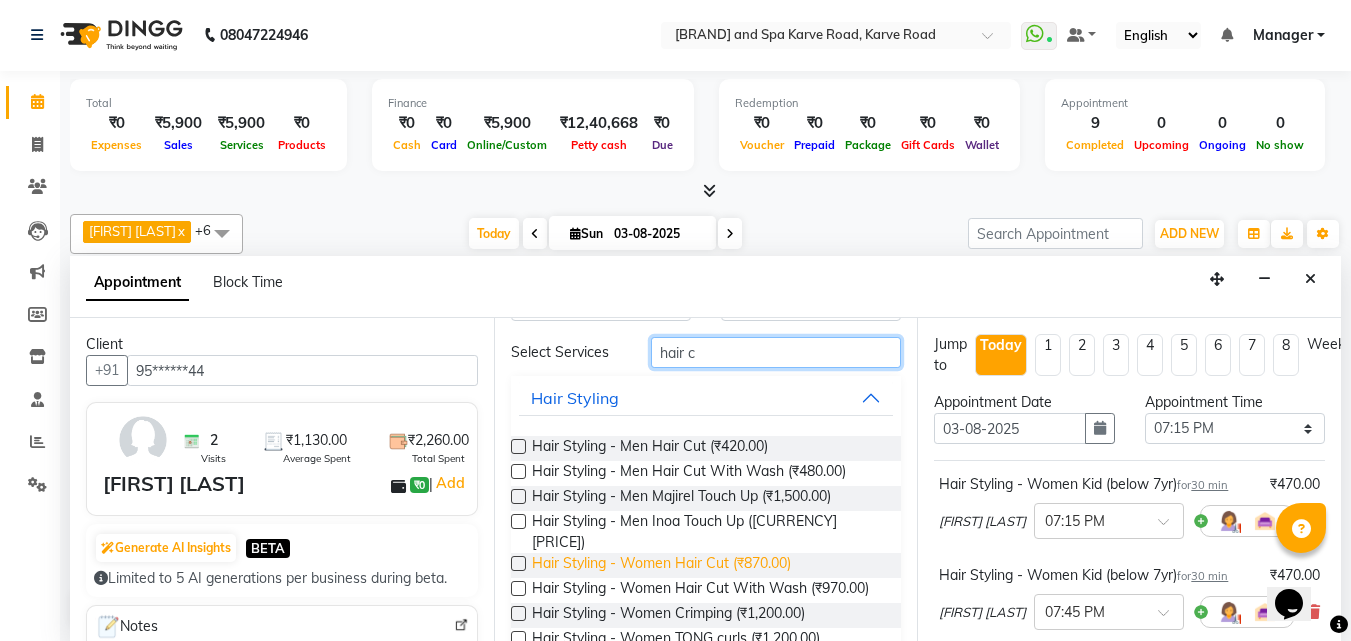 scroll, scrollTop: 100, scrollLeft: 0, axis: vertical 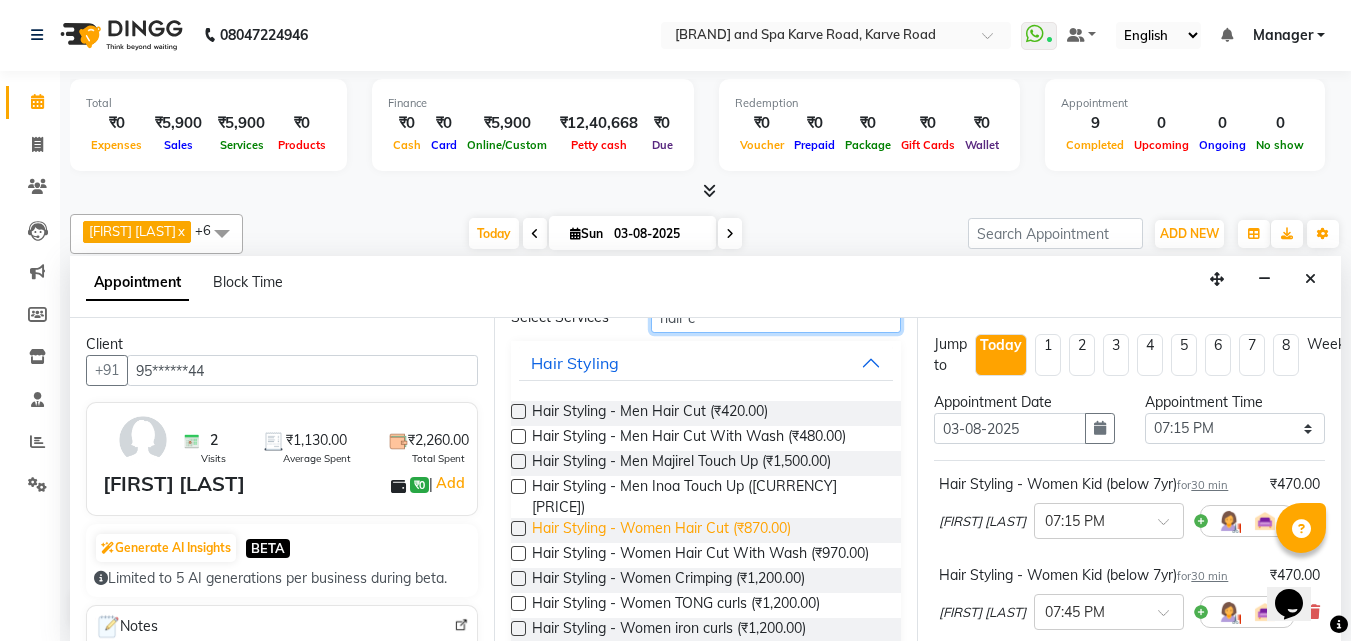type on "hair c" 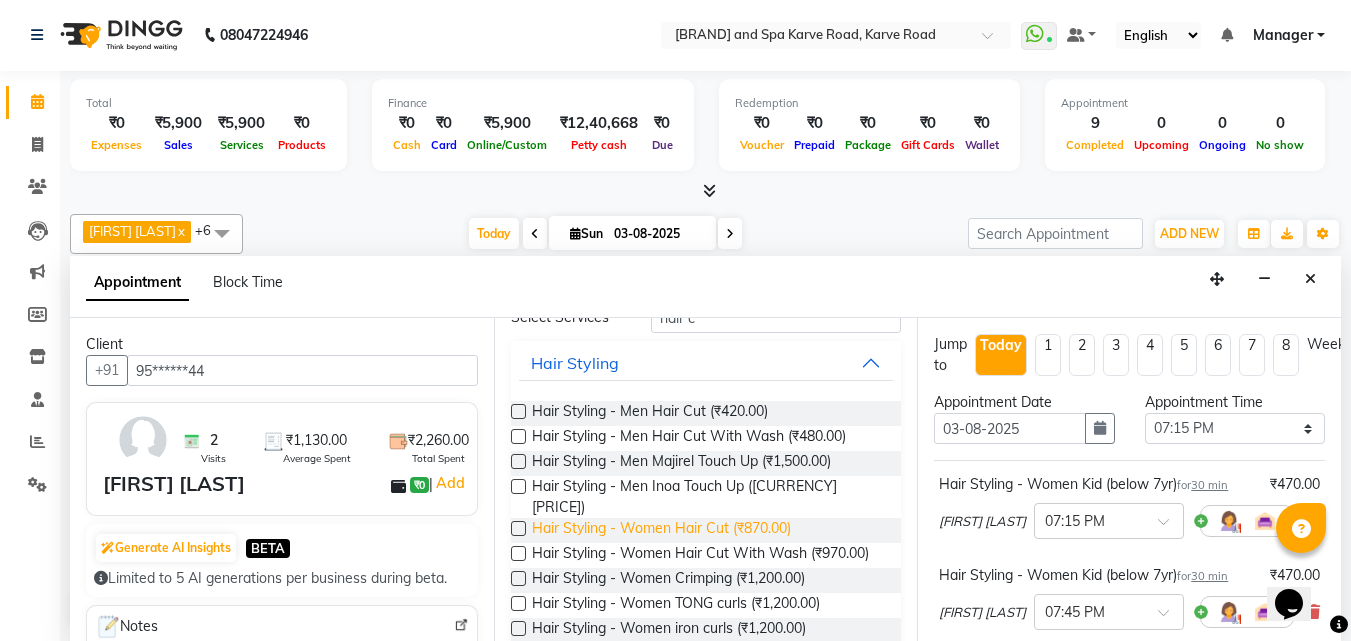 click on "Hair Styling - Women Hair Cut (₹870.00)" at bounding box center (661, 530) 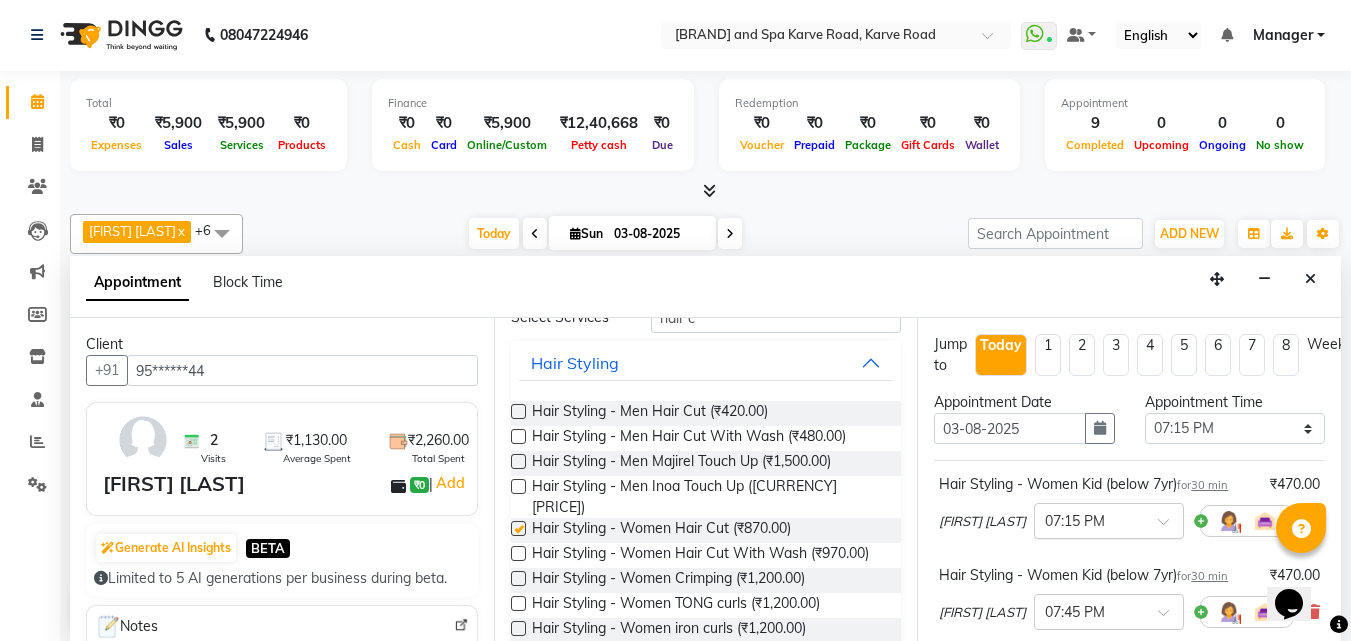 checkbox on "false" 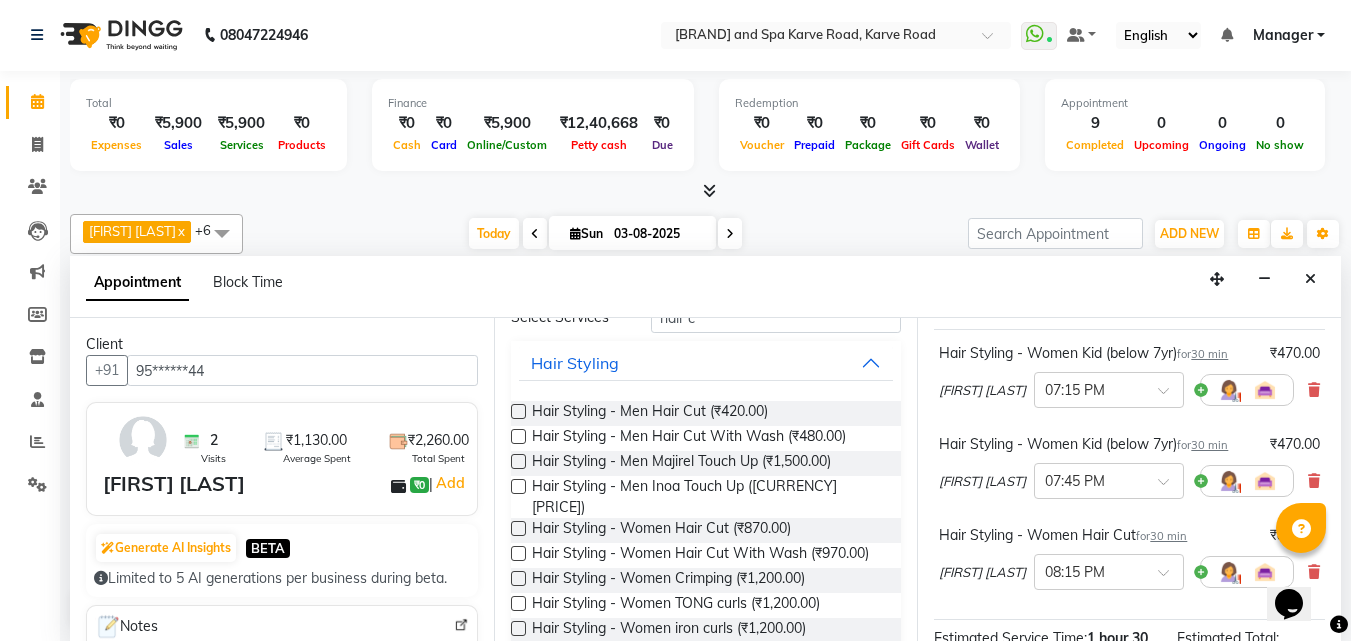scroll, scrollTop: 427, scrollLeft: 0, axis: vertical 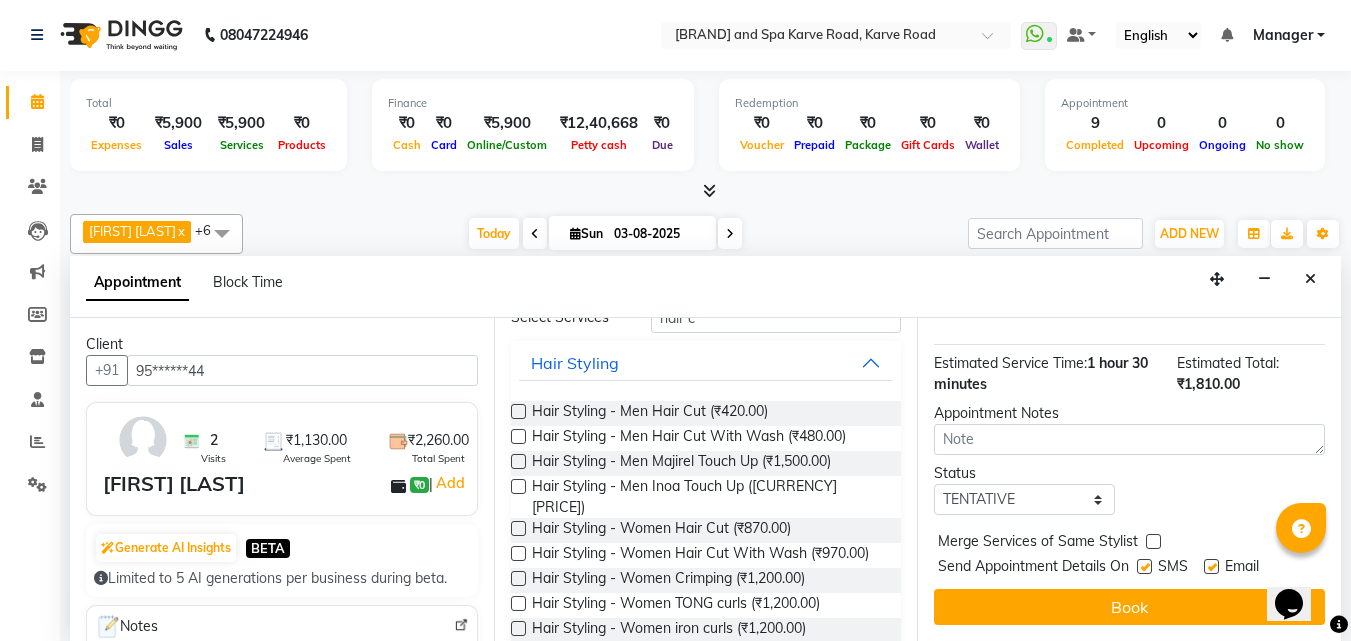 click at bounding box center (1144, 566) 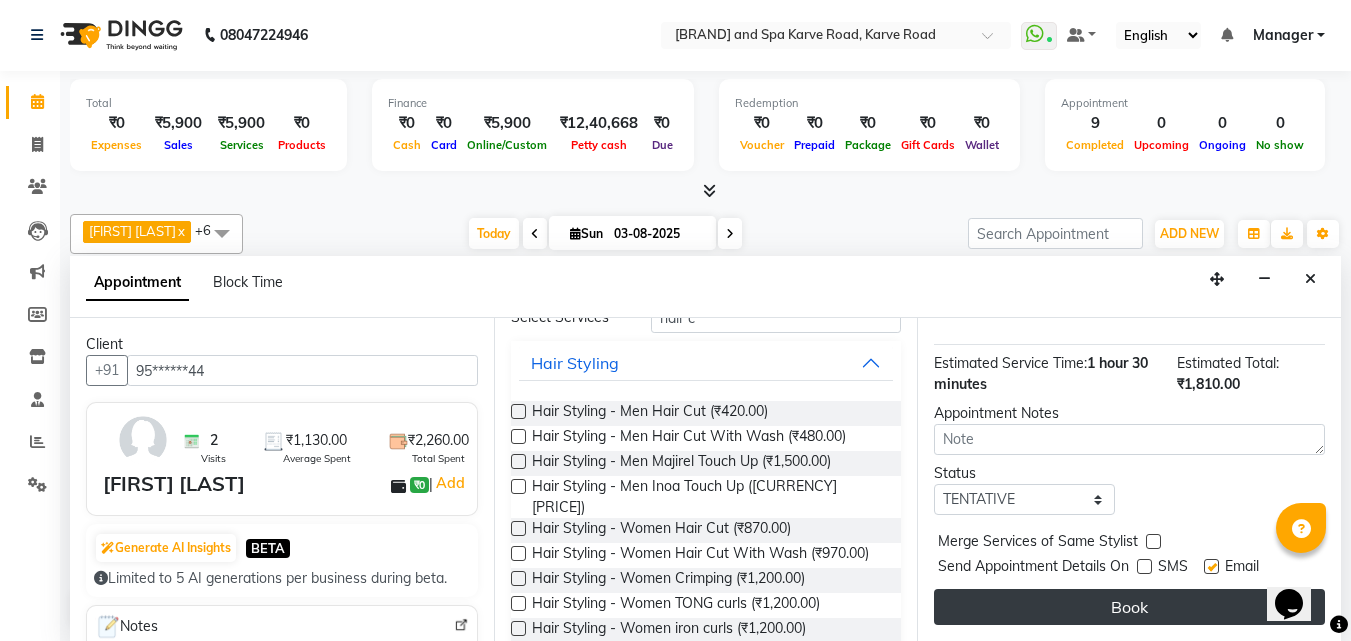 click on "Book" at bounding box center [1129, 607] 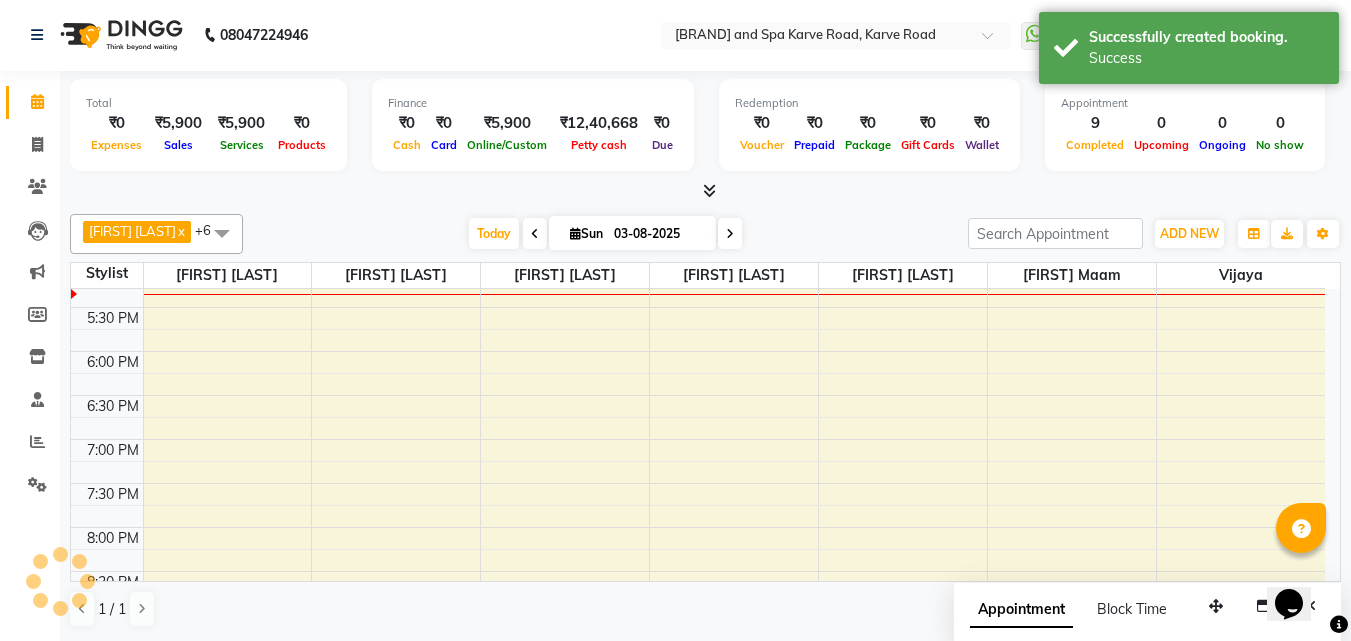 scroll, scrollTop: 0, scrollLeft: 0, axis: both 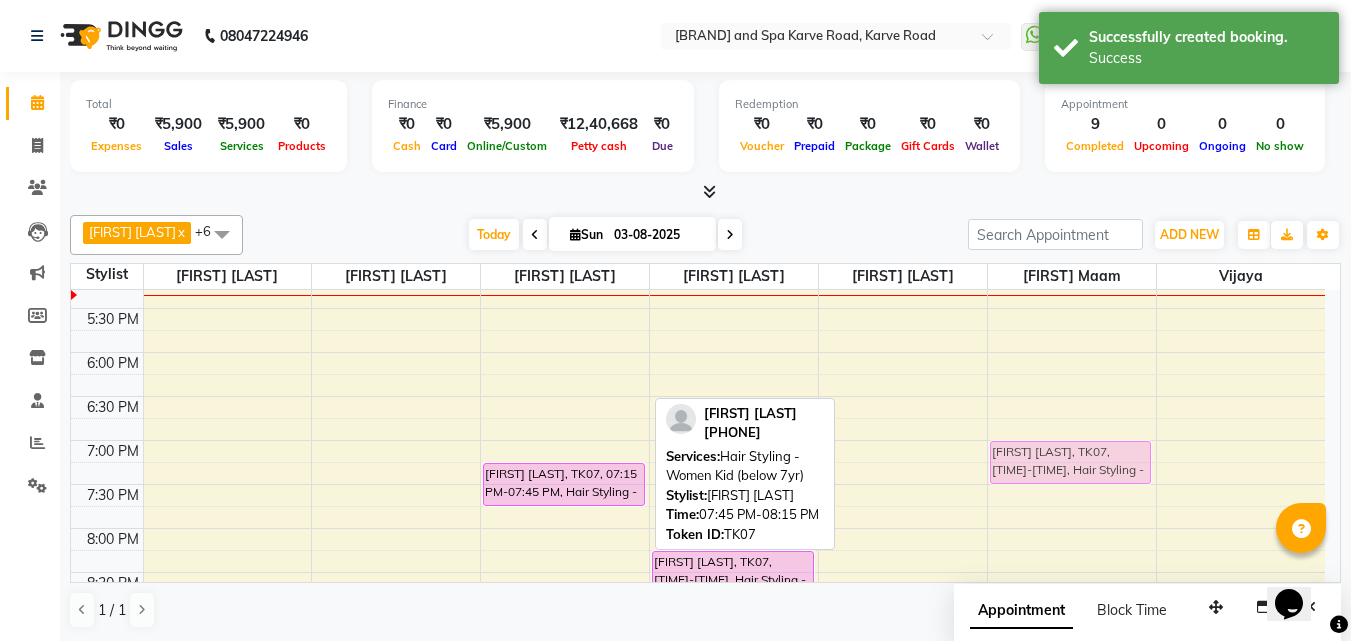 drag, startPoint x: 622, startPoint y: 515, endPoint x: 1062, endPoint y: 456, distance: 443.93805 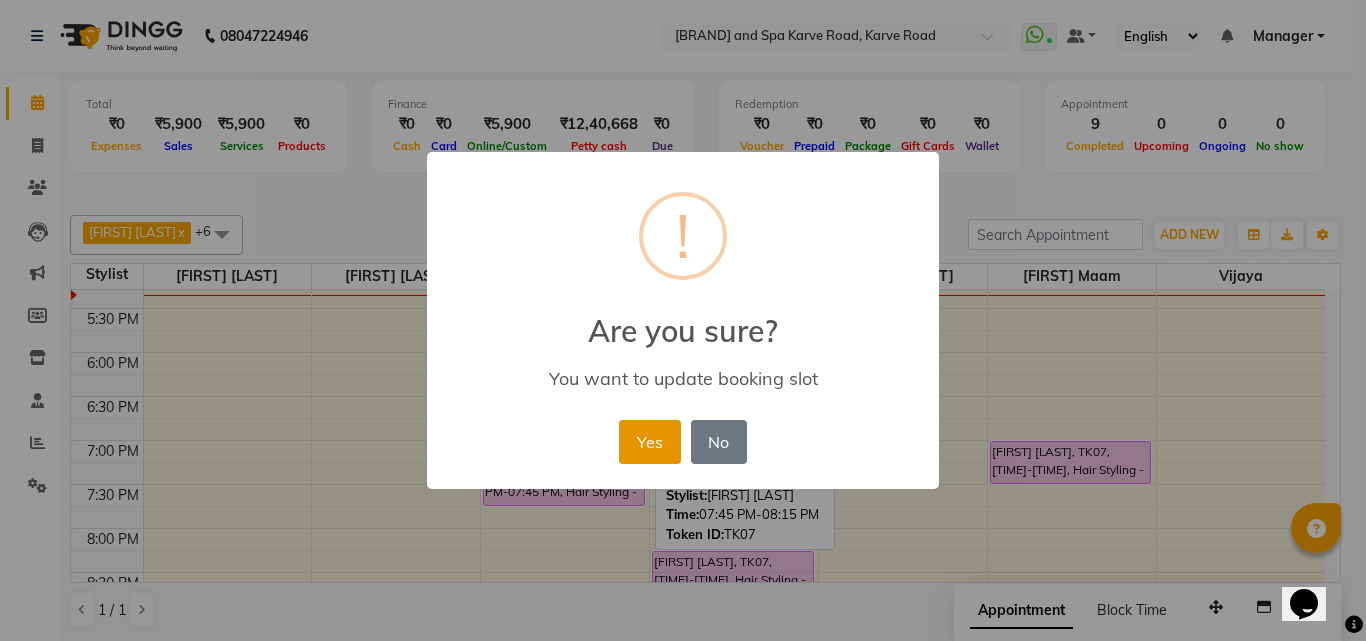 click on "Yes" at bounding box center [649, 442] 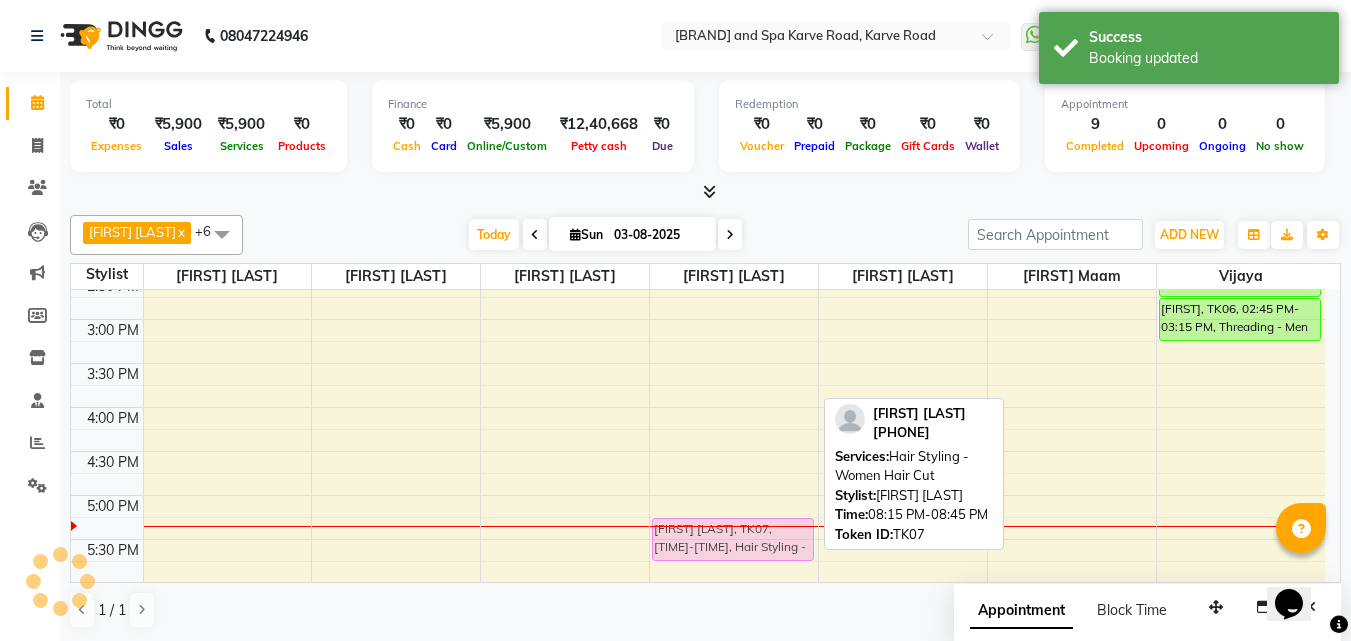 scroll, scrollTop: 499, scrollLeft: 0, axis: vertical 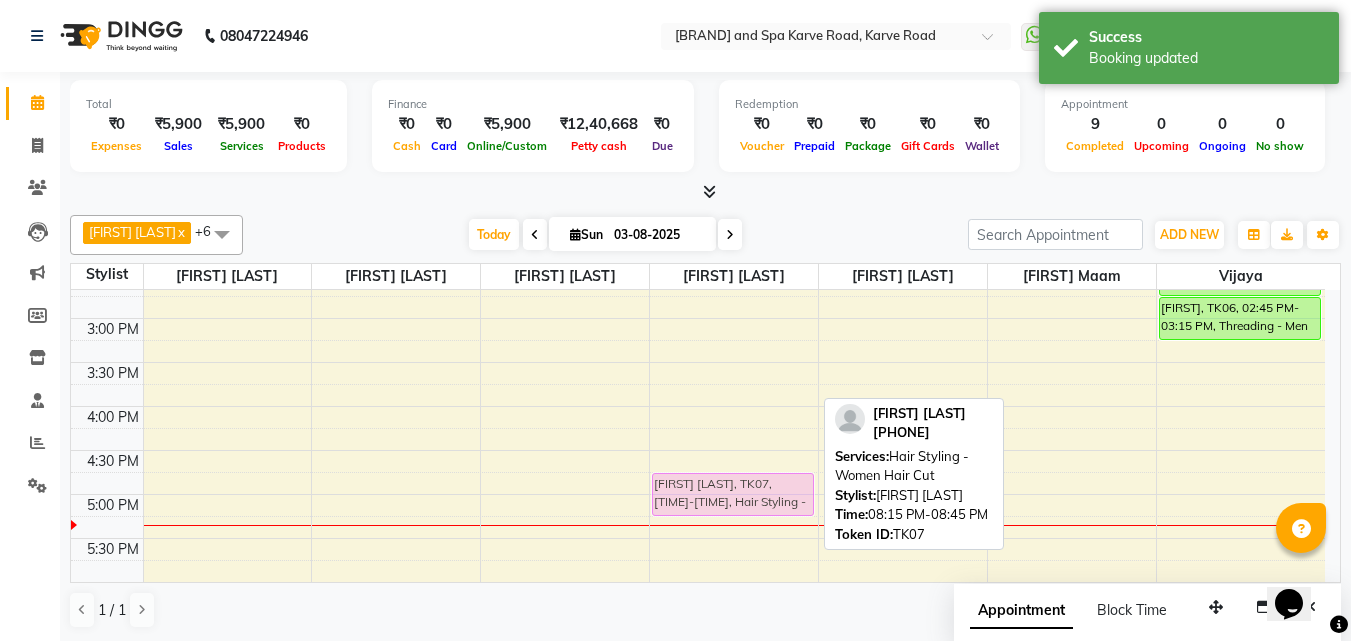 drag, startPoint x: 729, startPoint y: 565, endPoint x: 790, endPoint y: 490, distance: 96.67471 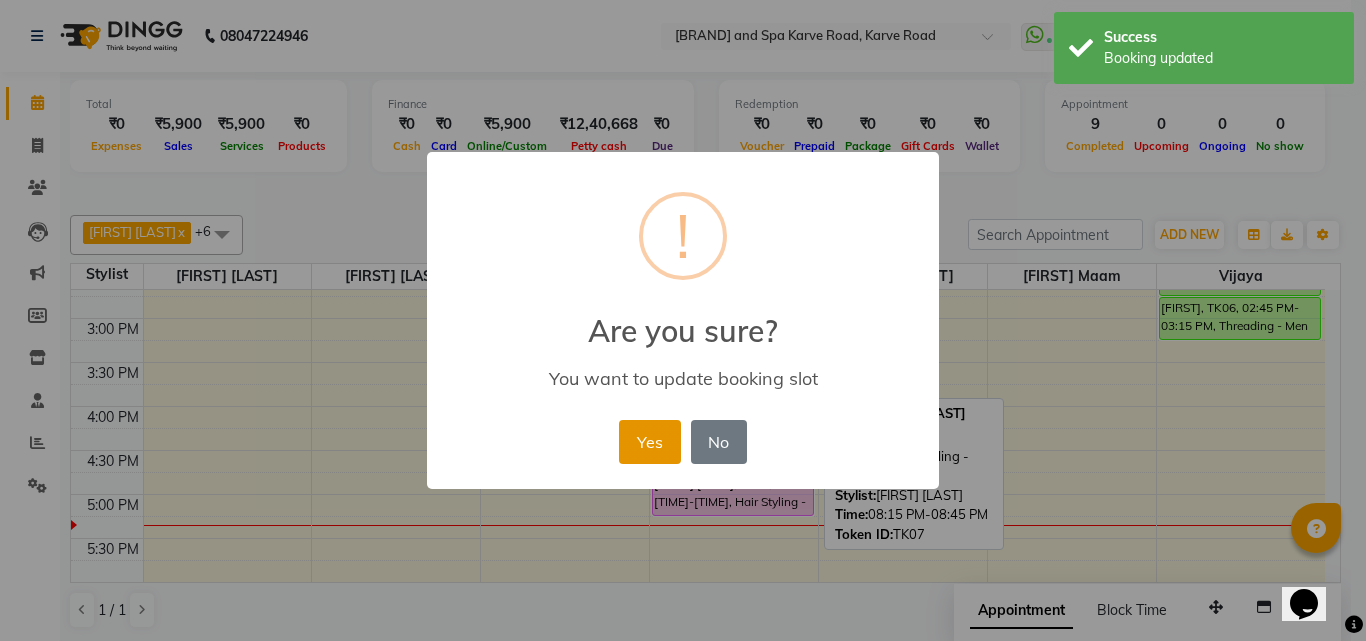 click on "Yes" at bounding box center [649, 442] 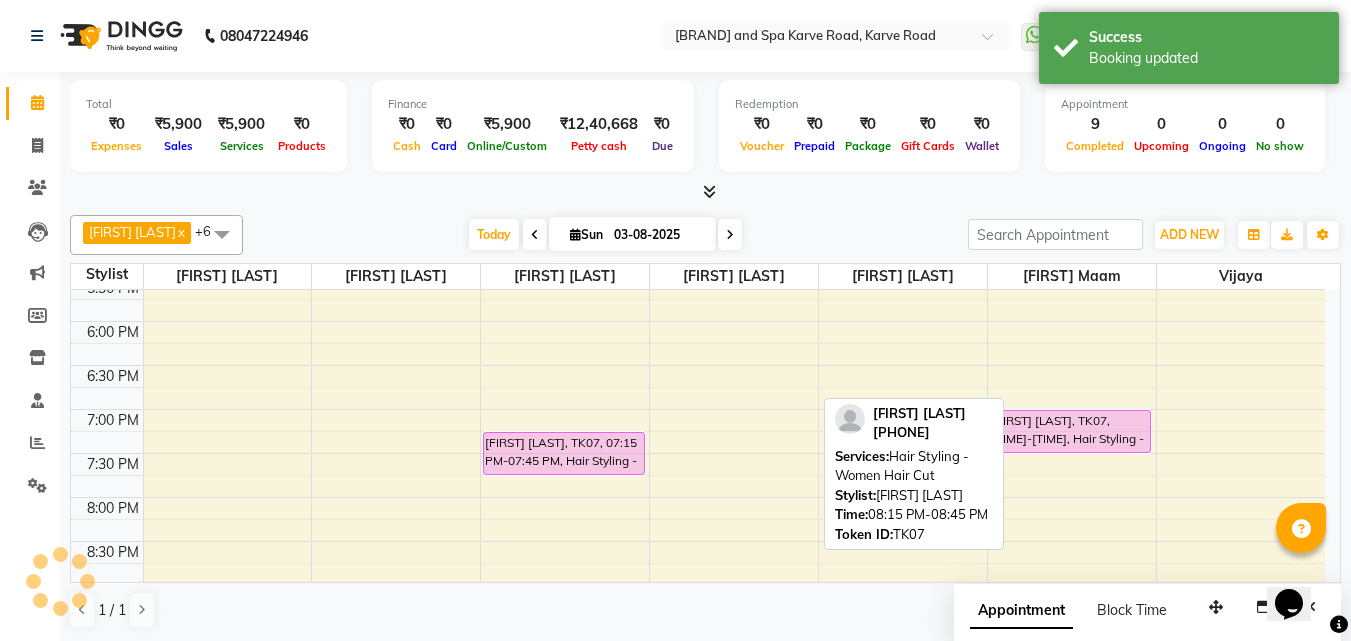 scroll, scrollTop: 799, scrollLeft: 0, axis: vertical 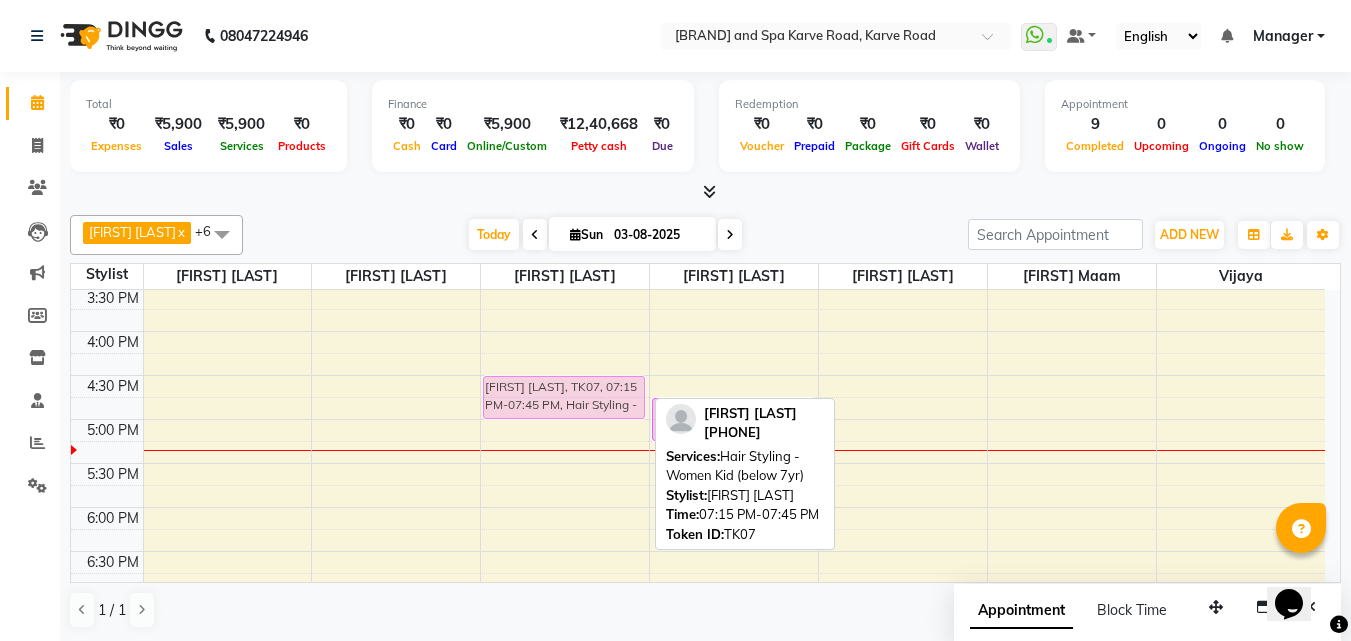 drag, startPoint x: 600, startPoint y: 425, endPoint x: 616, endPoint y: 417, distance: 17.888544 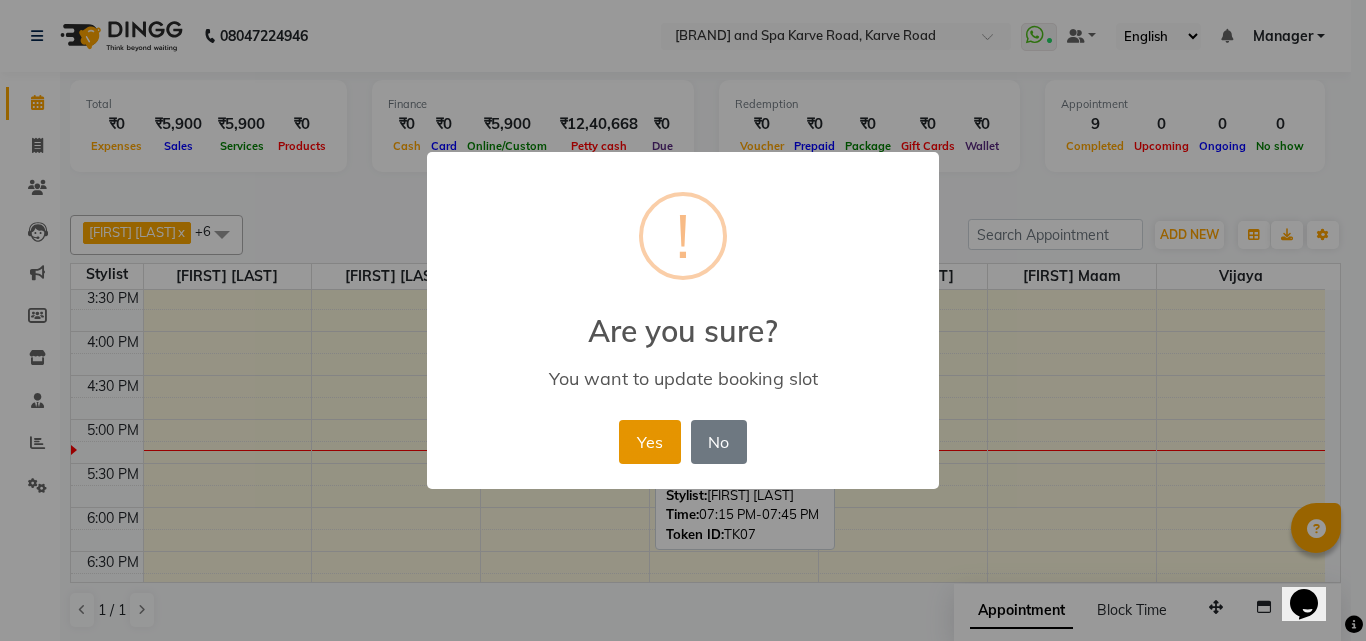 click on "Yes" at bounding box center [649, 442] 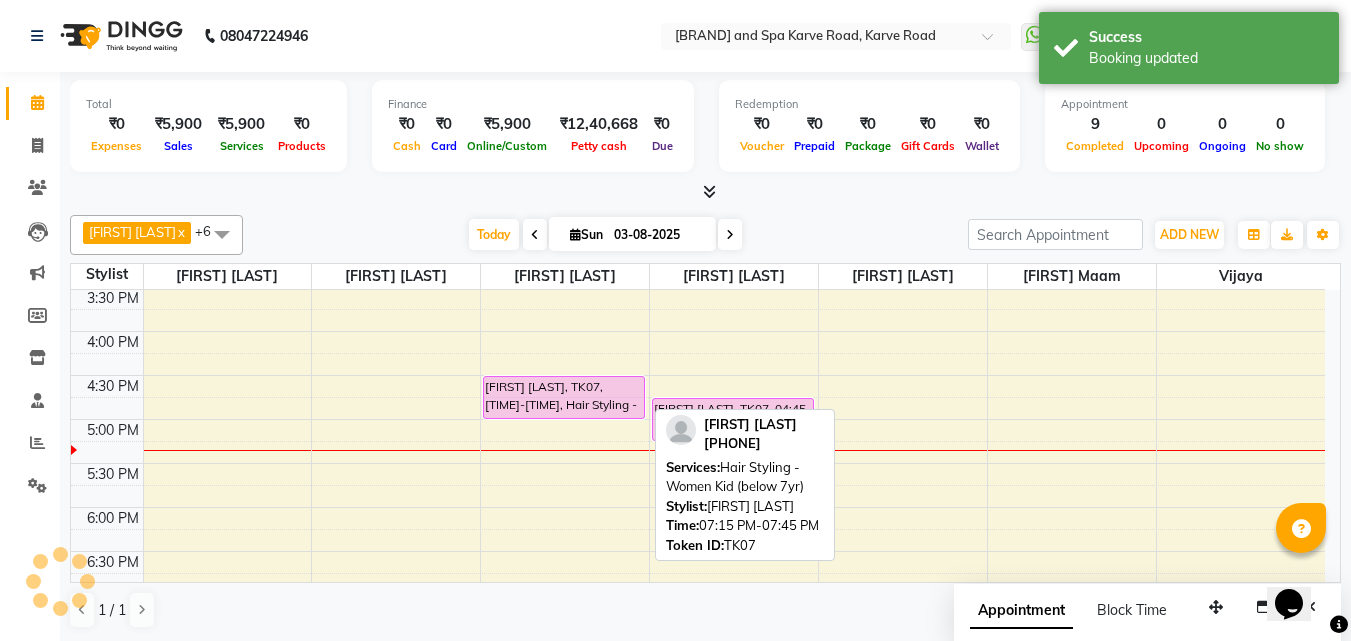 click on "[FIRST] [LAST], TK07, [TIME]-[TIME], Hair Styling - Women Kid (below 7yr)" at bounding box center (564, 397) 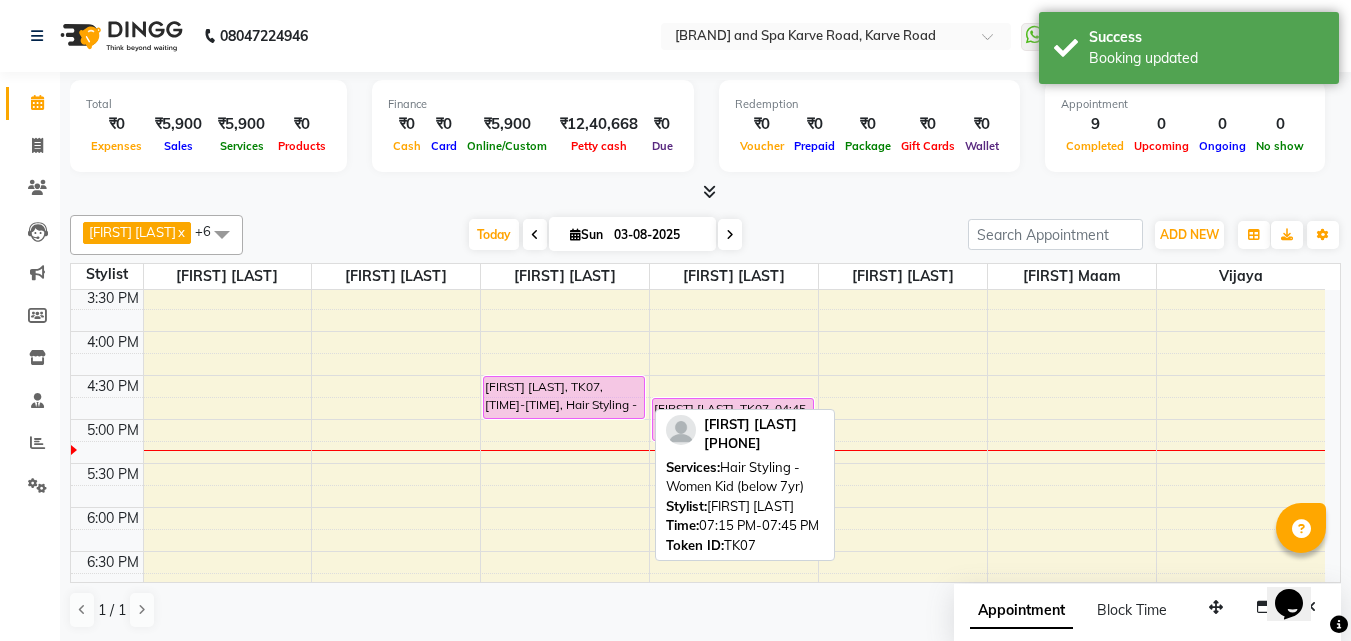 click on "[FIRST] [LAST], TK07, [TIME]-[TIME], Hair Styling - Women Kid (below 7yr)" at bounding box center [564, 397] 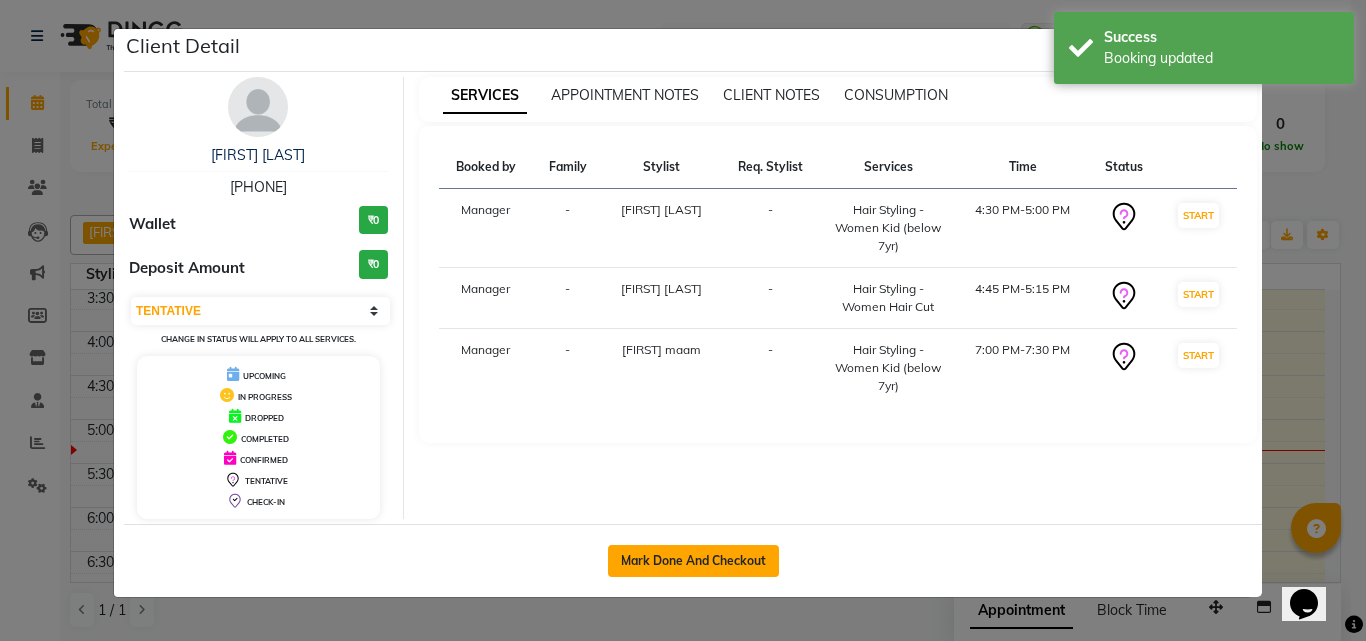 click on "Mark Done And Checkout" 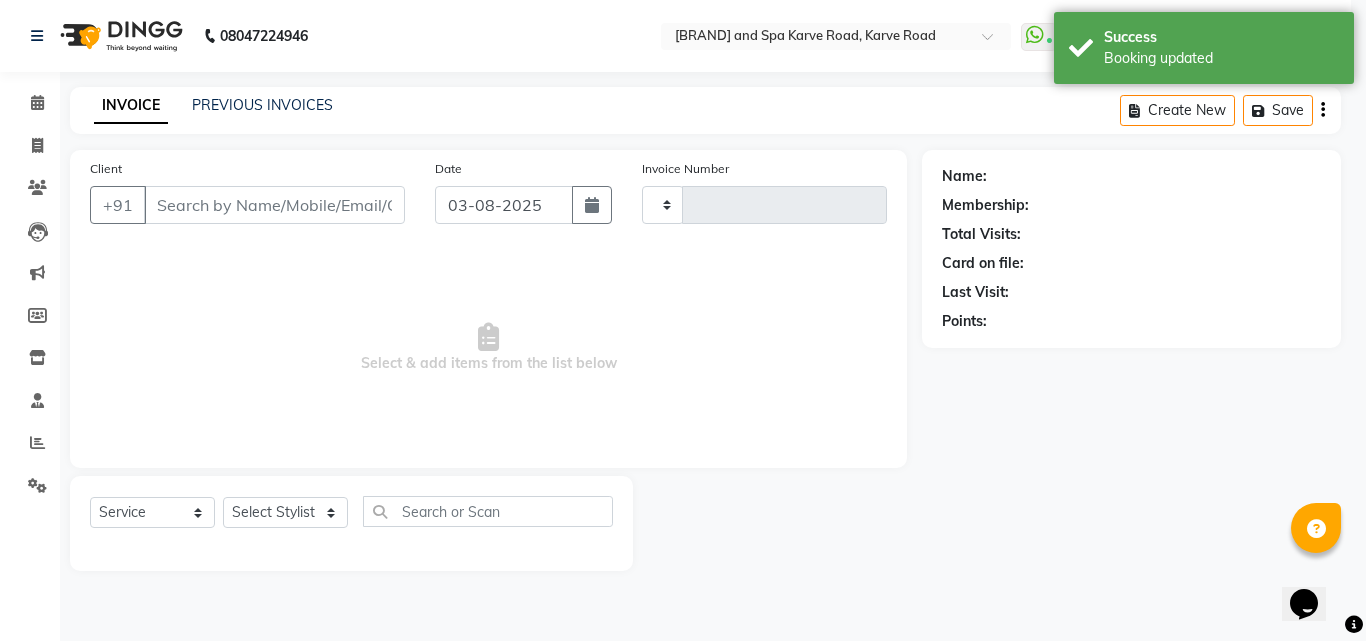 type on "2015" 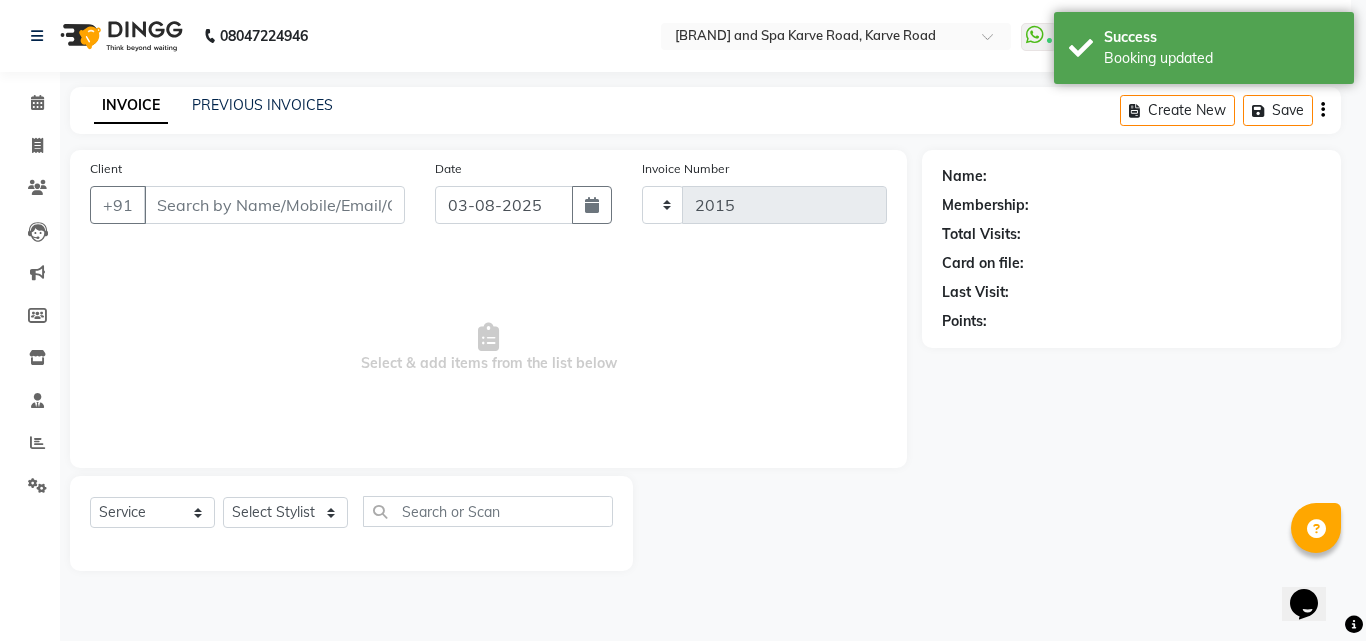 select on "6713" 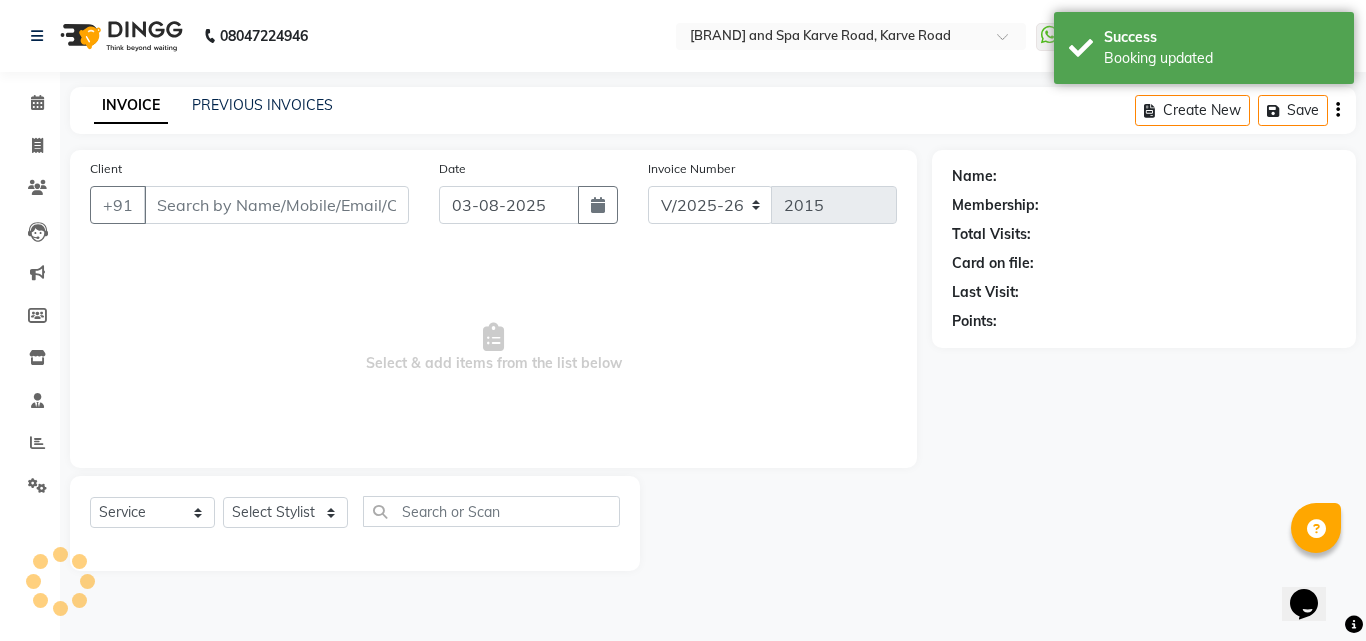 type on "95******44" 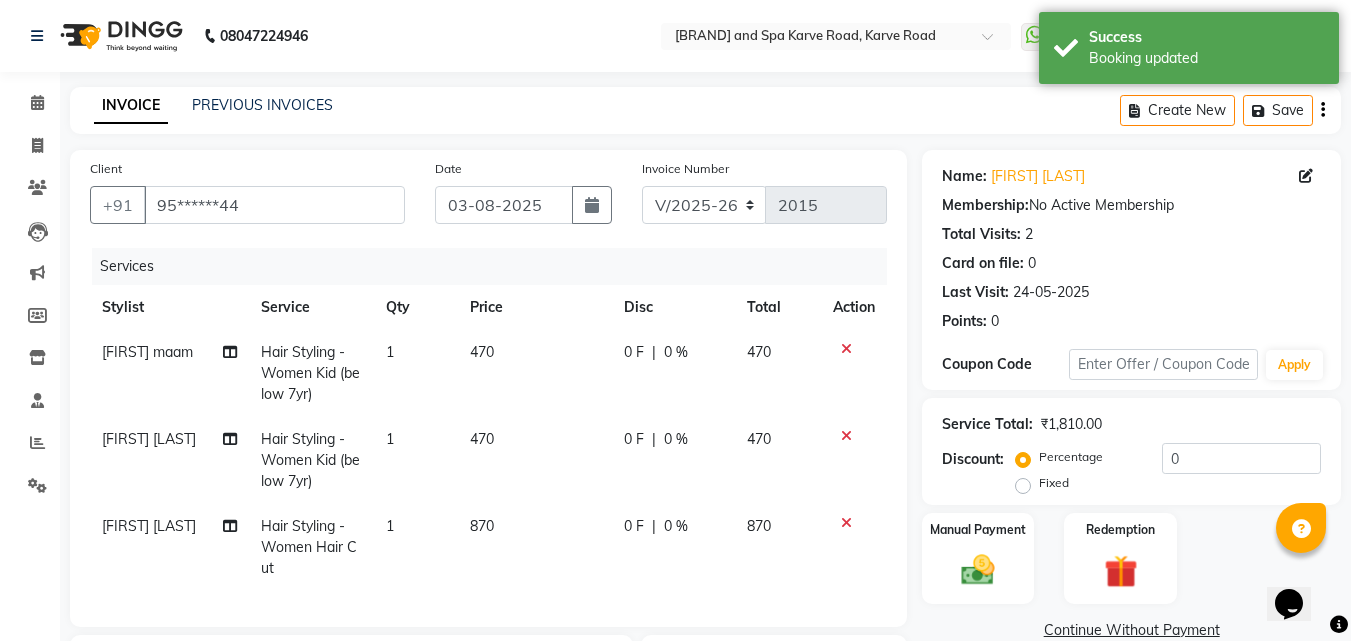 click 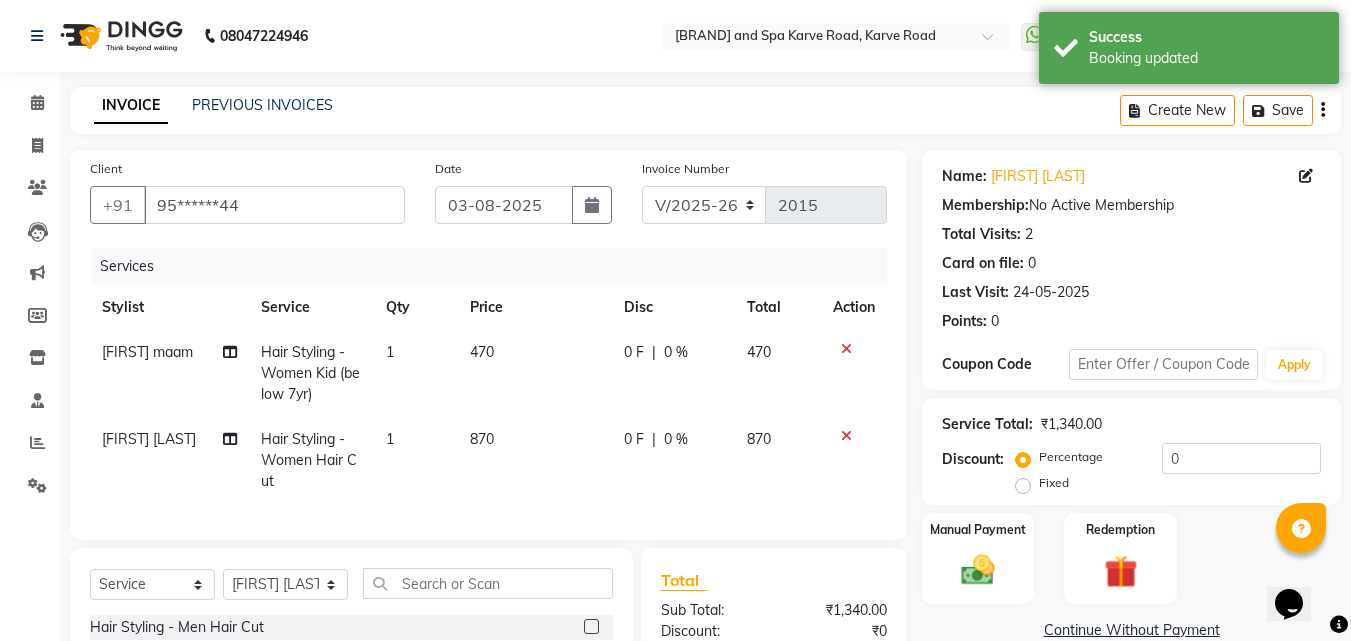 drag, startPoint x: 495, startPoint y: 355, endPoint x: 485, endPoint y: 349, distance: 11.661903 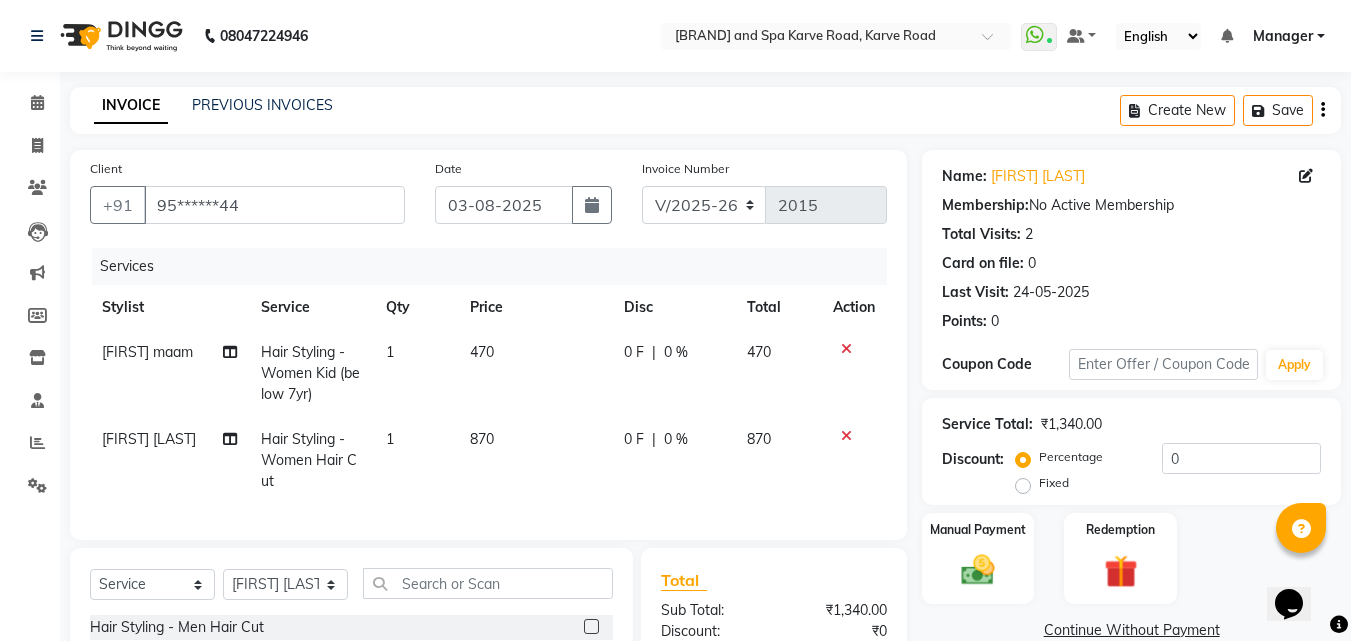 select on "57213" 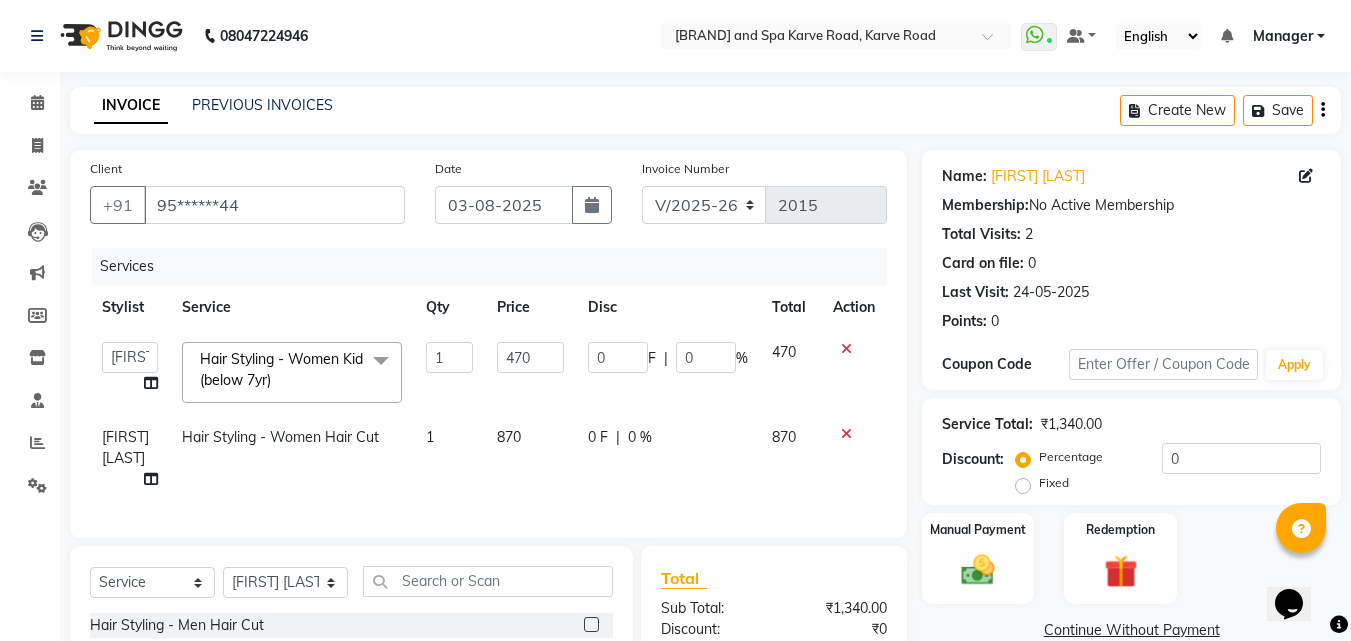 click on "470" 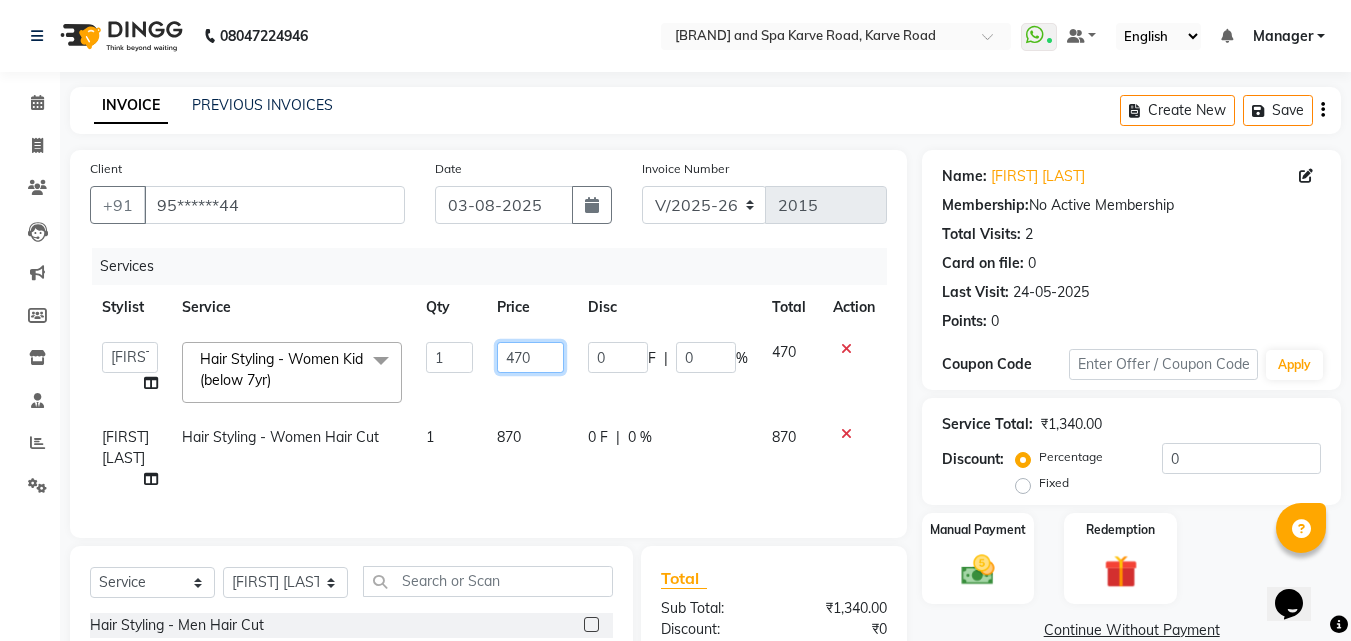 click on "470" 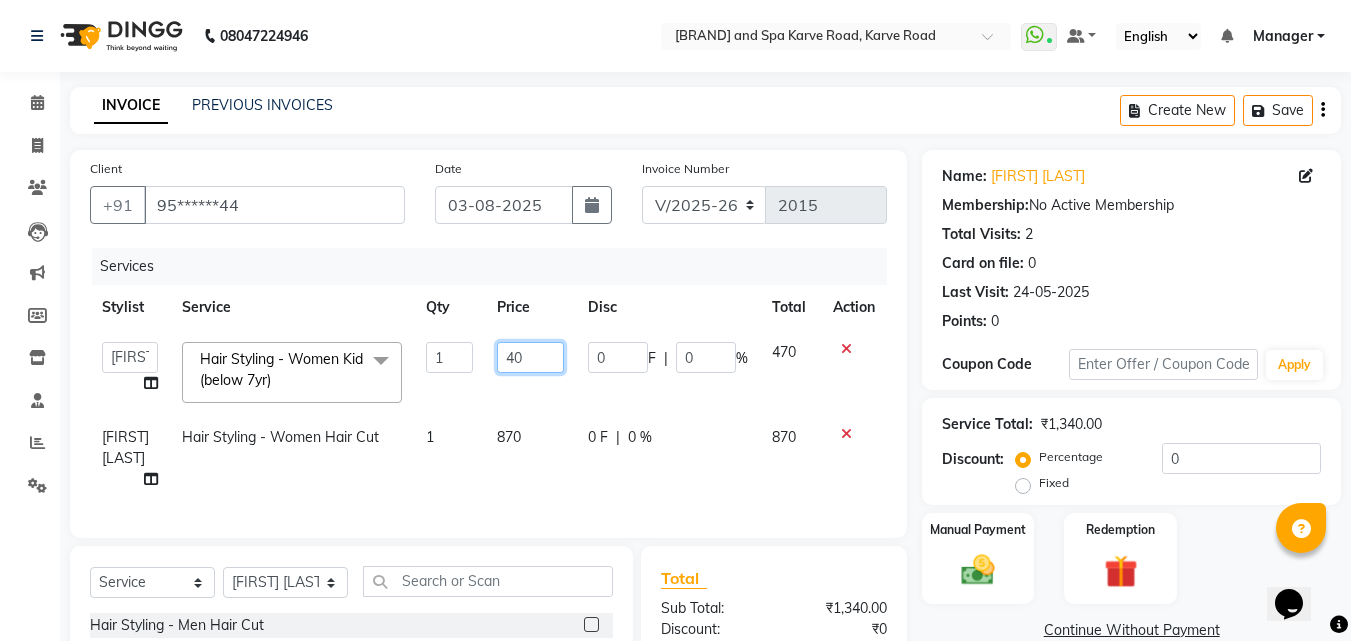 type on "400" 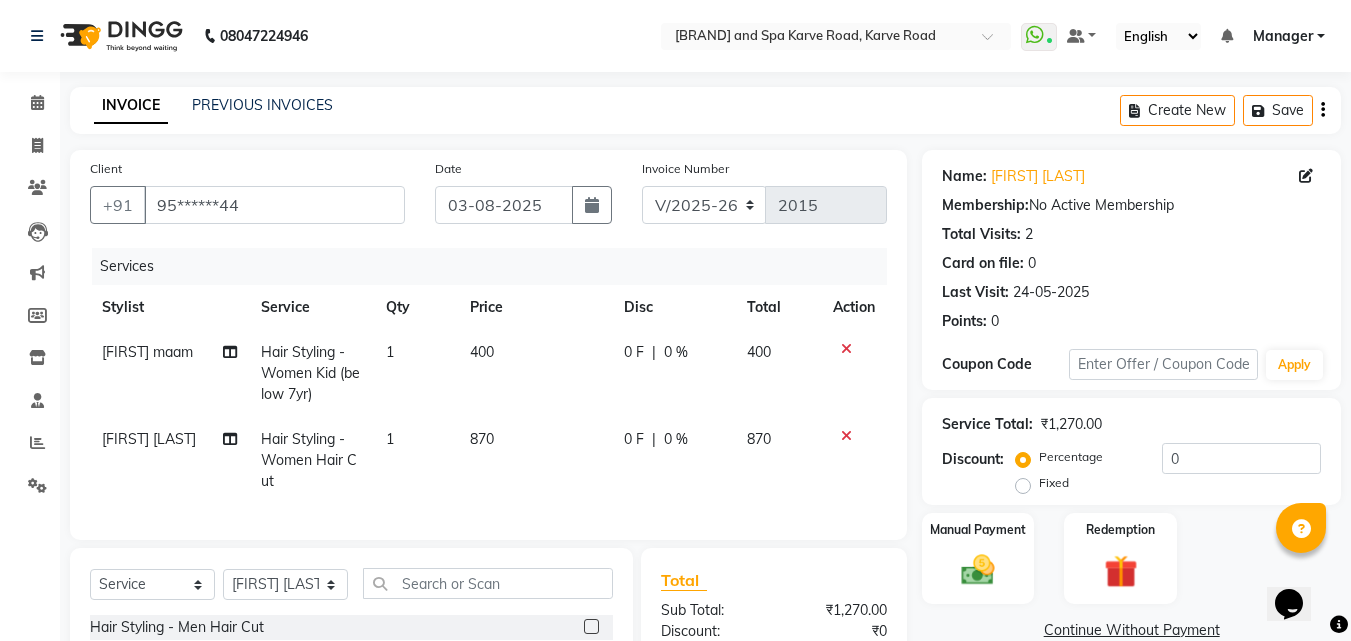 click on "870" 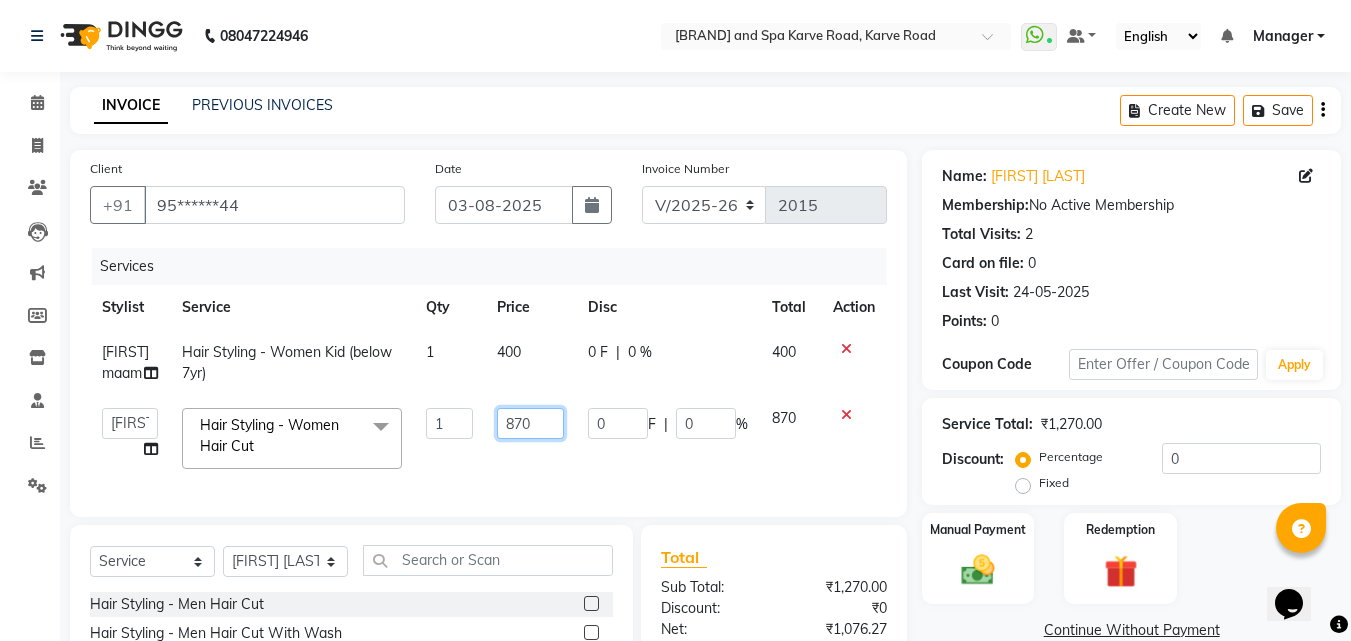 click on "870" 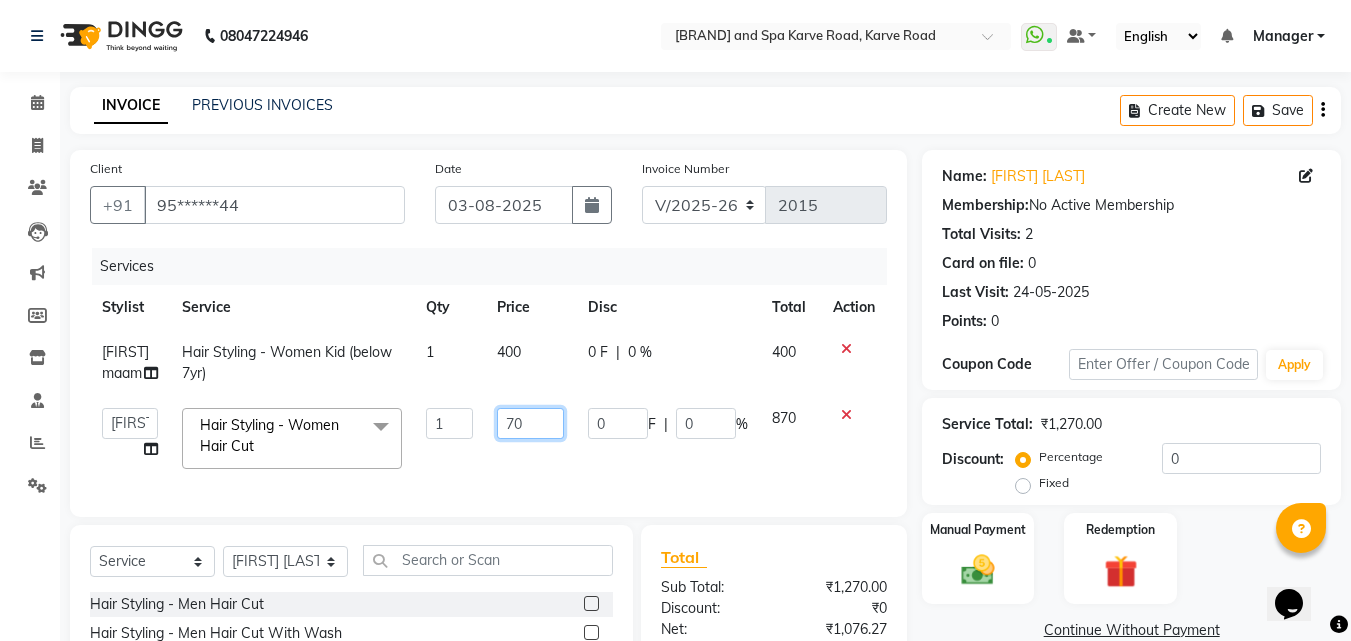 type on "700" 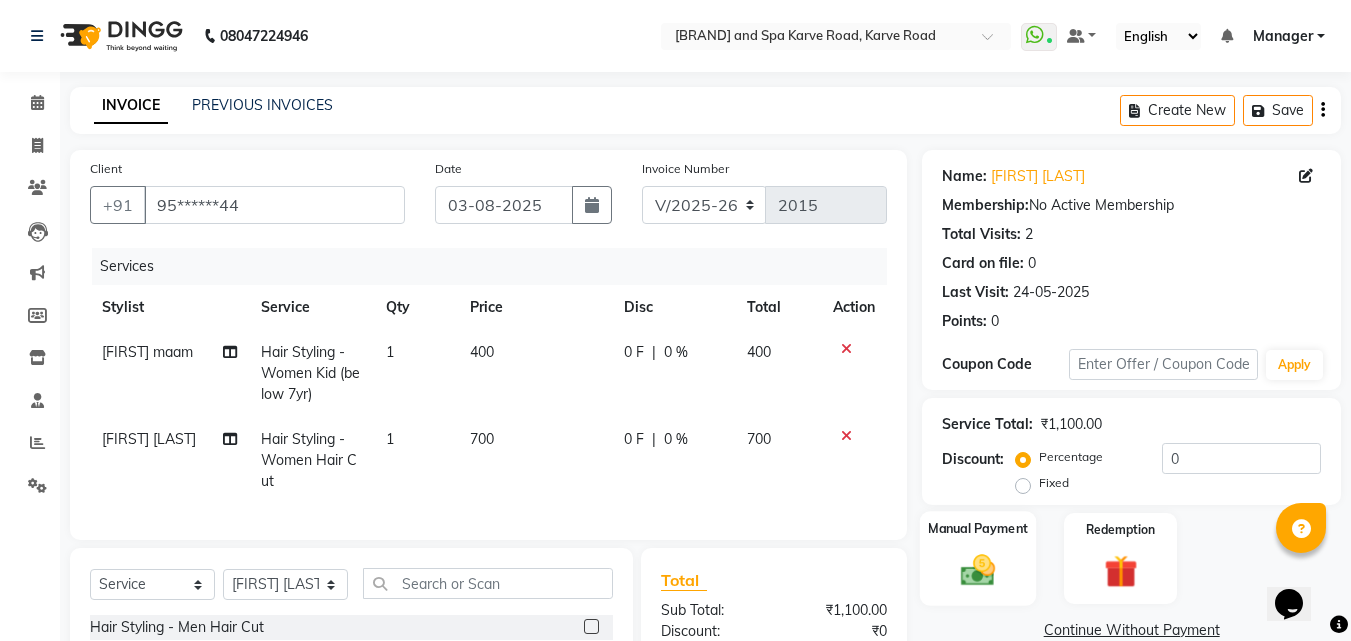 scroll, scrollTop: 247, scrollLeft: 0, axis: vertical 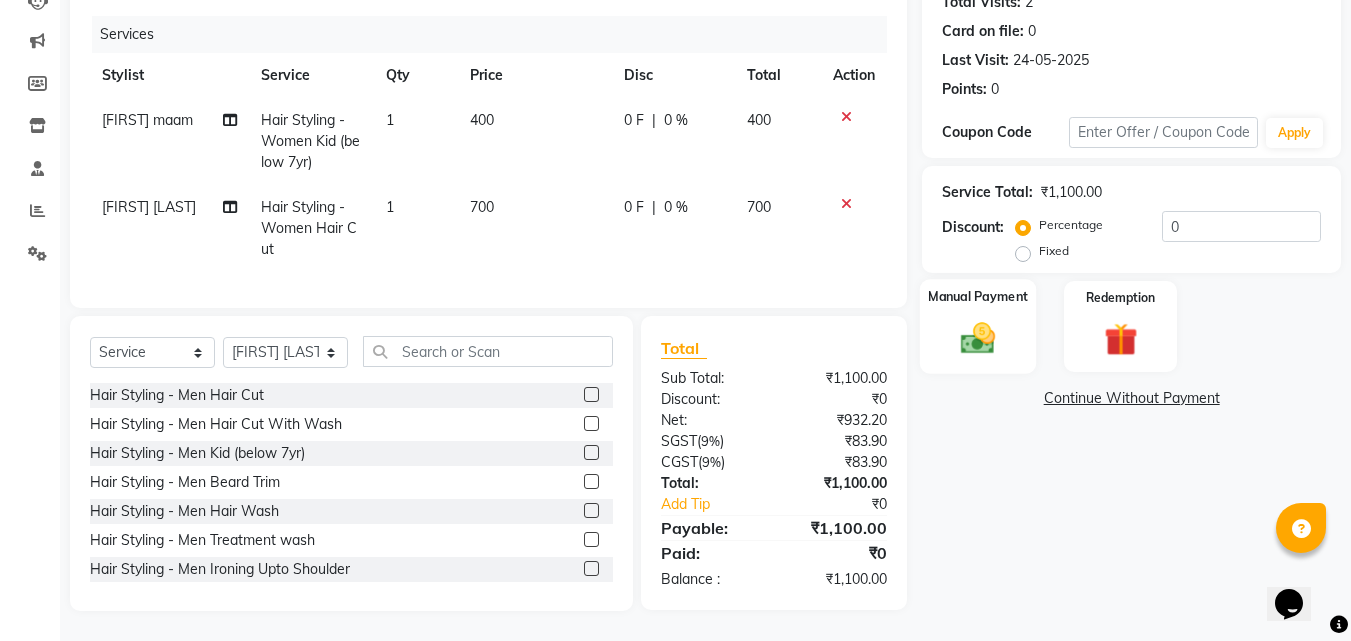 click 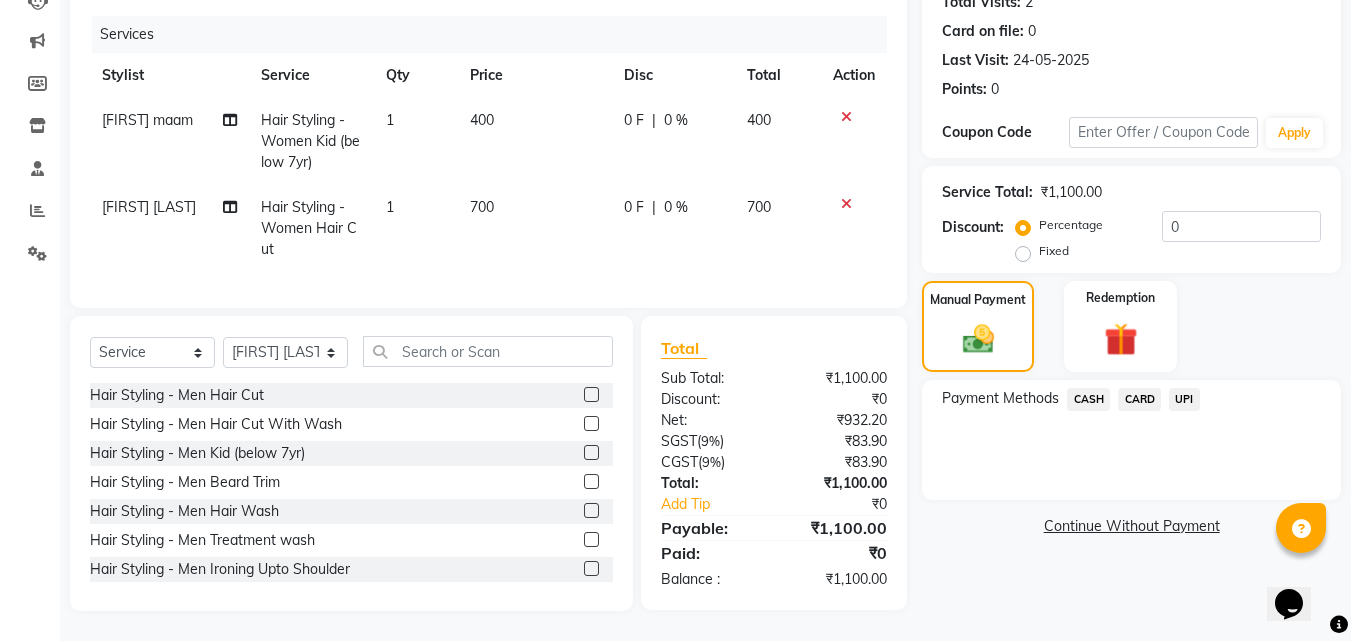 click on "CASH" 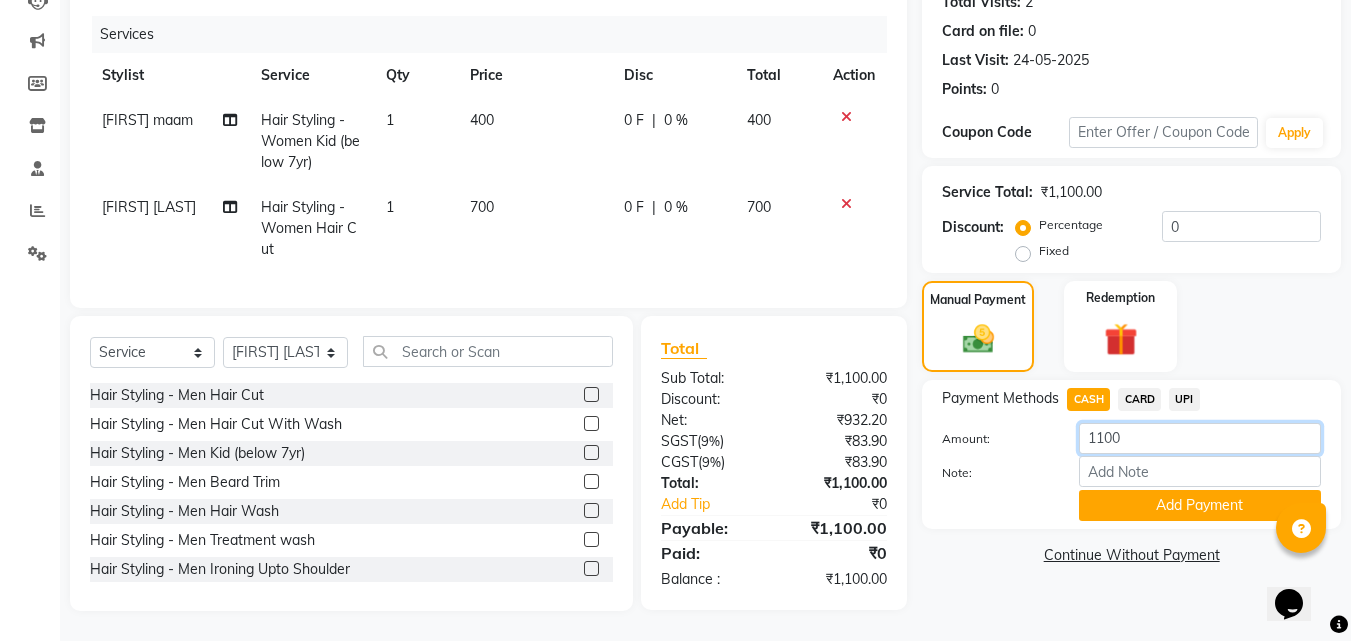 click on "1100" 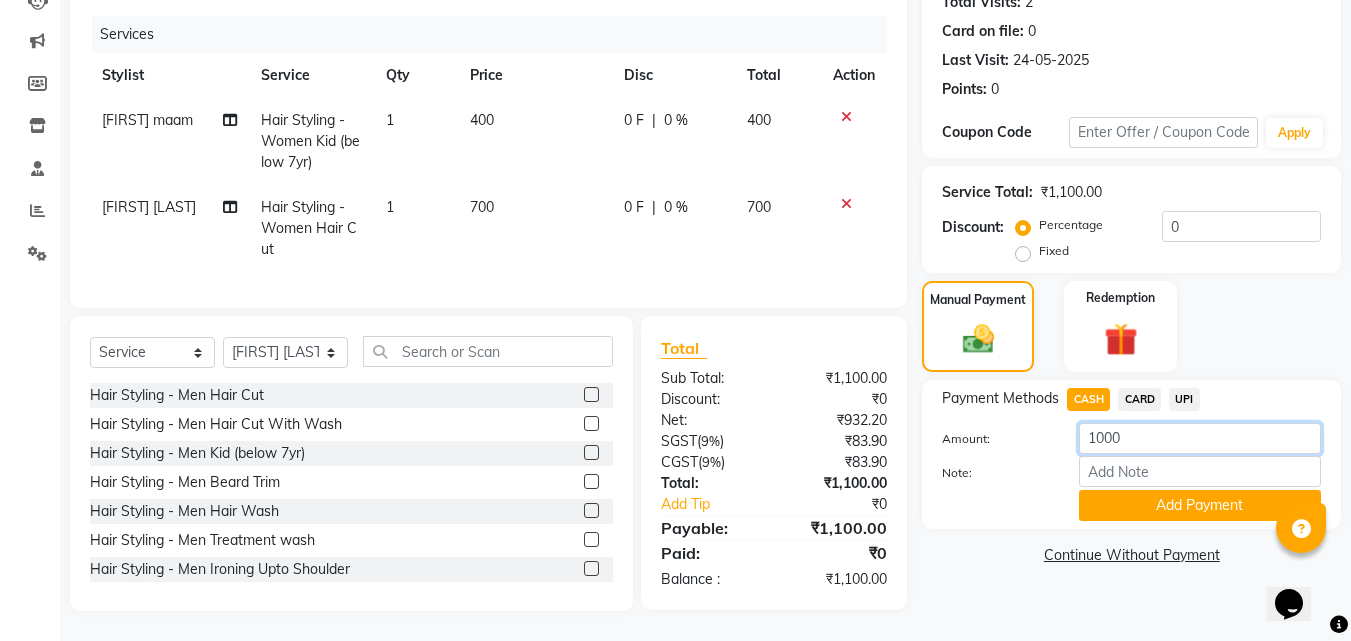 type on "1000" 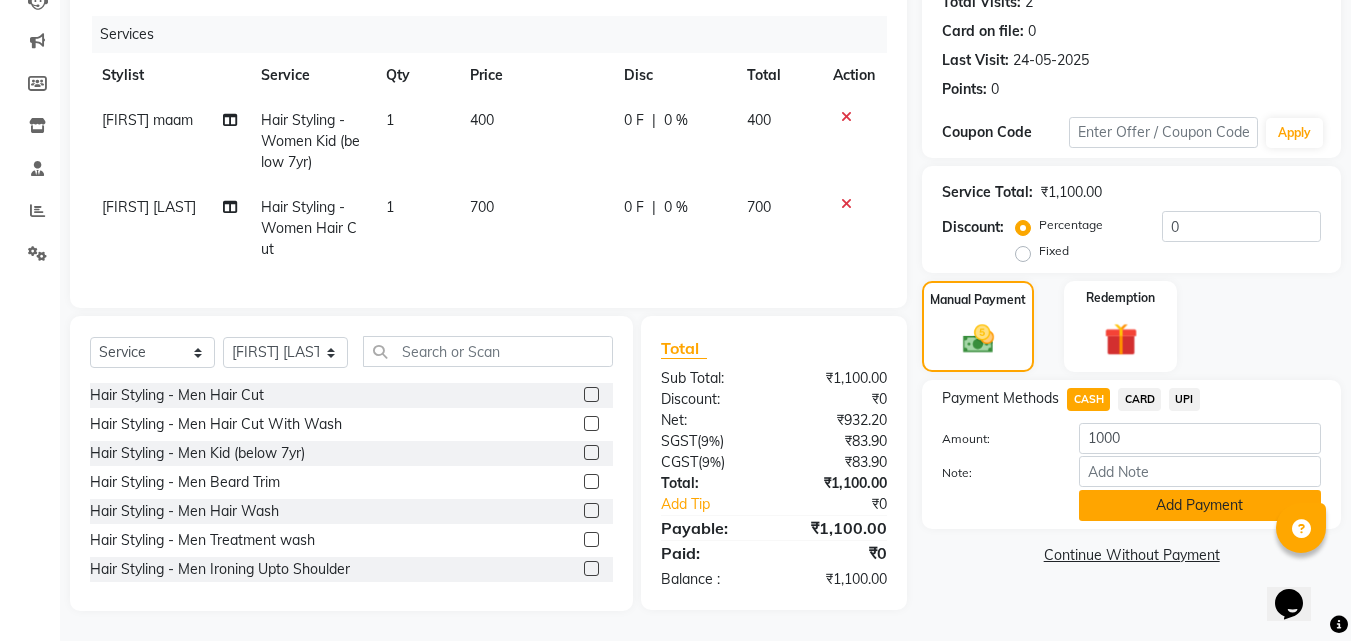 click on "Add Payment" 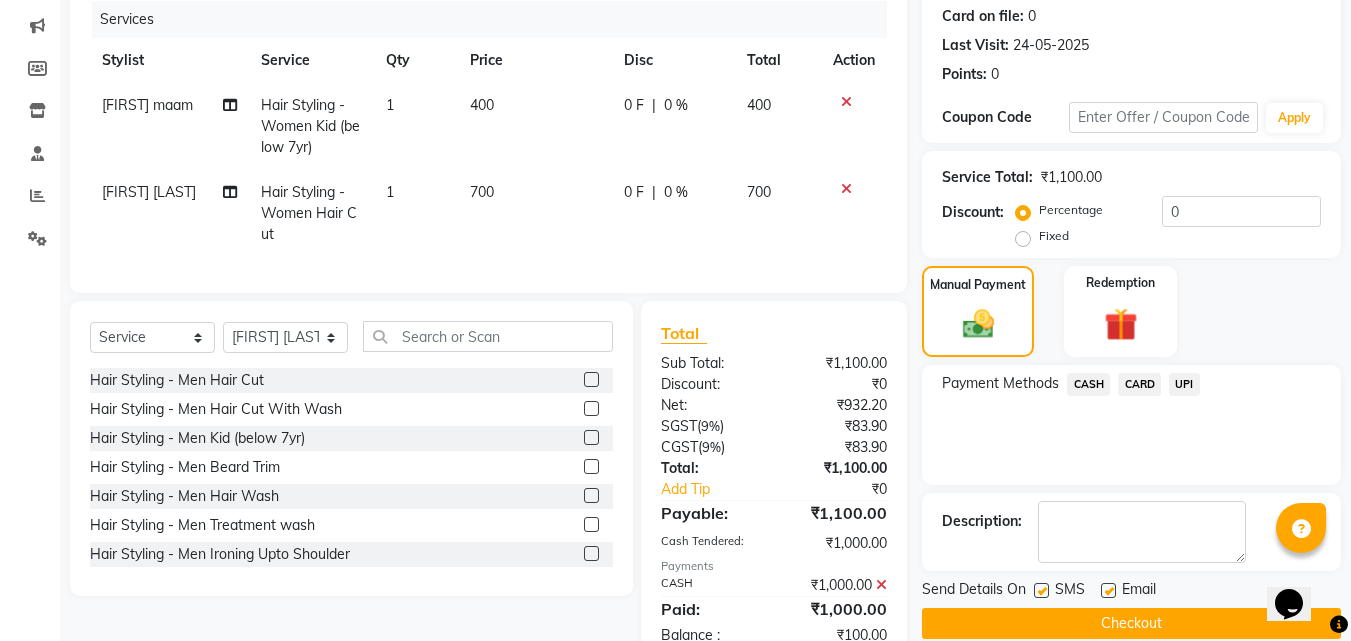 click on "UPI" 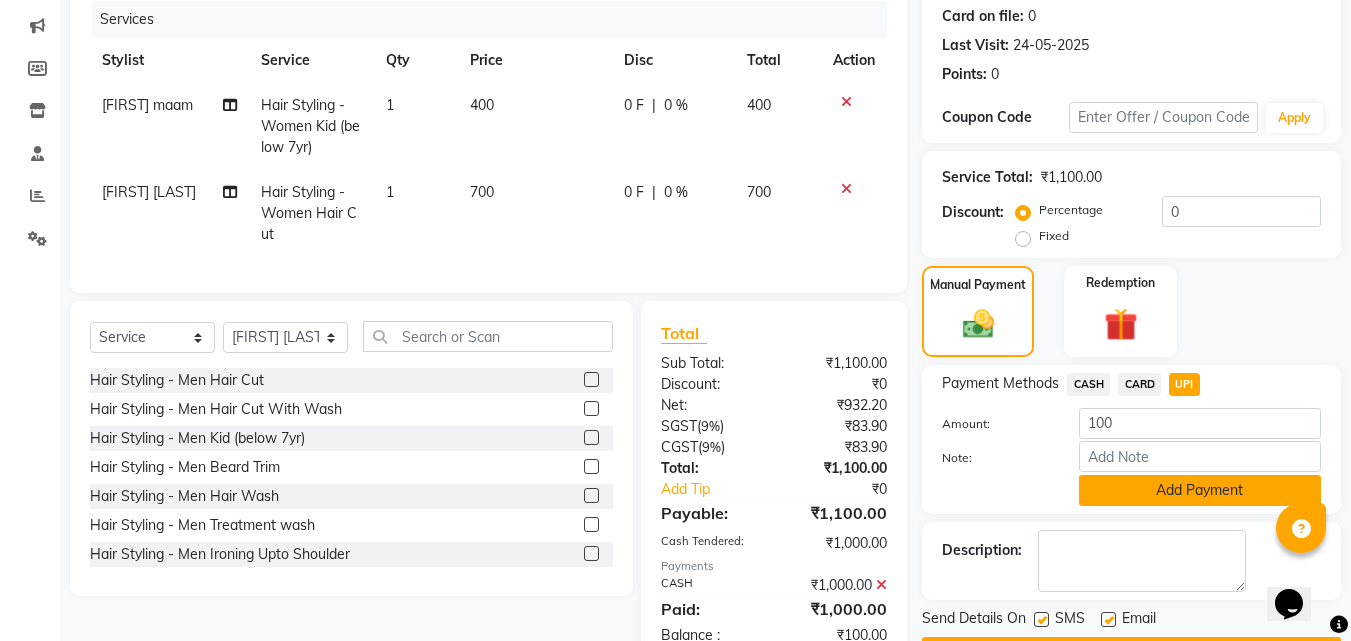 click on "Add Payment" 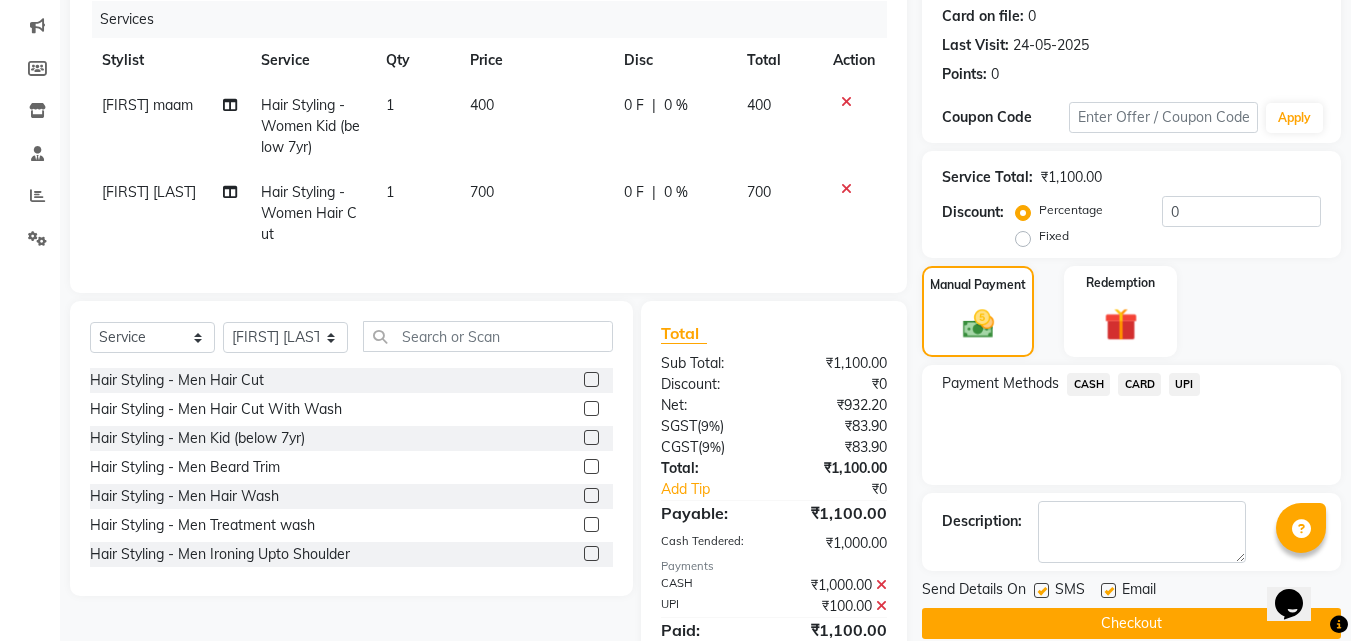 click on "Checkout" 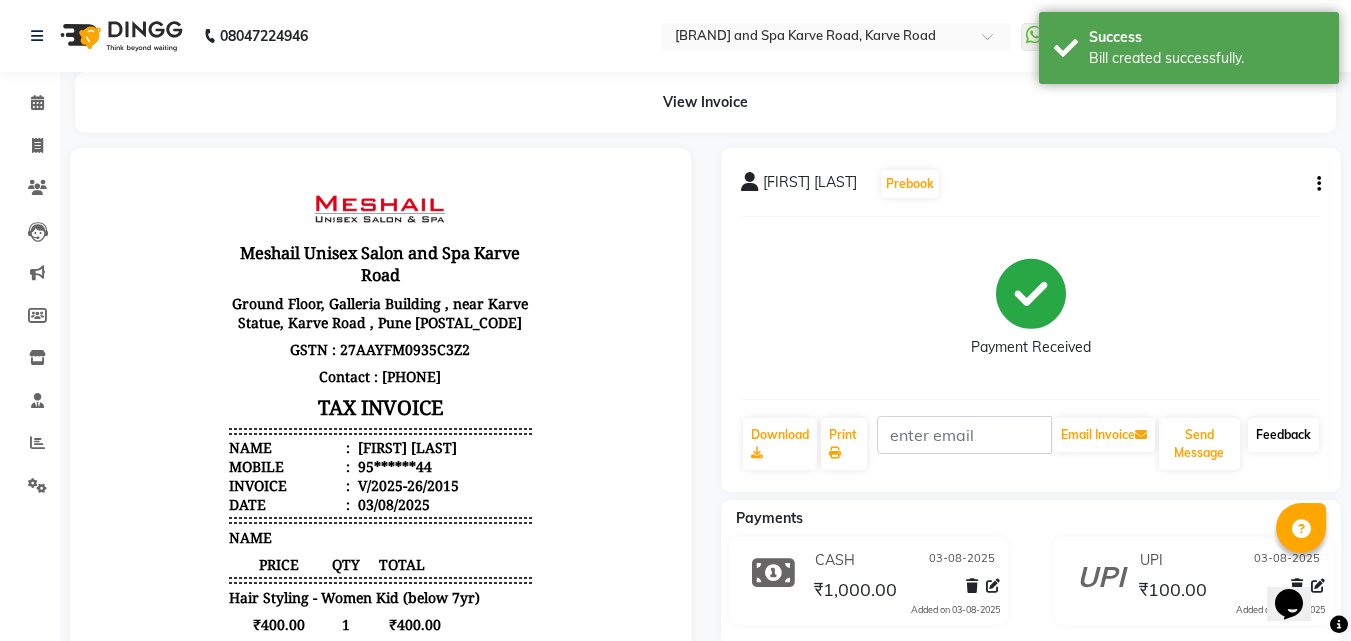 scroll, scrollTop: 0, scrollLeft: 0, axis: both 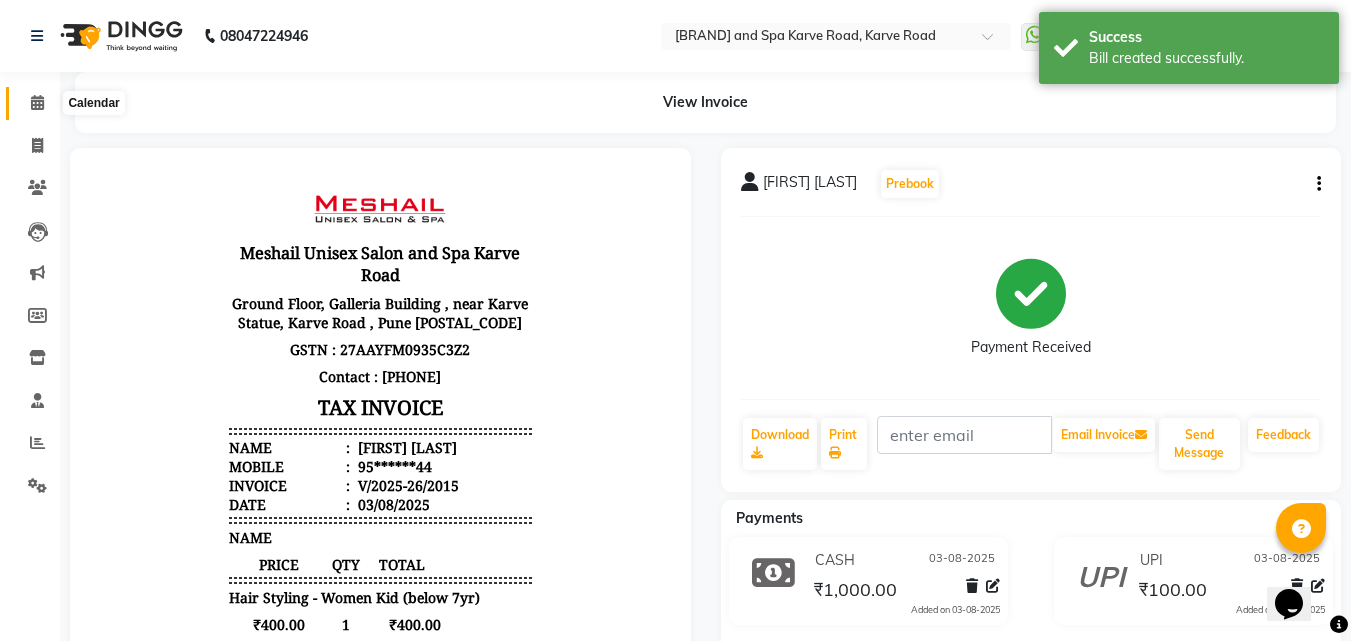 click 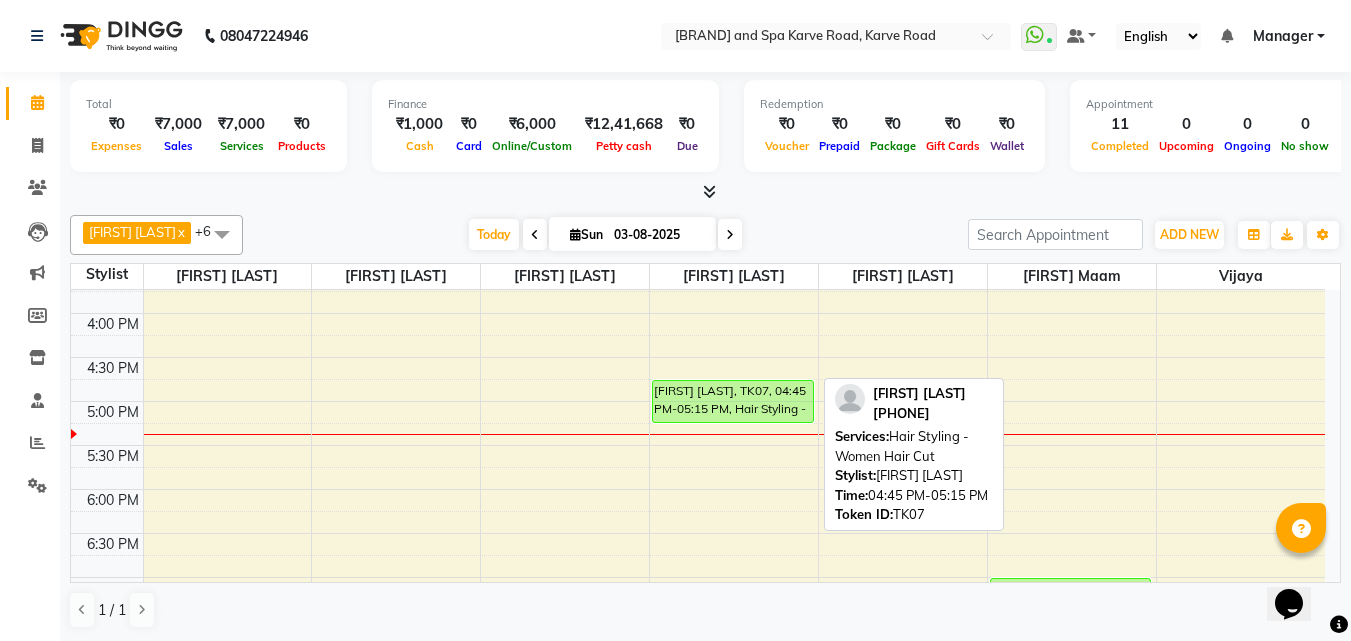 scroll, scrollTop: 600, scrollLeft: 0, axis: vertical 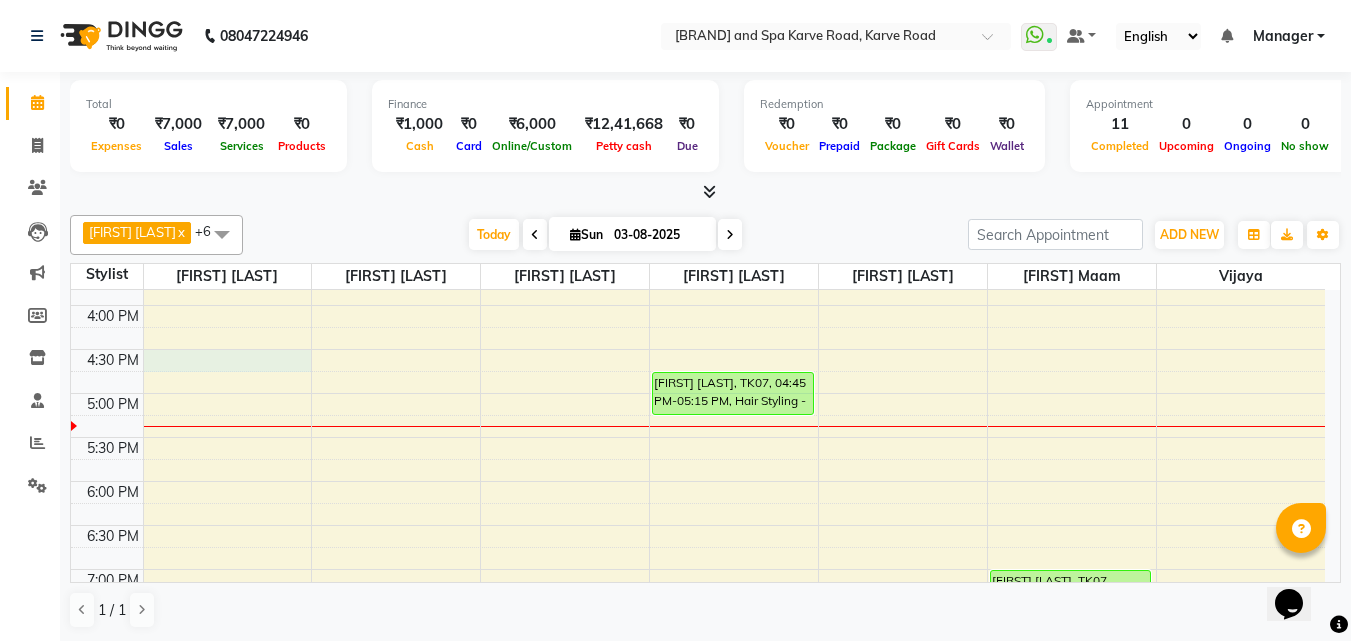 click on "[TIME] [TIME] [TIME] [TIME] [TIME] [TIME] [TIME] [TIME] [TIME] [TIME] [TIME] [TIME] [TIME] [TIME] [TIME] [TIME] [TIME] [TIME] [TIME] [TIME] [TIME] [TIME] [TIME] [TIME] [TIME] [TIME]    [FIRST] [LAST], TK02, [TIME]-[TIME], Hair Styling - Women Hair Blowdry Up To Shoulder    [FIRST] [LAST], TK04, [TIME]-[TIME], Inoa Touch Up,Hair Styling - Women Hair Cut    [FIRST] [LAST], TK01, [TIME]-[TIME], Inoa Touch Up    [FIRST] [LAST], TK03, [TIME]-[TIME], Hair Styling - Women Hair Cut With Wash    [FIRST] [LAST], TK07, [TIME]-[TIME], Hair Styling - Women Hair Cut    [FIRST] [LAST], TK01, [TIME]-[TIME], Threading - Women Eye Brows    [FIRST] [LAST], TK02, [TIME]-[TIME], Threading - Women Full Face    [FIRST] [LAST], TK05, [TIME]-[TIME], Threading - Women Full Face    [FIRST] [LAST], TK07, [TIME]-[TIME], Hair Styling - Women Kid (below 7yr)    [FIRST] [LAST], TK06, [TIME]-[TIME], Threading - Women Eye Brows" at bounding box center (698, 261) 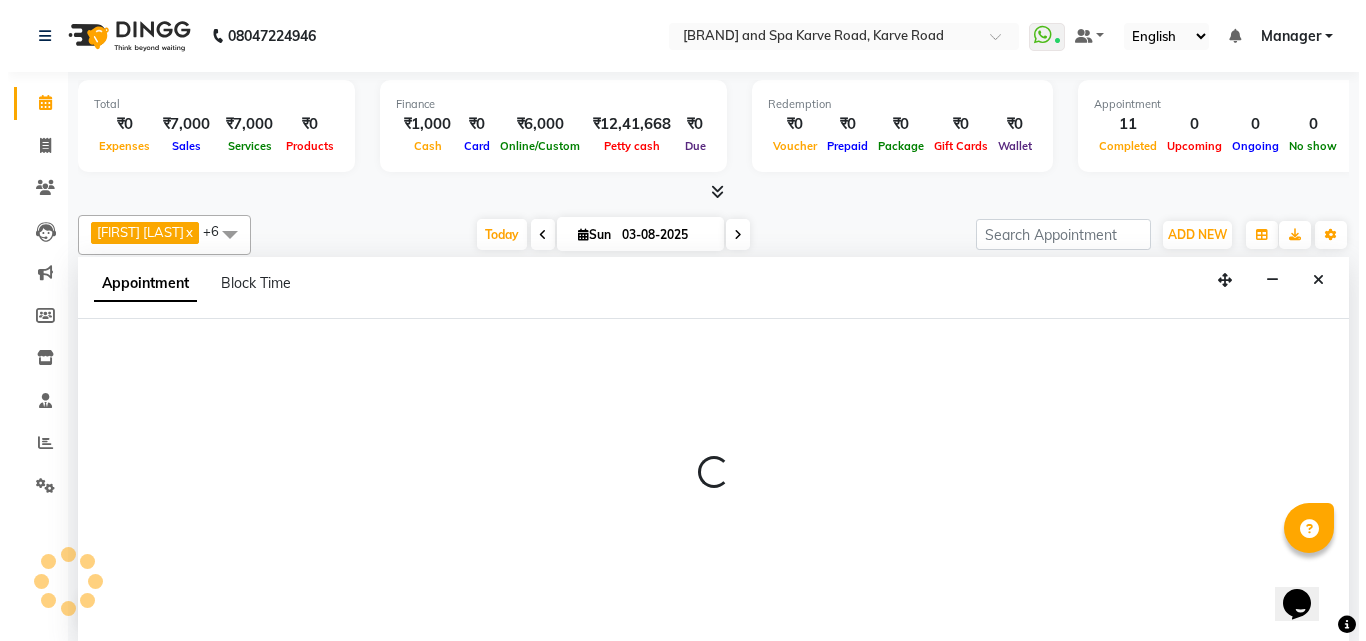 scroll, scrollTop: 1, scrollLeft: 0, axis: vertical 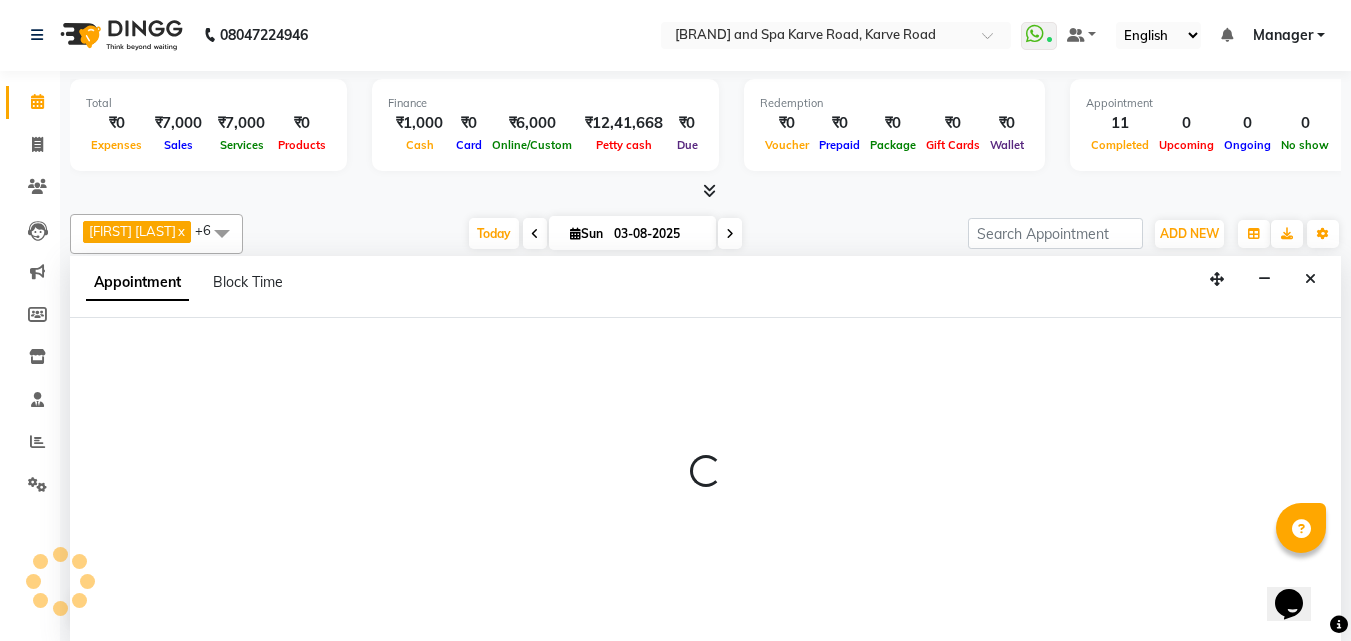 select on "52966" 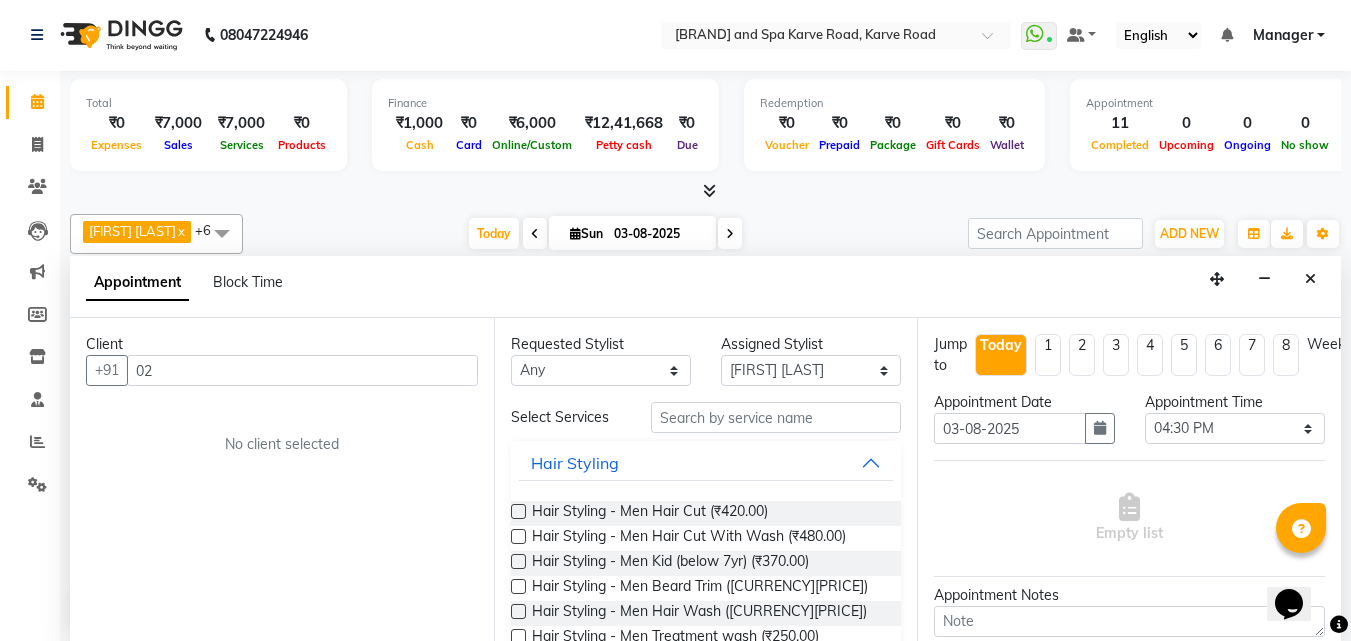 type on "0" 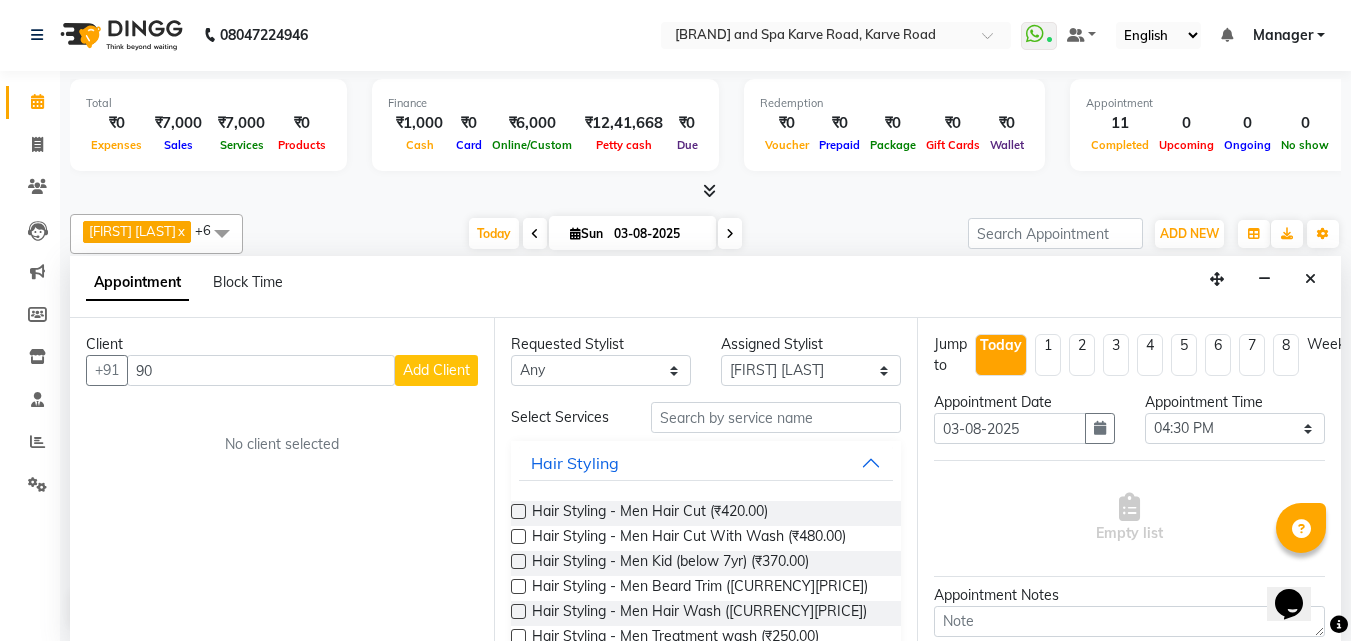 type on "9" 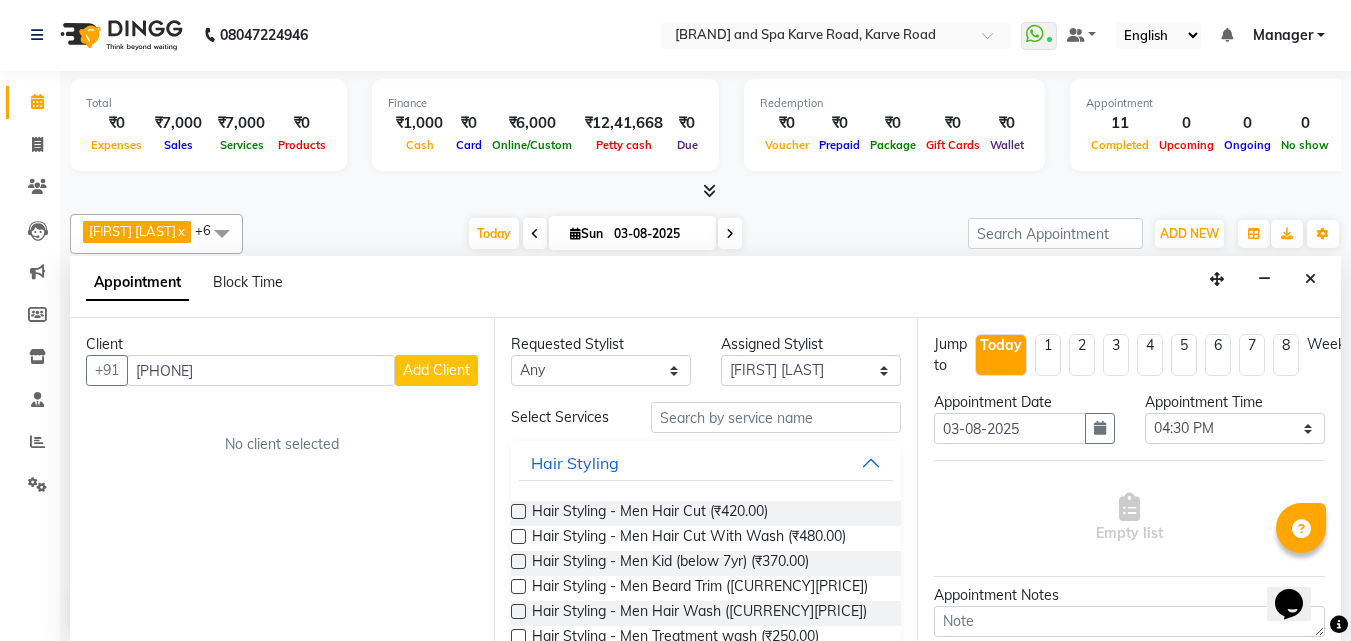 type on "[PHONE]" 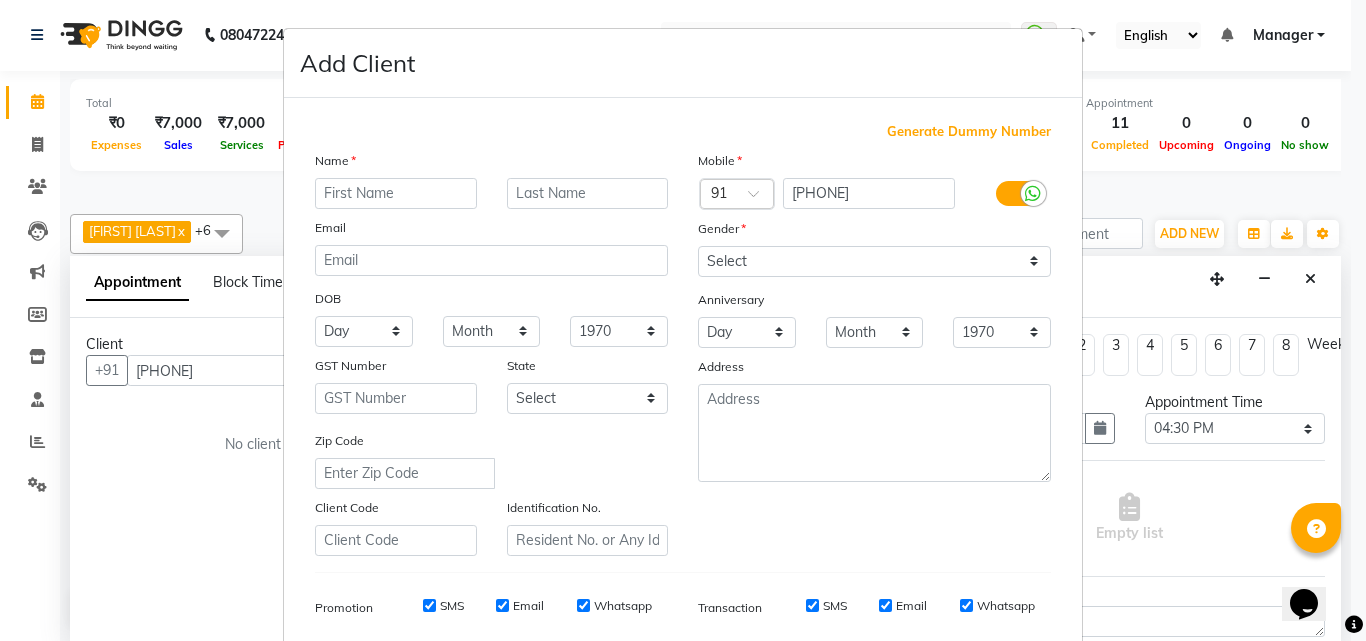 click at bounding box center (396, 193) 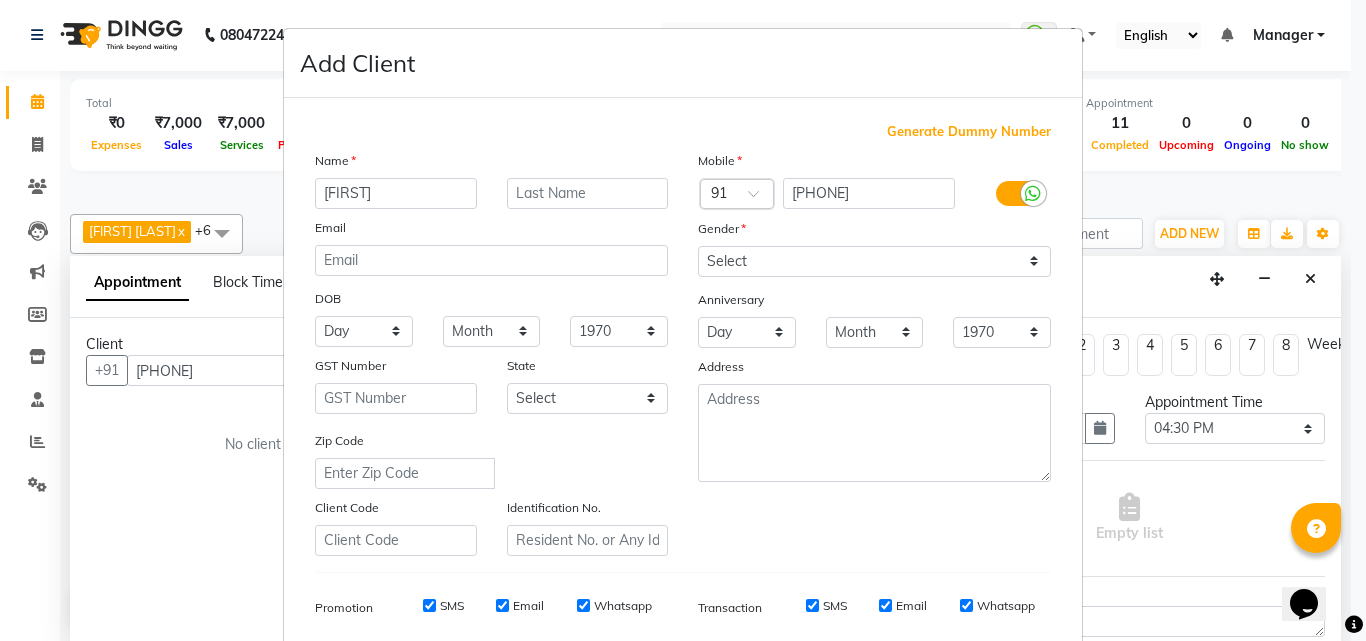 type on "[FIRST]" 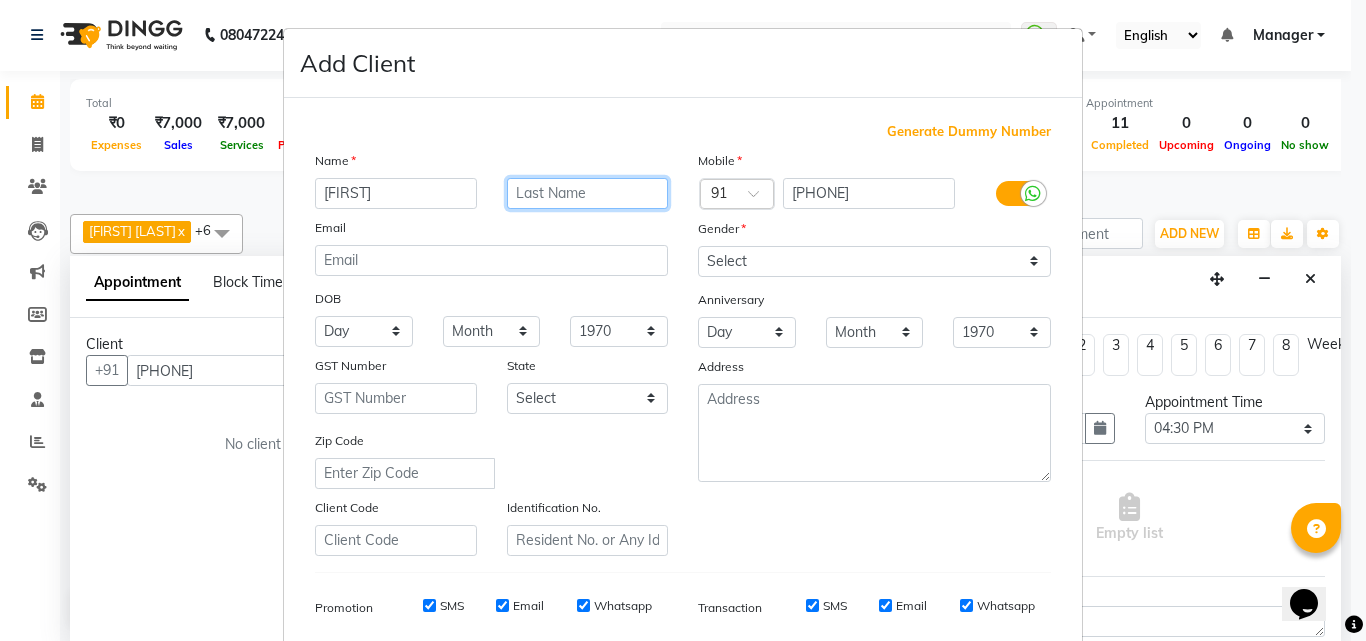 click at bounding box center [588, 193] 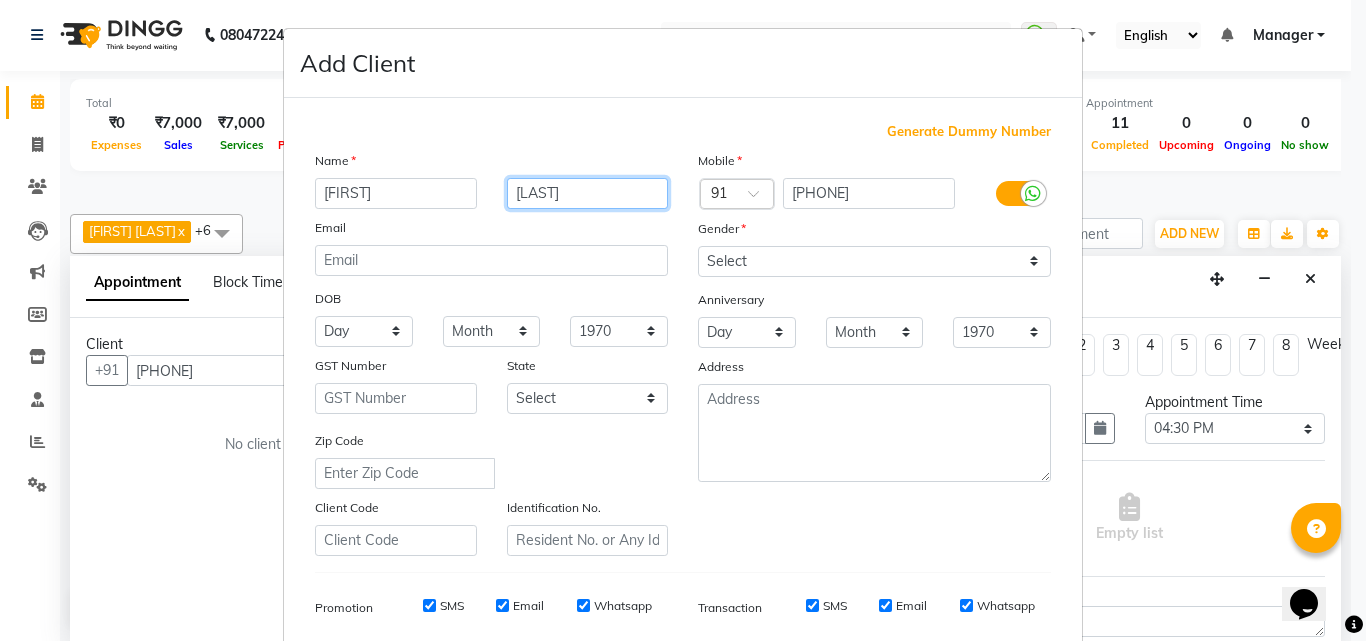 type on "[LAST]" 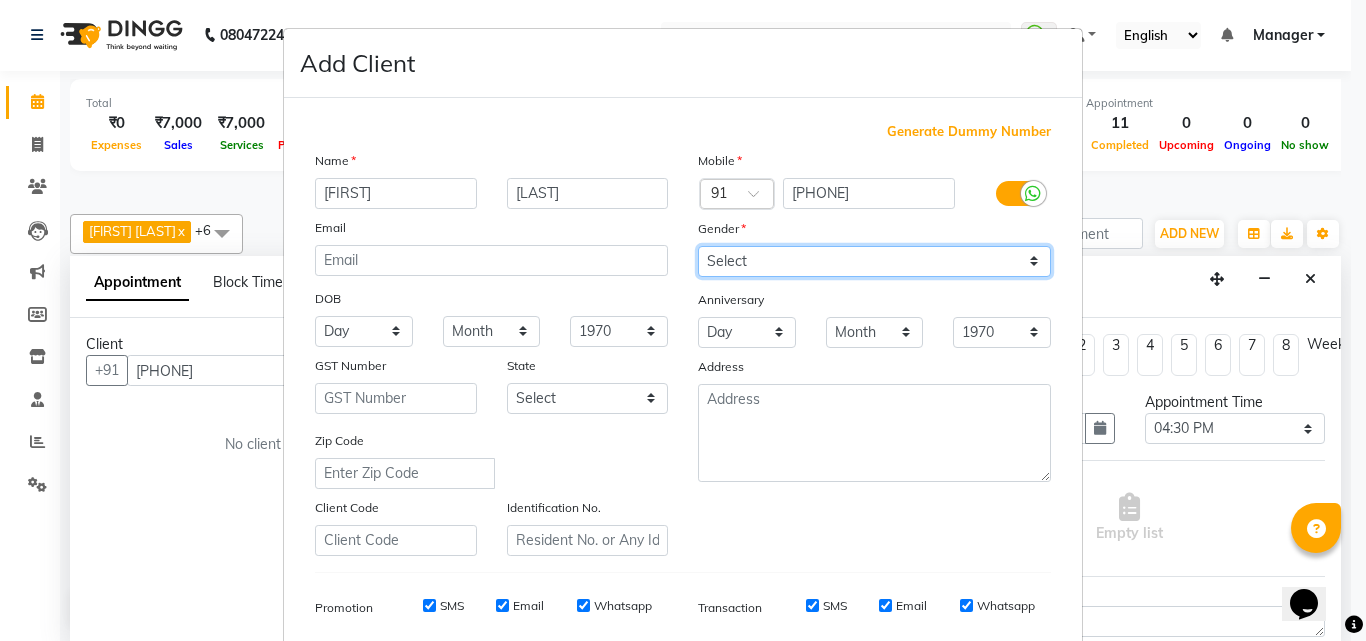 drag, startPoint x: 949, startPoint y: 261, endPoint x: 923, endPoint y: 276, distance: 30.016663 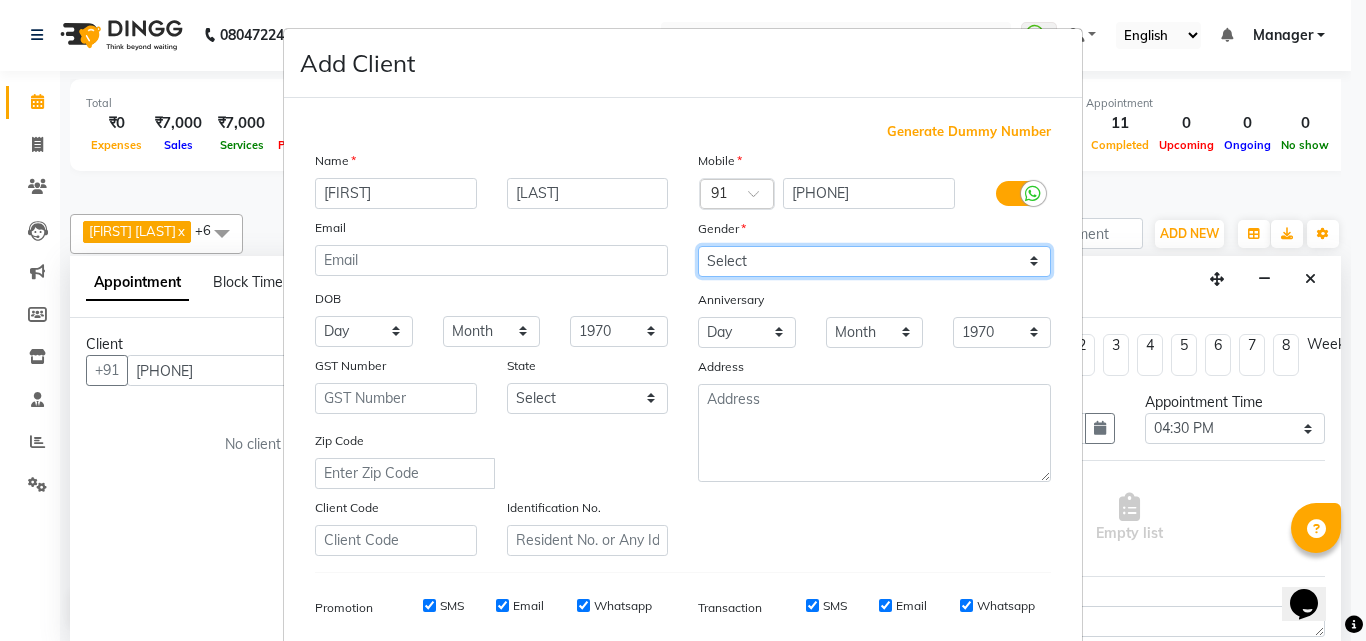 click on "Select Male Female Other Prefer Not To Say" at bounding box center (874, 261) 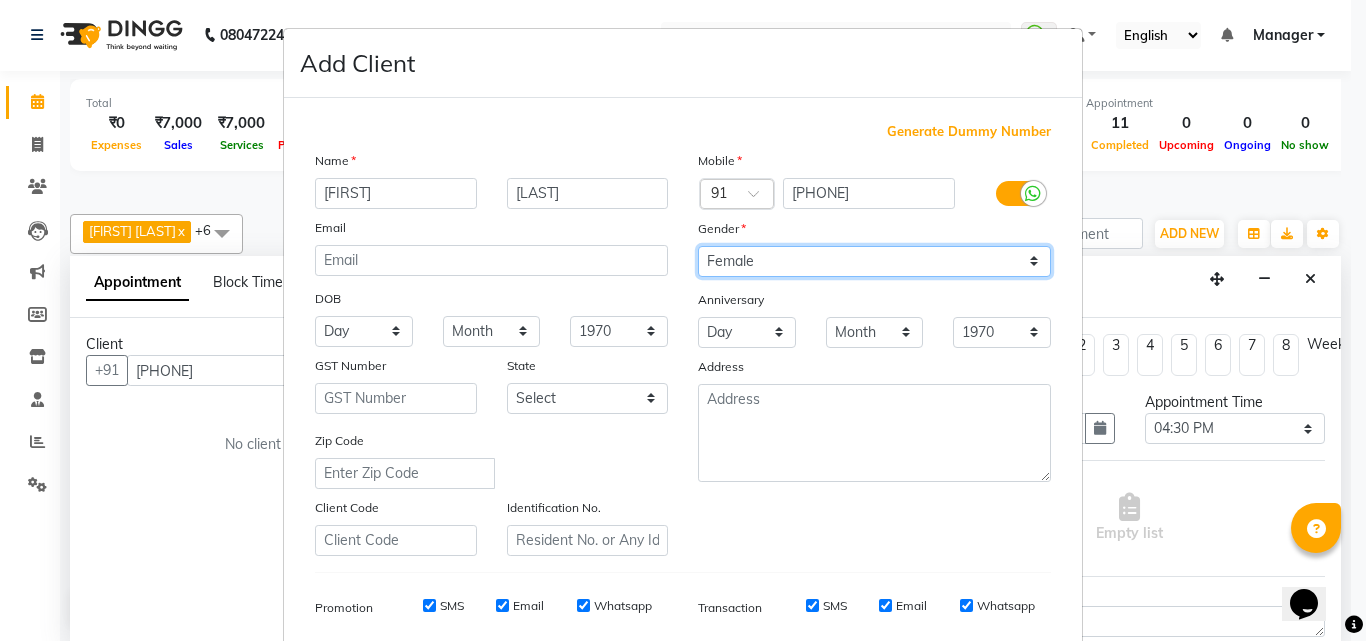 click on "Select Male Female Other Prefer Not To Say" at bounding box center [874, 261] 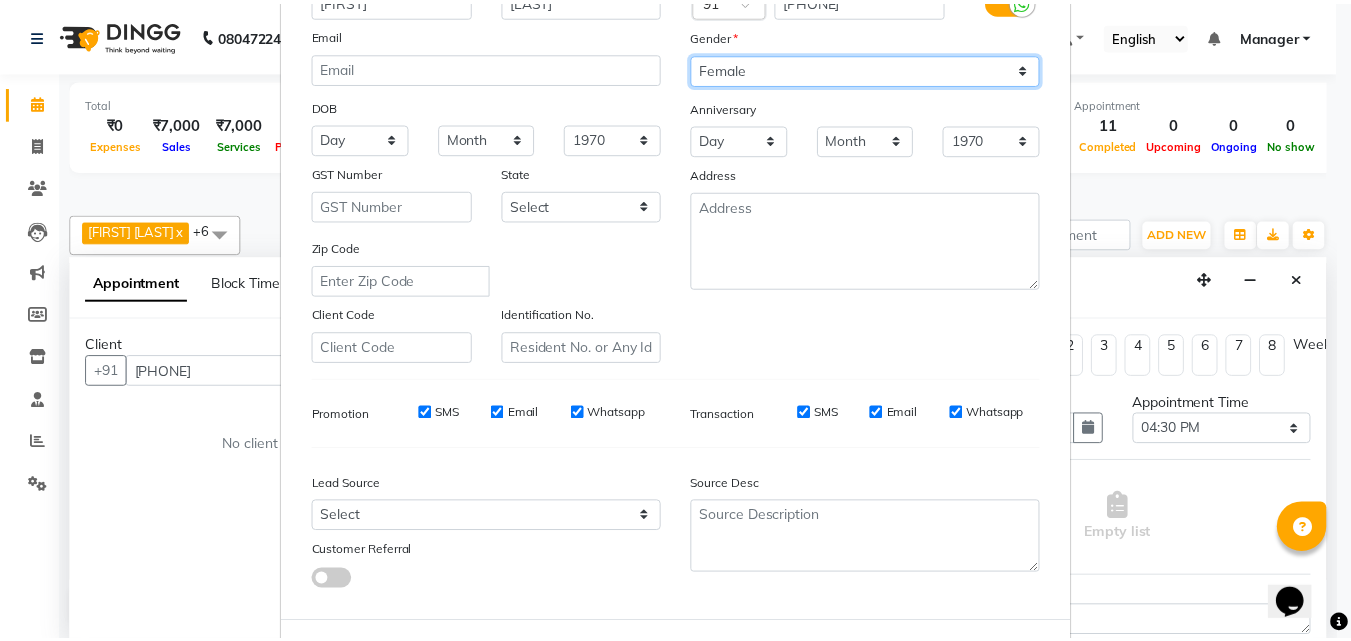 scroll, scrollTop: 282, scrollLeft: 0, axis: vertical 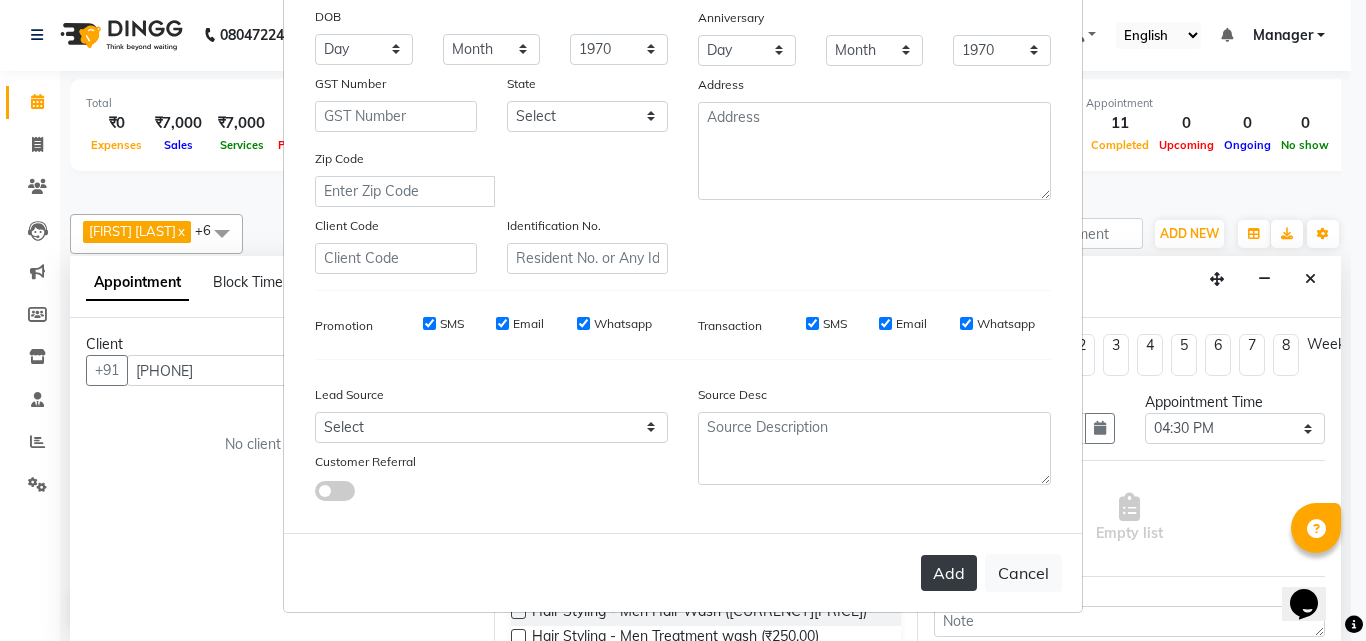 click on "Add" at bounding box center (949, 573) 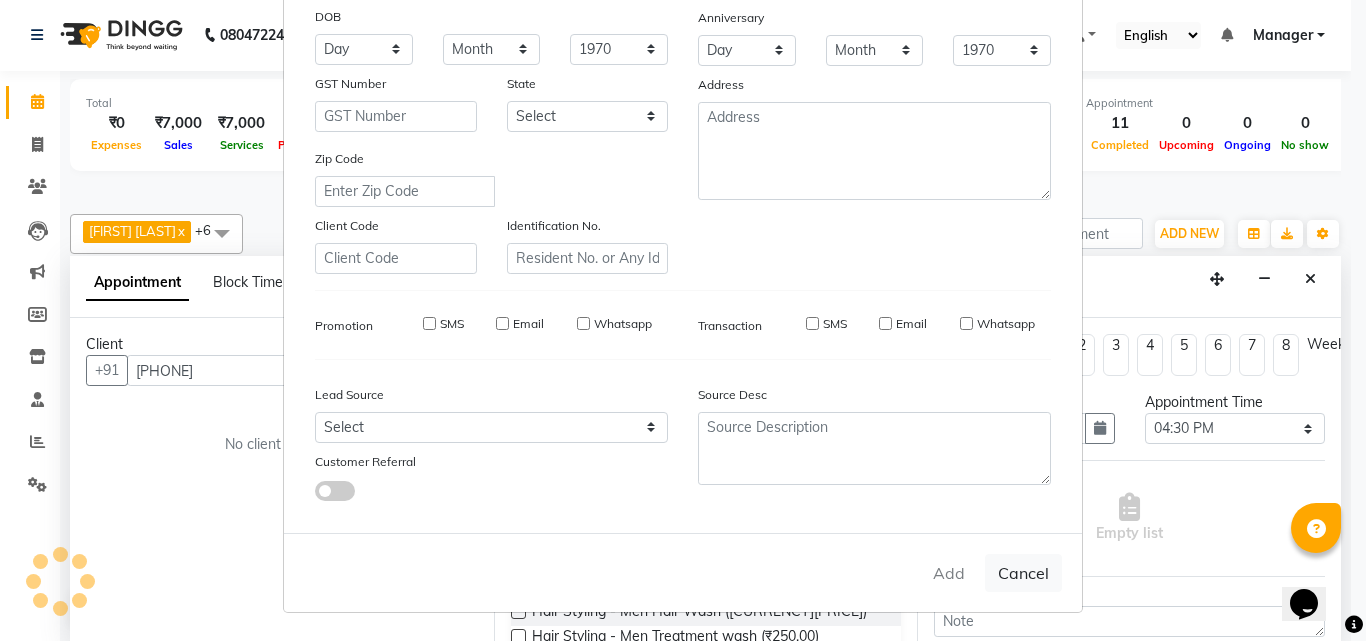 type on "90******82" 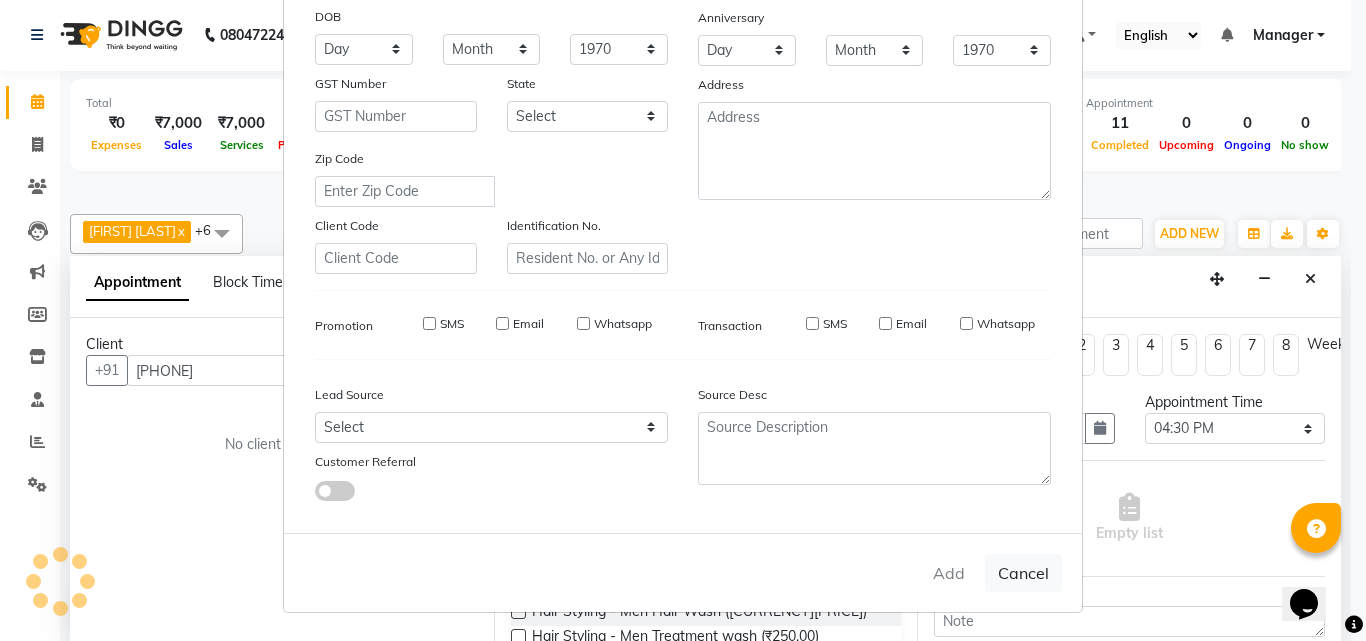 type 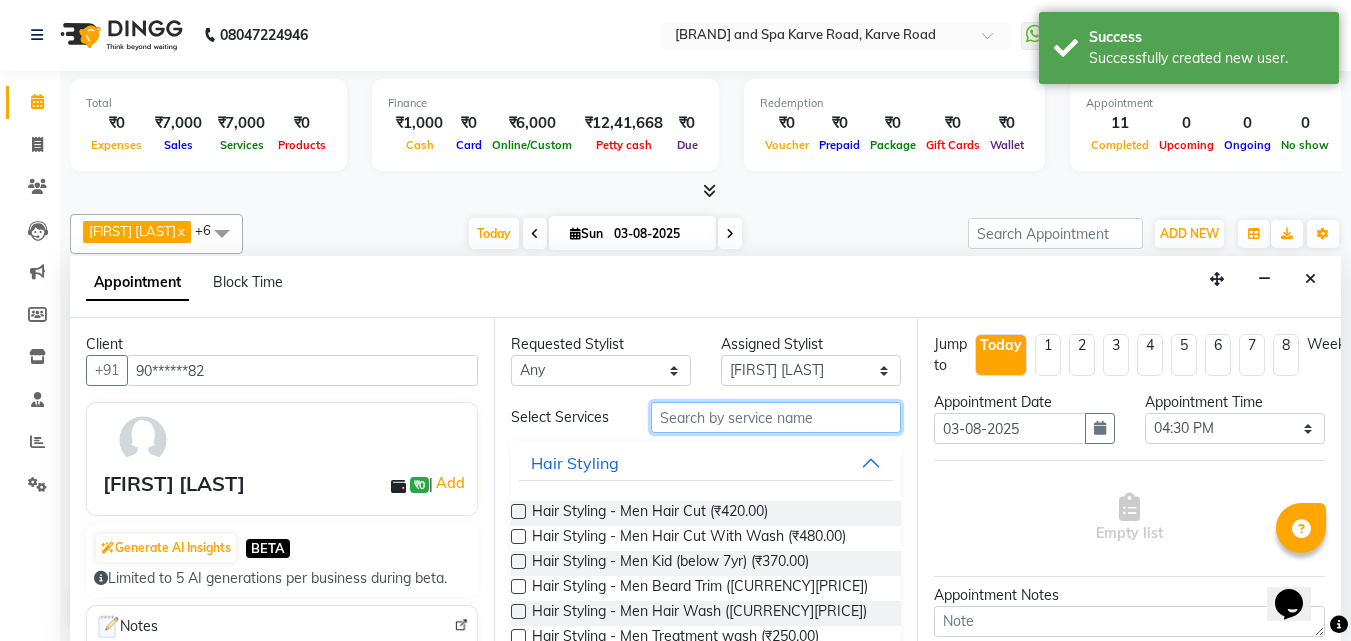 click at bounding box center (776, 417) 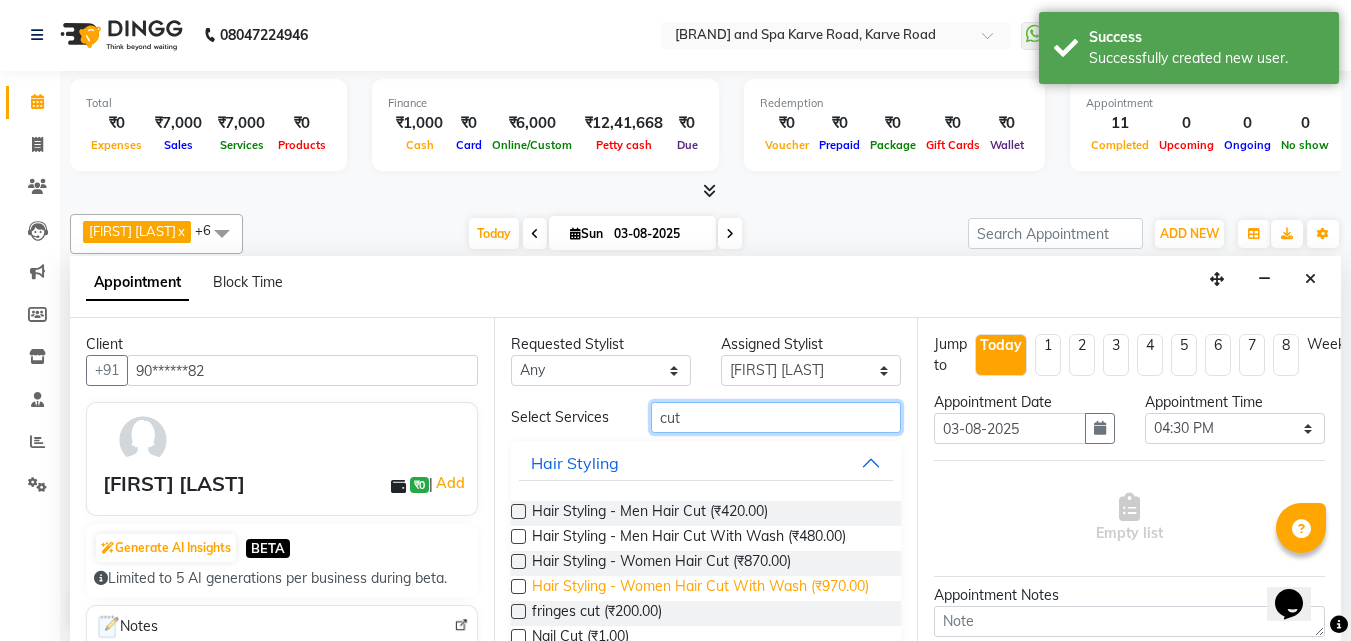 type on "cut" 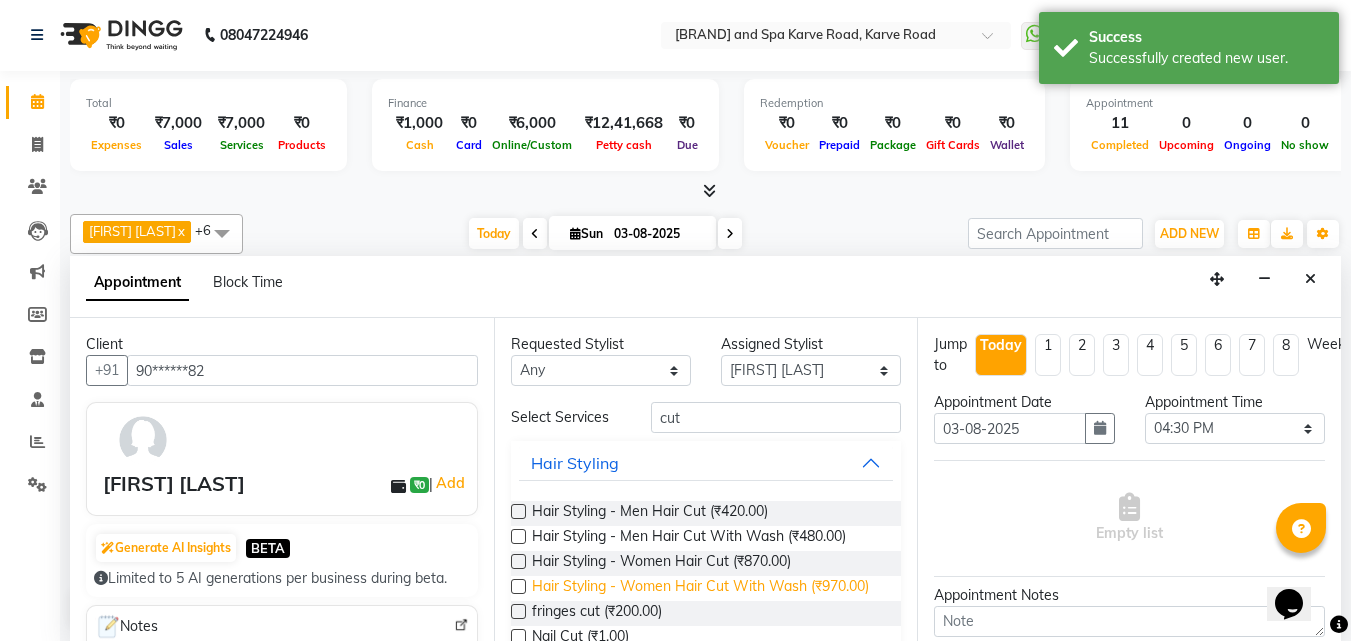 click on "Hair Styling - Women Hair Cut With Wash (₹970.00)" at bounding box center (700, 588) 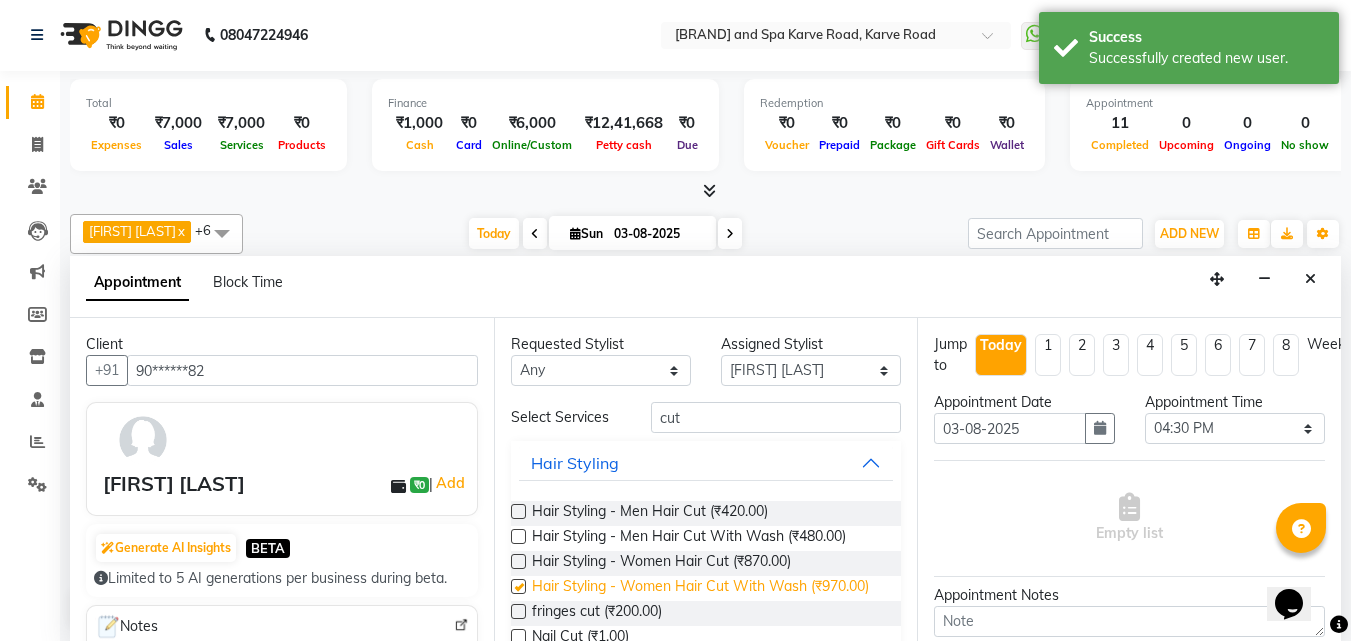 checkbox on "false" 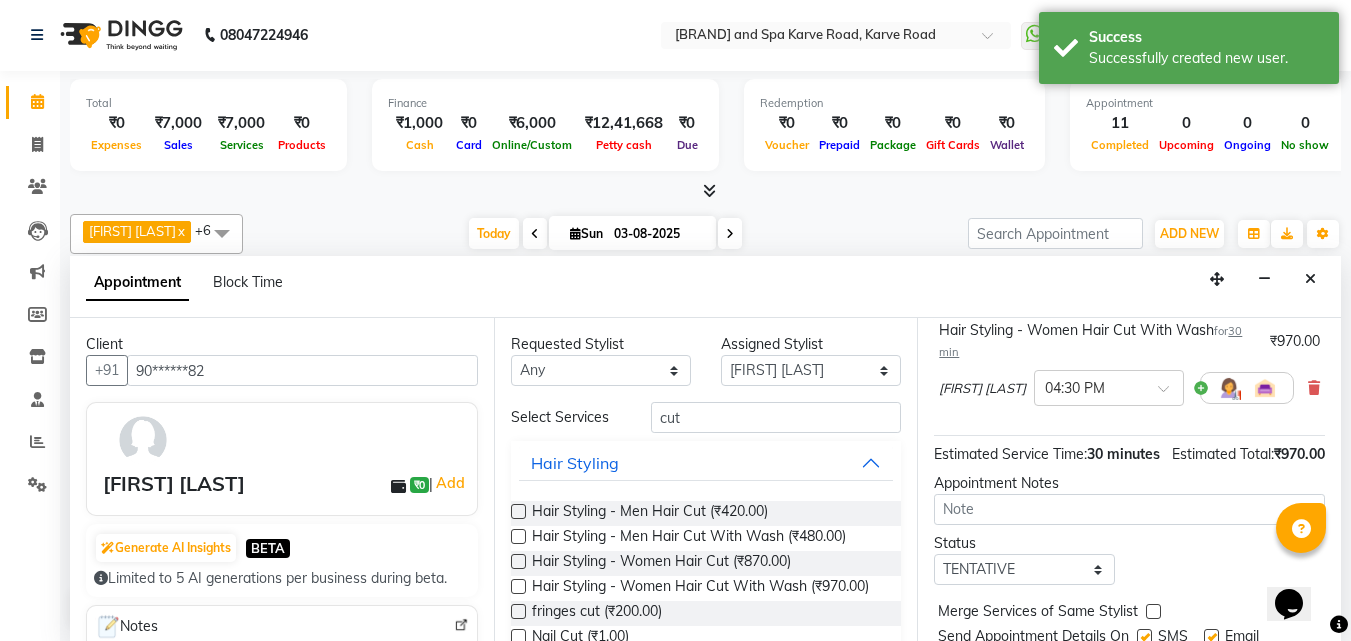 scroll, scrollTop: 263, scrollLeft: 0, axis: vertical 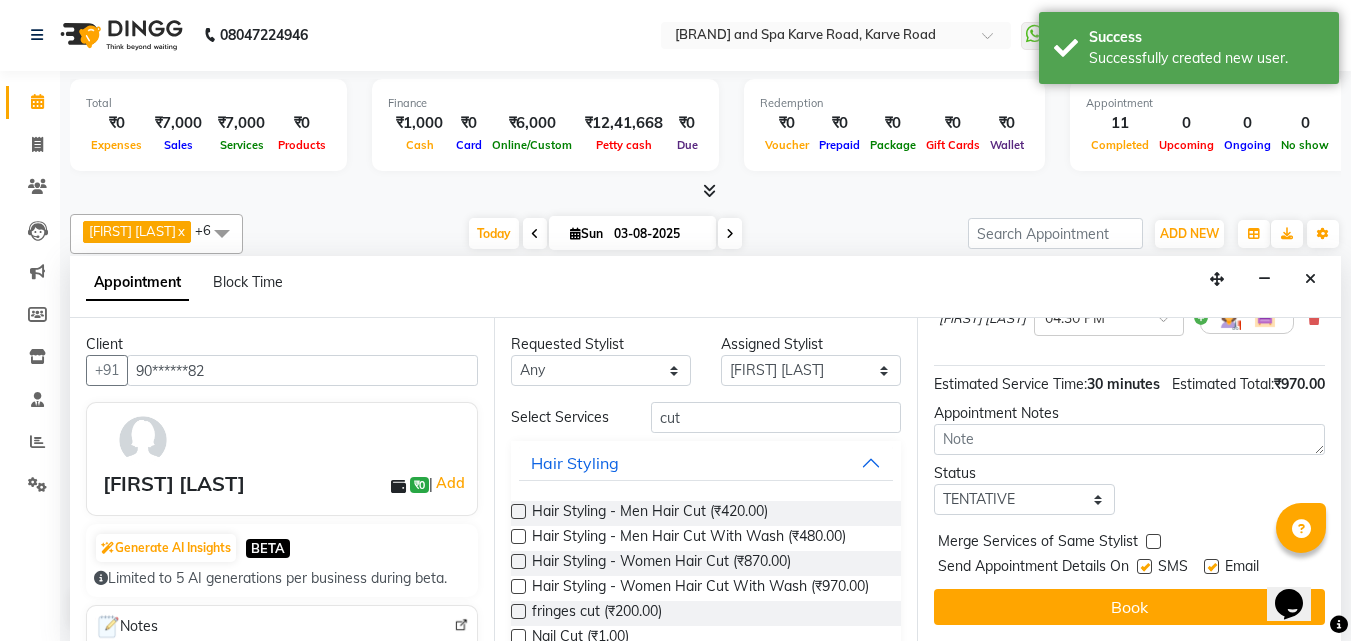 click at bounding box center (1144, 566) 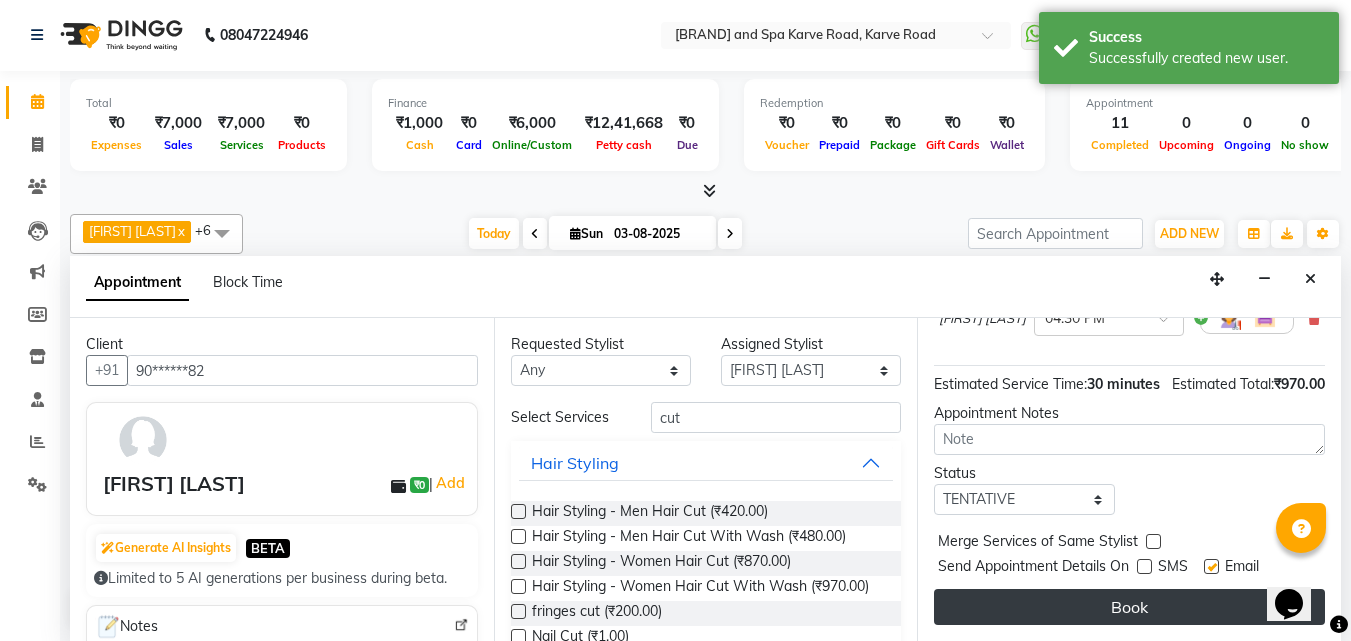 click on "Book" at bounding box center (1129, 607) 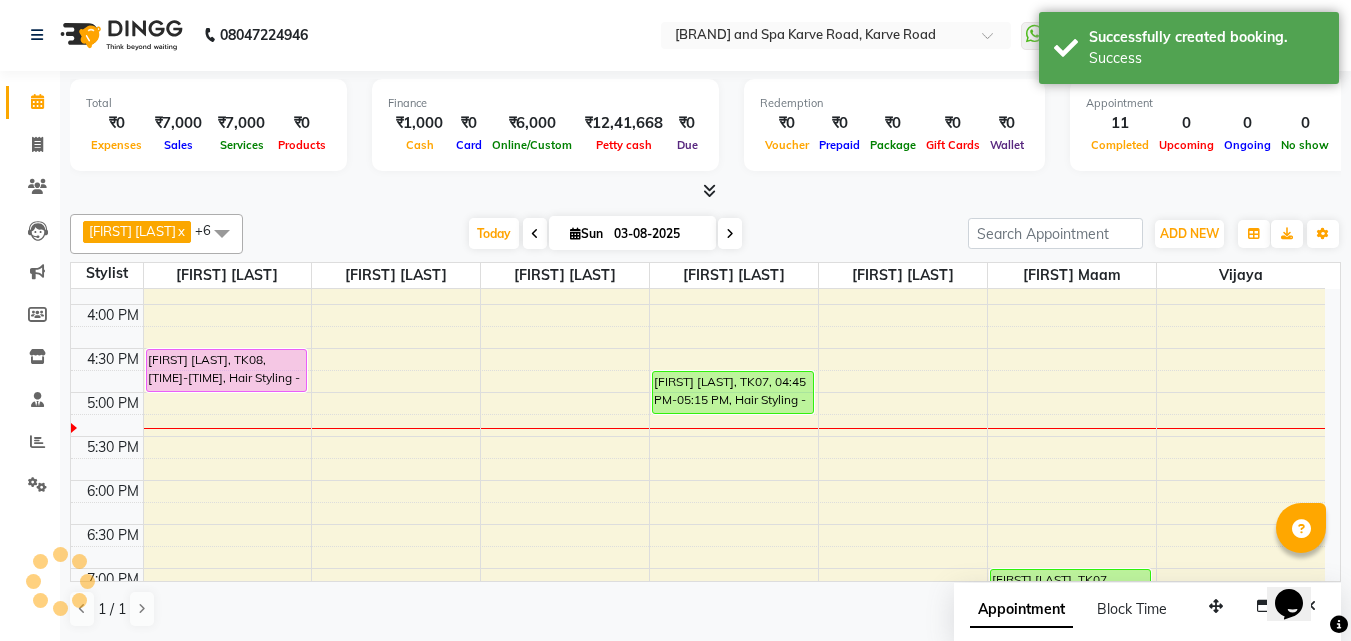 scroll, scrollTop: 0, scrollLeft: 0, axis: both 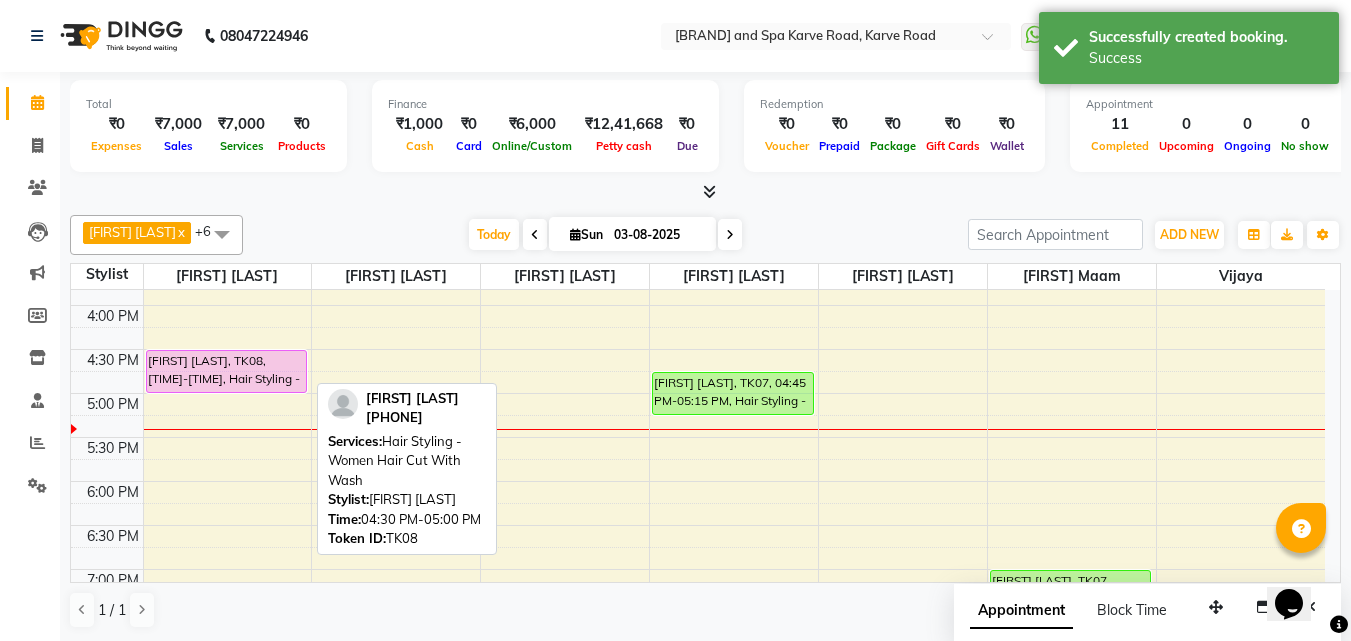 click on "[FIRST] [LAST], TK08, [TIME]-[TIME], Hair Styling - Women Hair Cut With Wash" at bounding box center (227, 371) 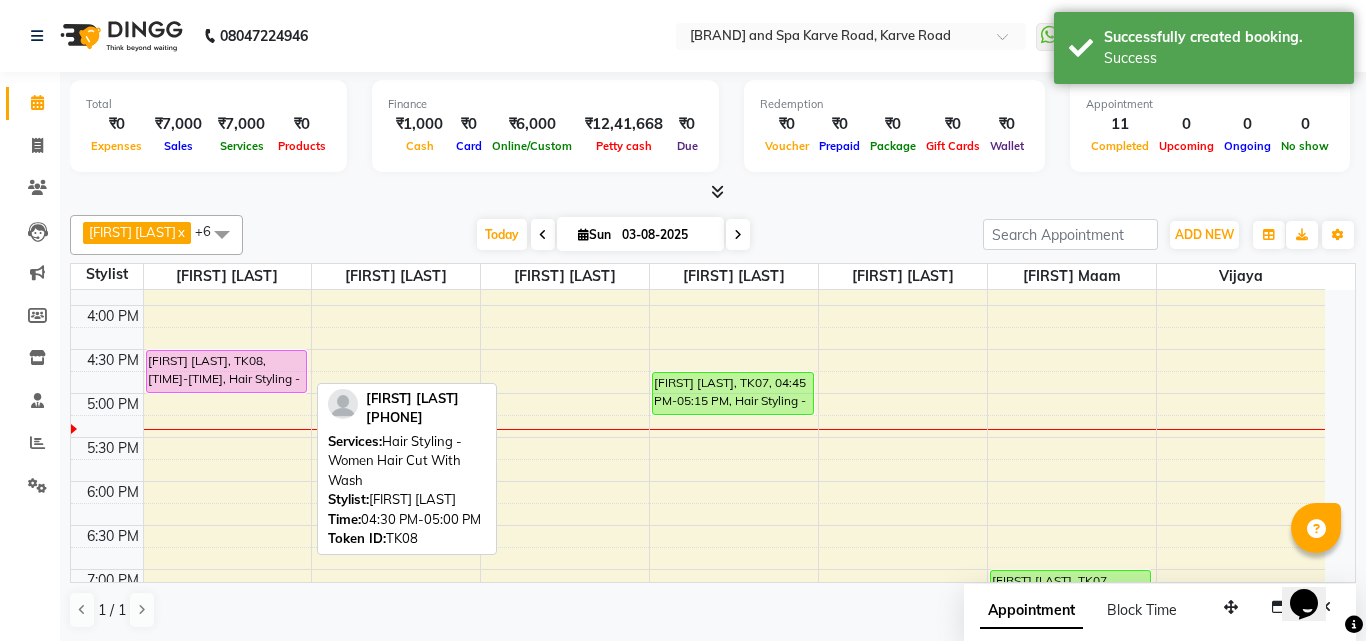 select on "7" 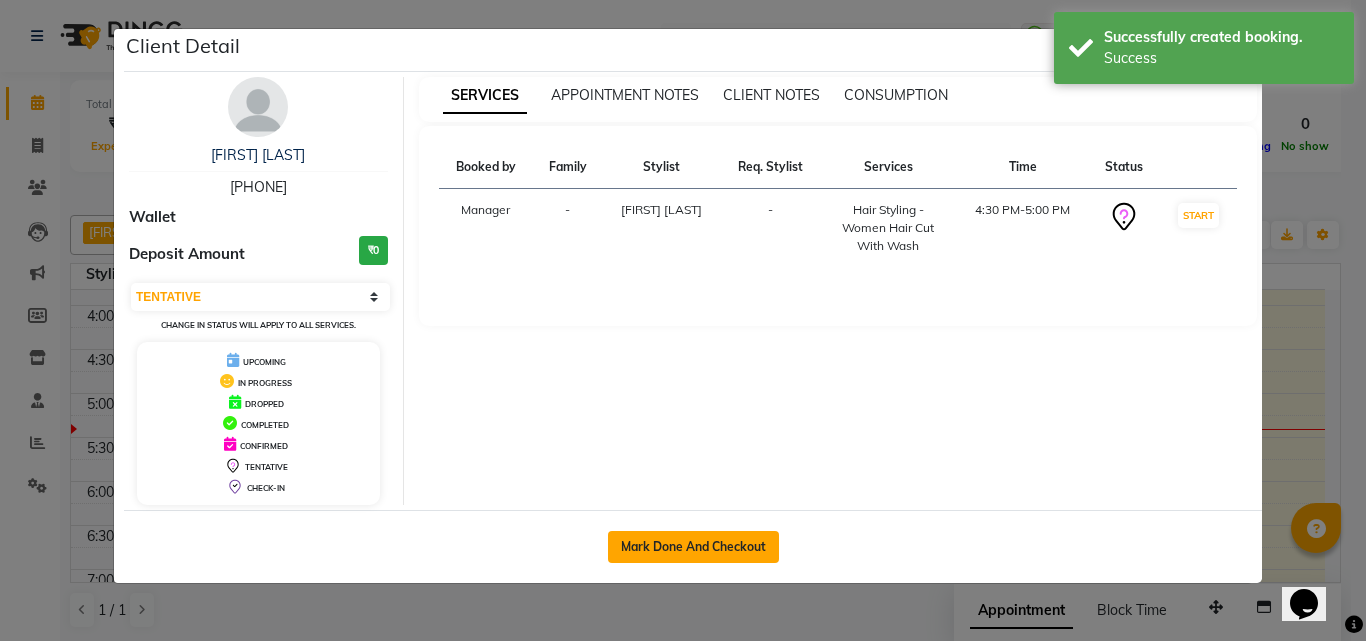 click on "Mark Done And Checkout" 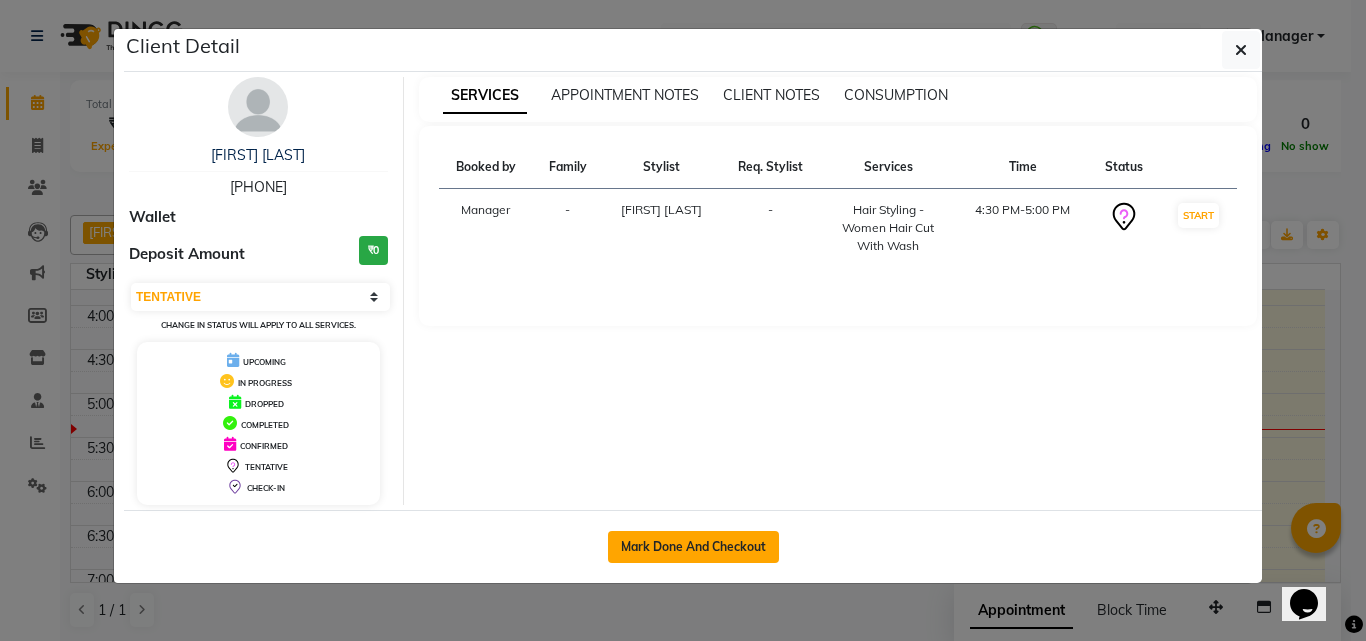 select on "service" 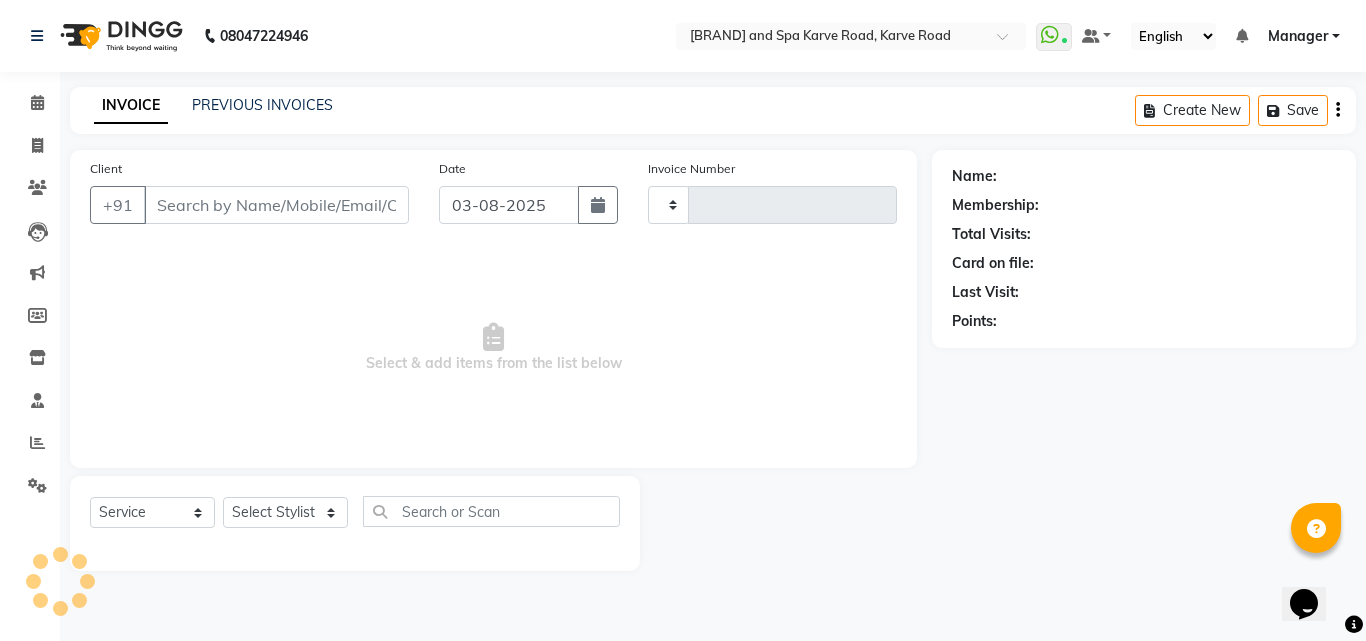 type on "2016" 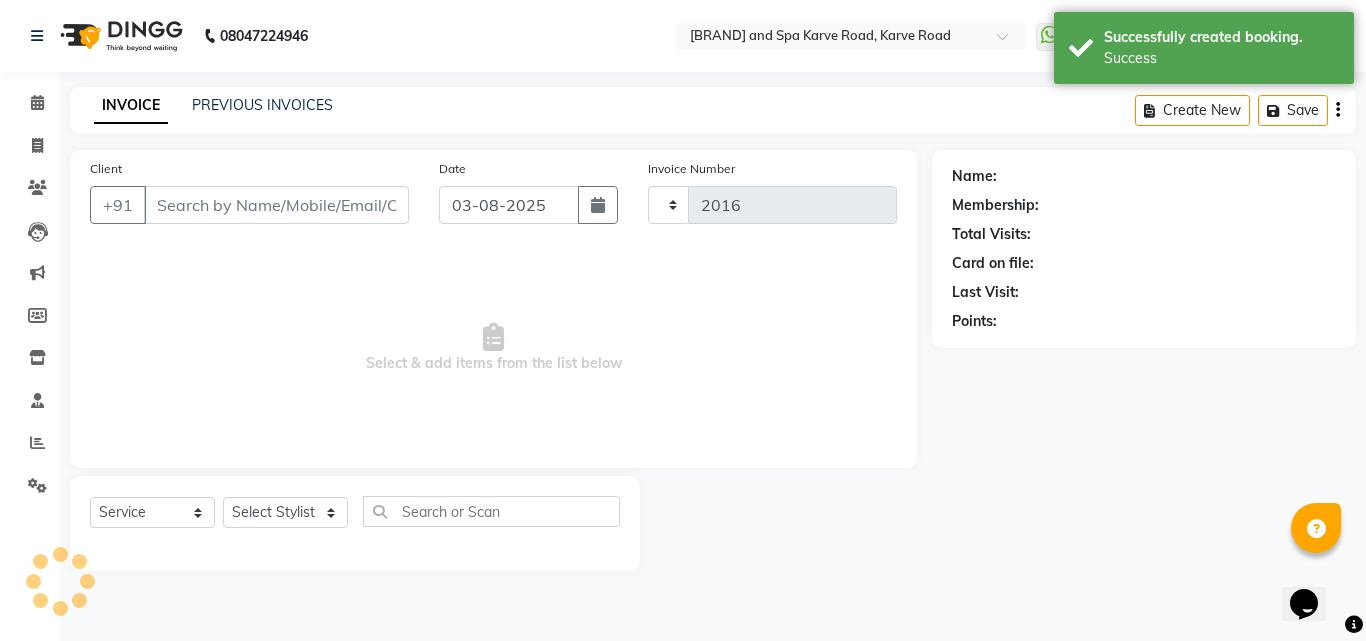 select on "6713" 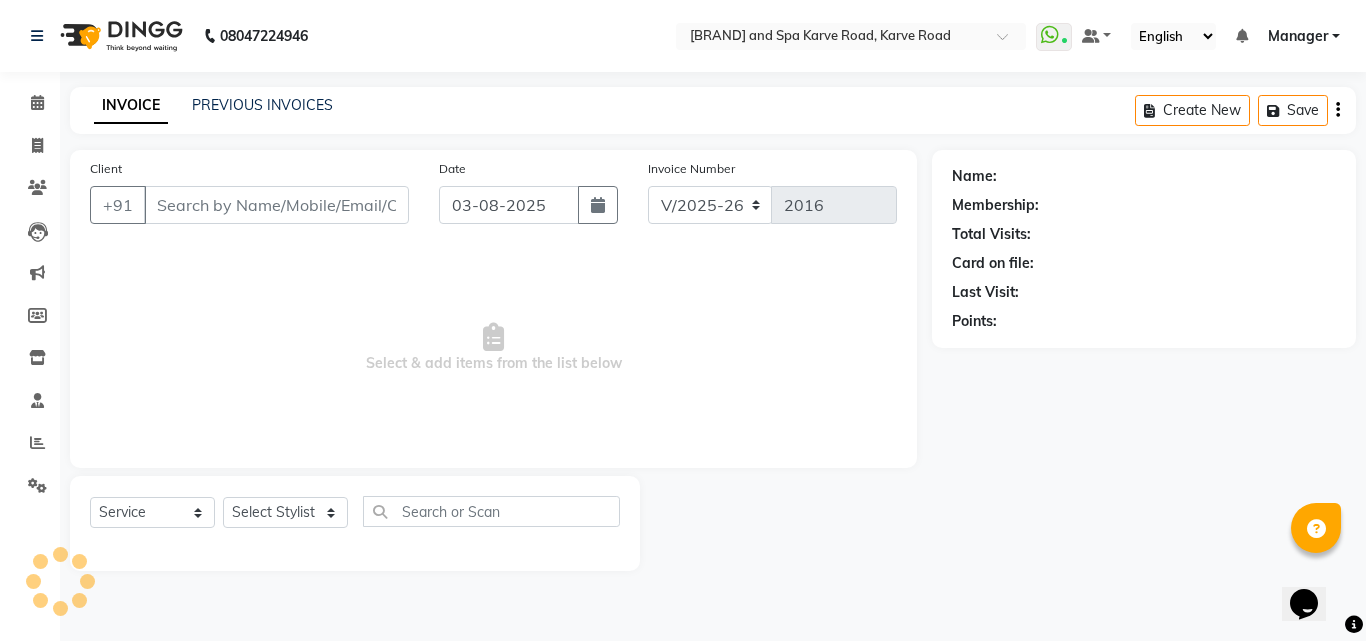 type on "90******82" 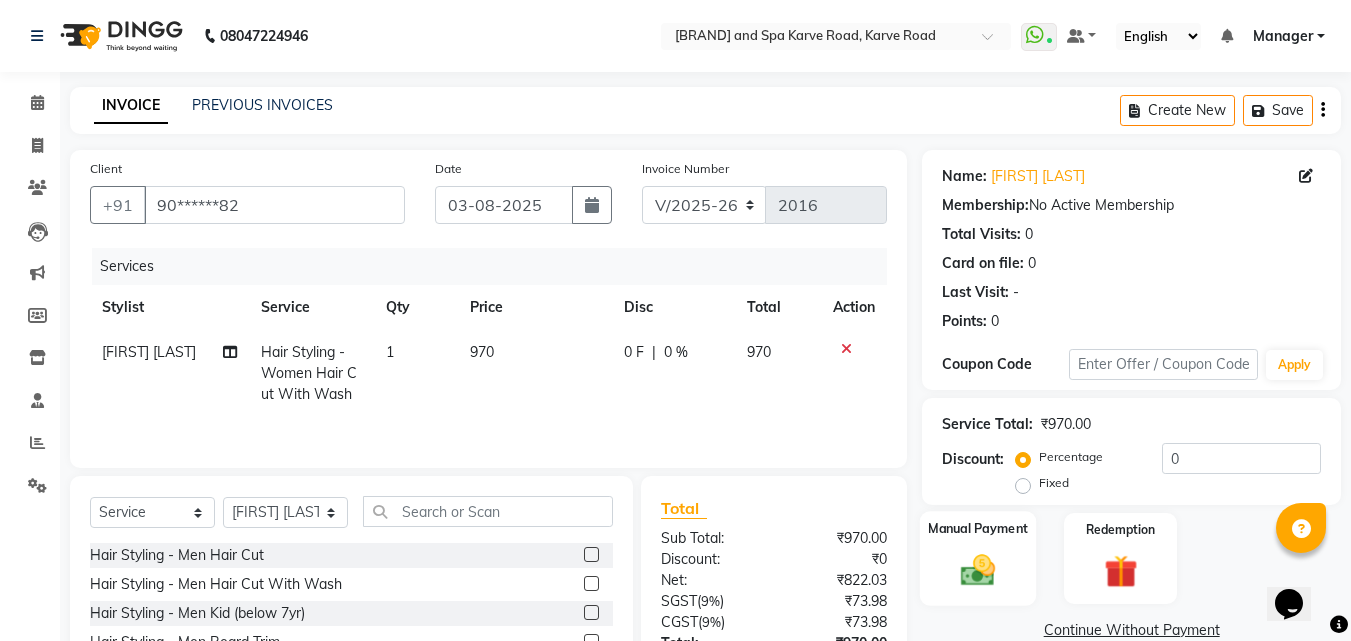 click on "Manual Payment" 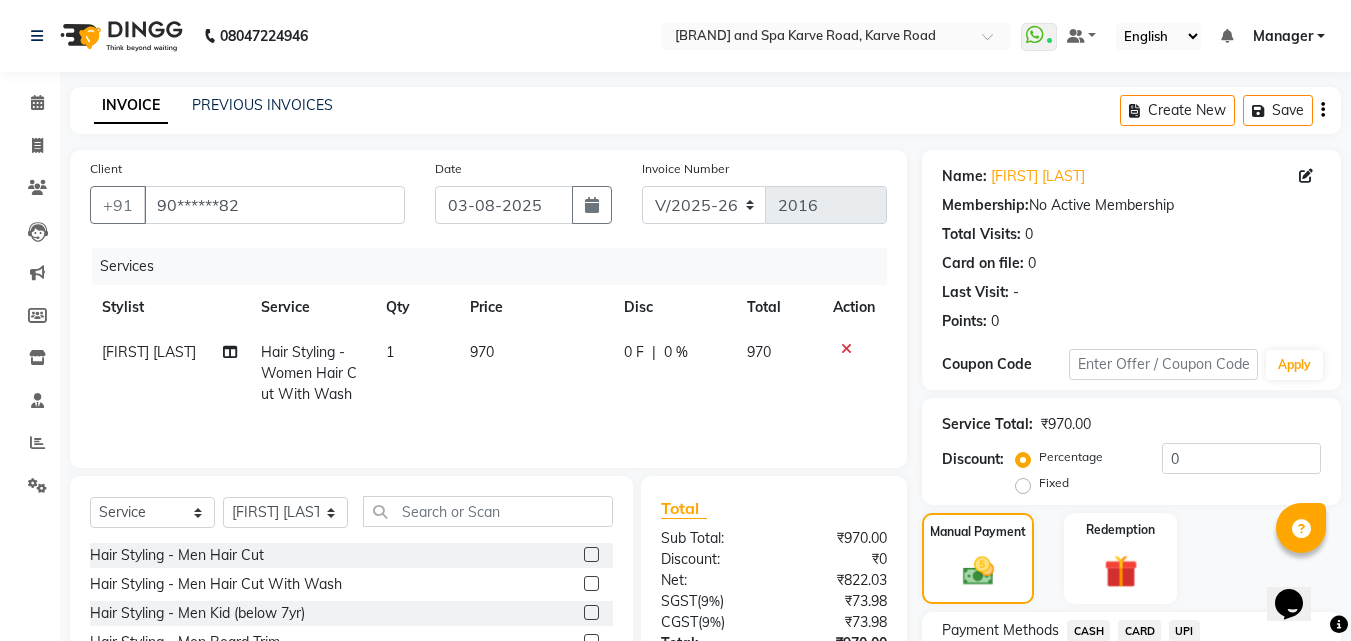 scroll, scrollTop: 160, scrollLeft: 0, axis: vertical 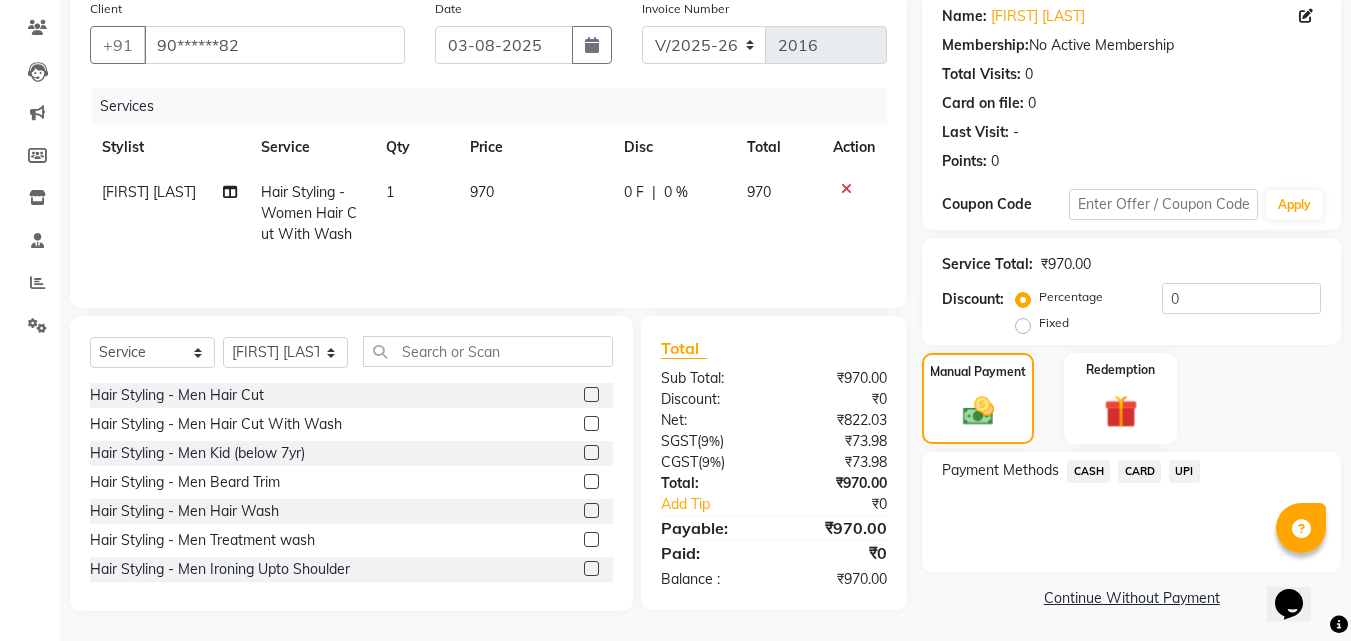 click on "UPI" 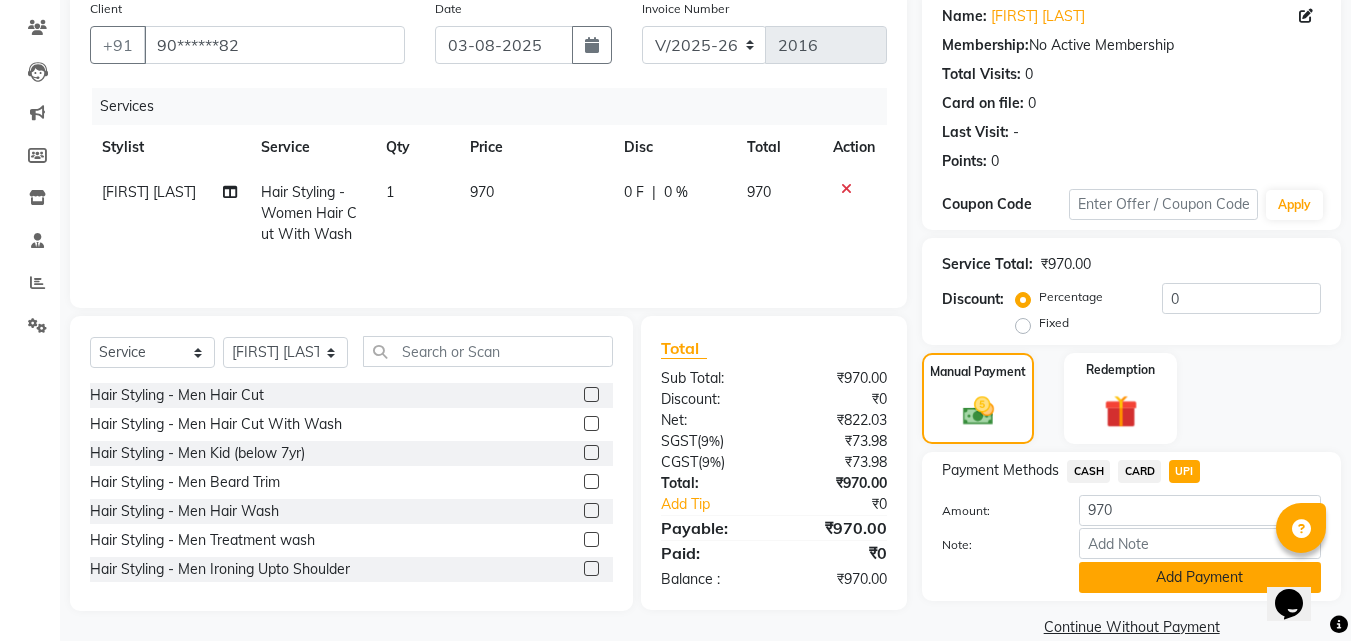 click on "Add Payment" 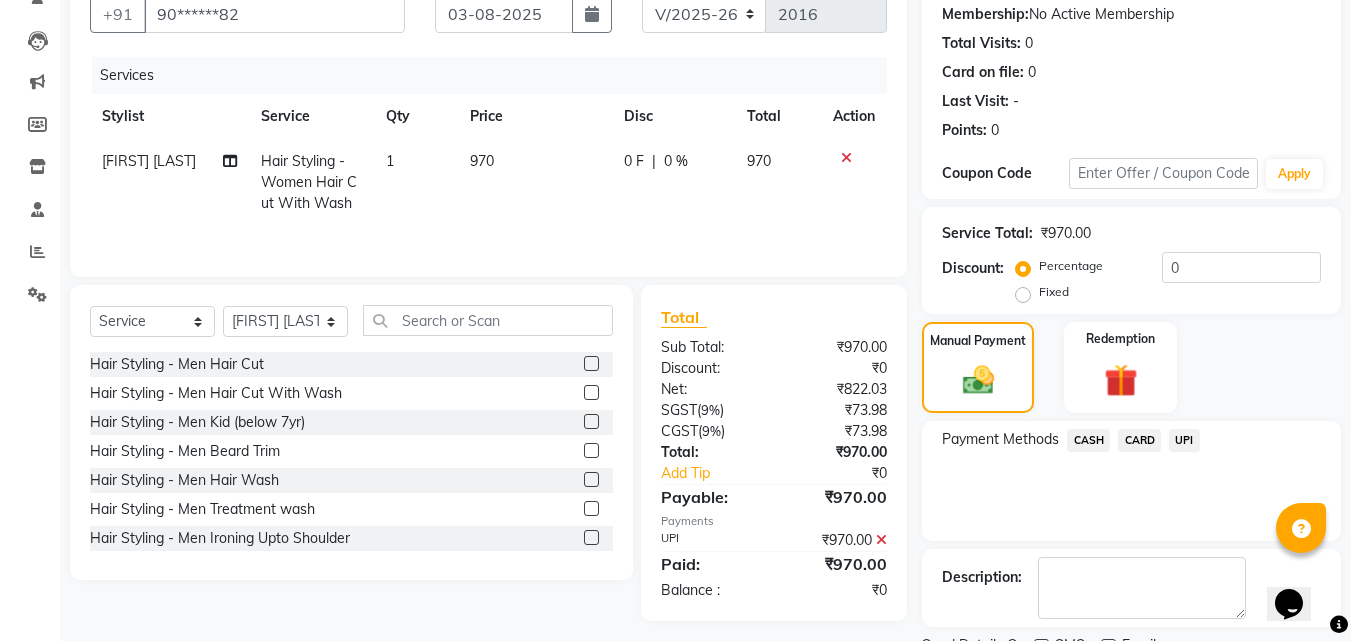 scroll, scrollTop: 275, scrollLeft: 0, axis: vertical 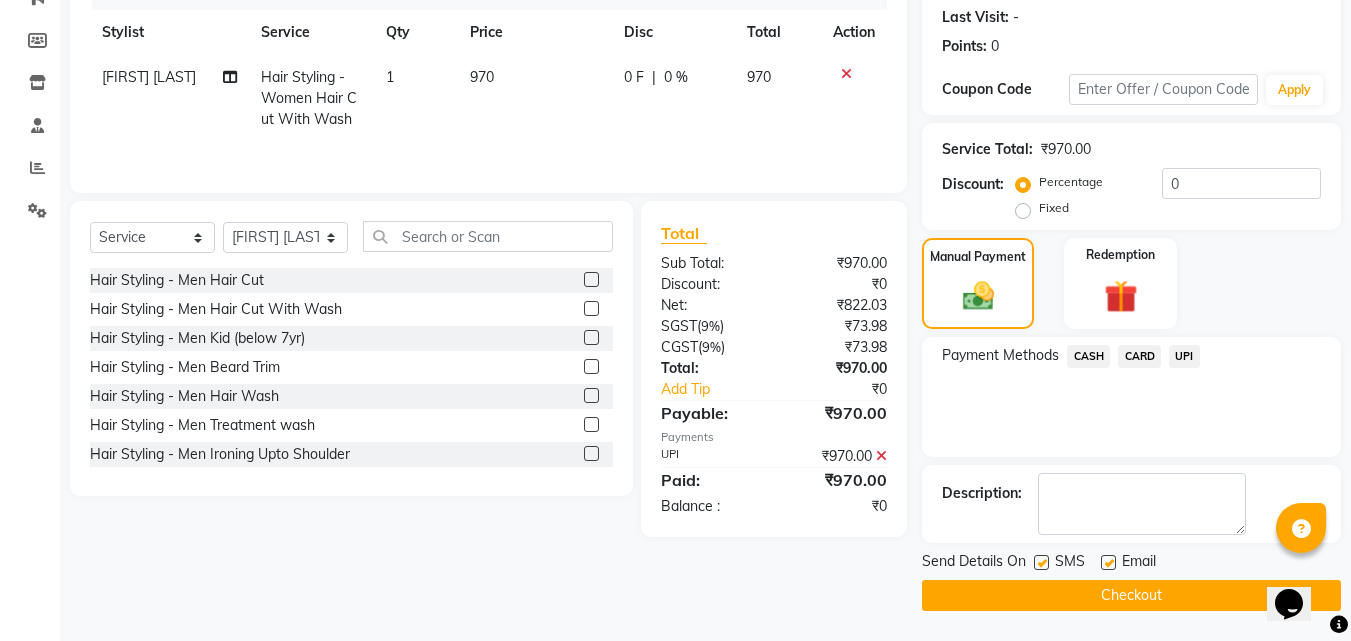 click 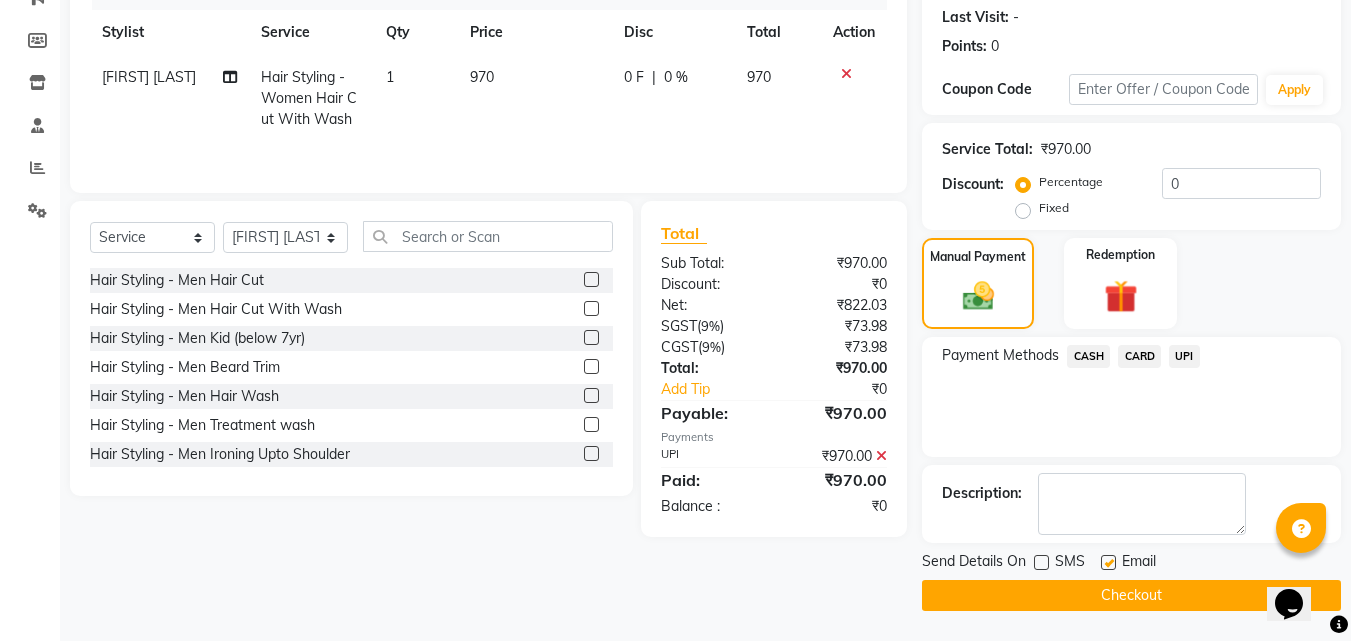 click on "Checkout" 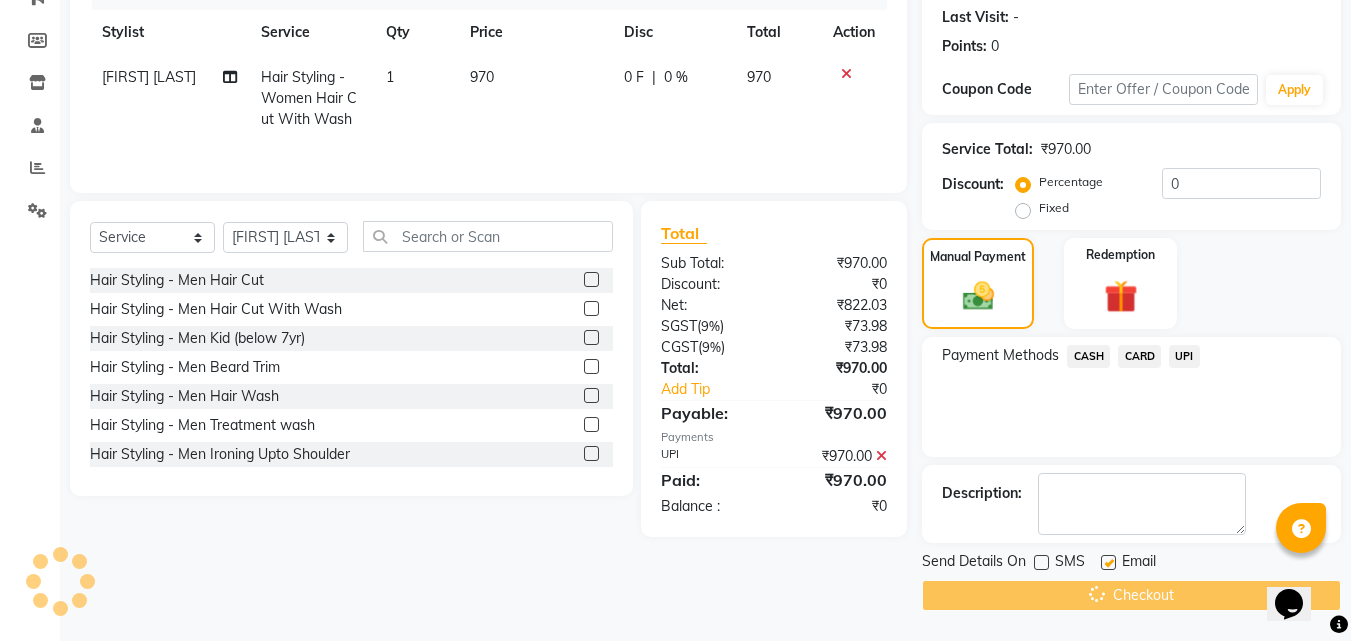 scroll, scrollTop: 0, scrollLeft: 0, axis: both 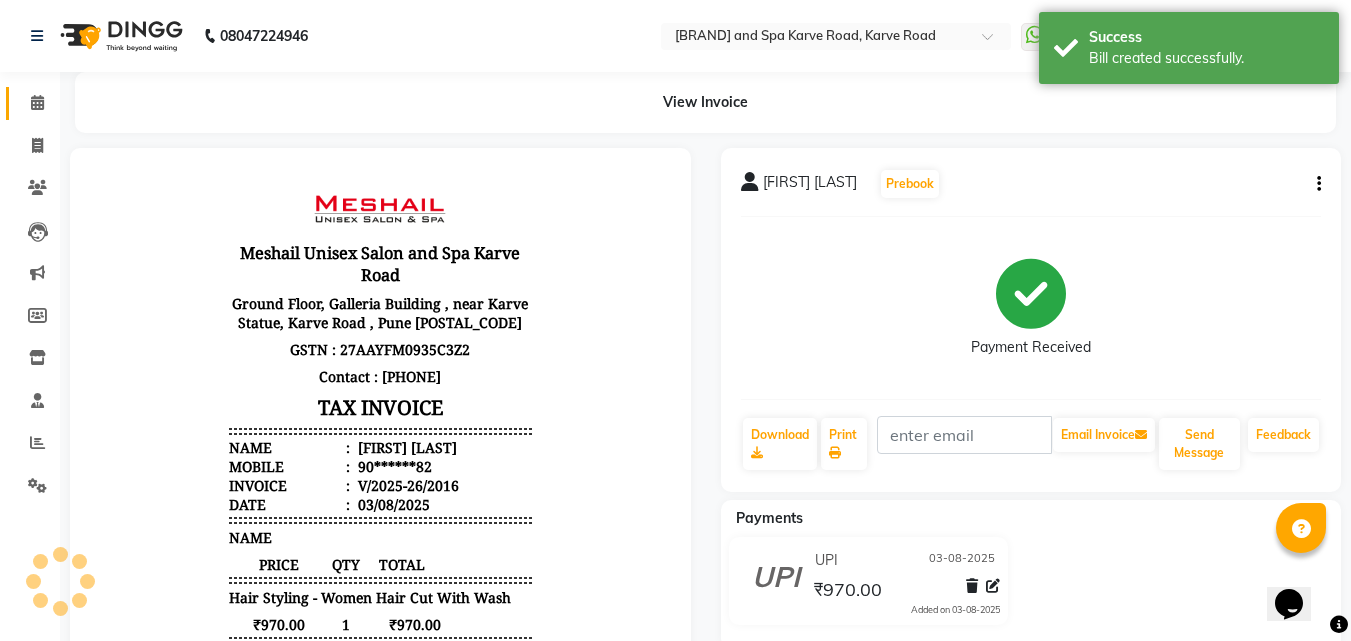 click on "Calendar" 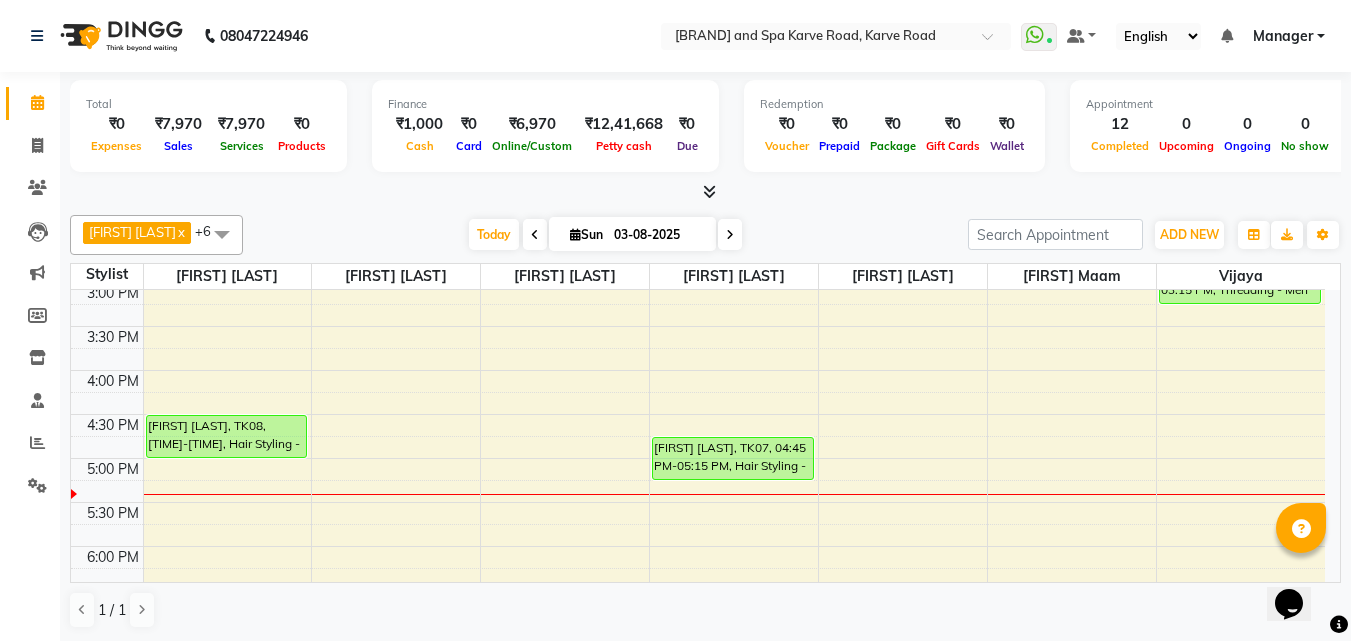 scroll, scrollTop: 500, scrollLeft: 0, axis: vertical 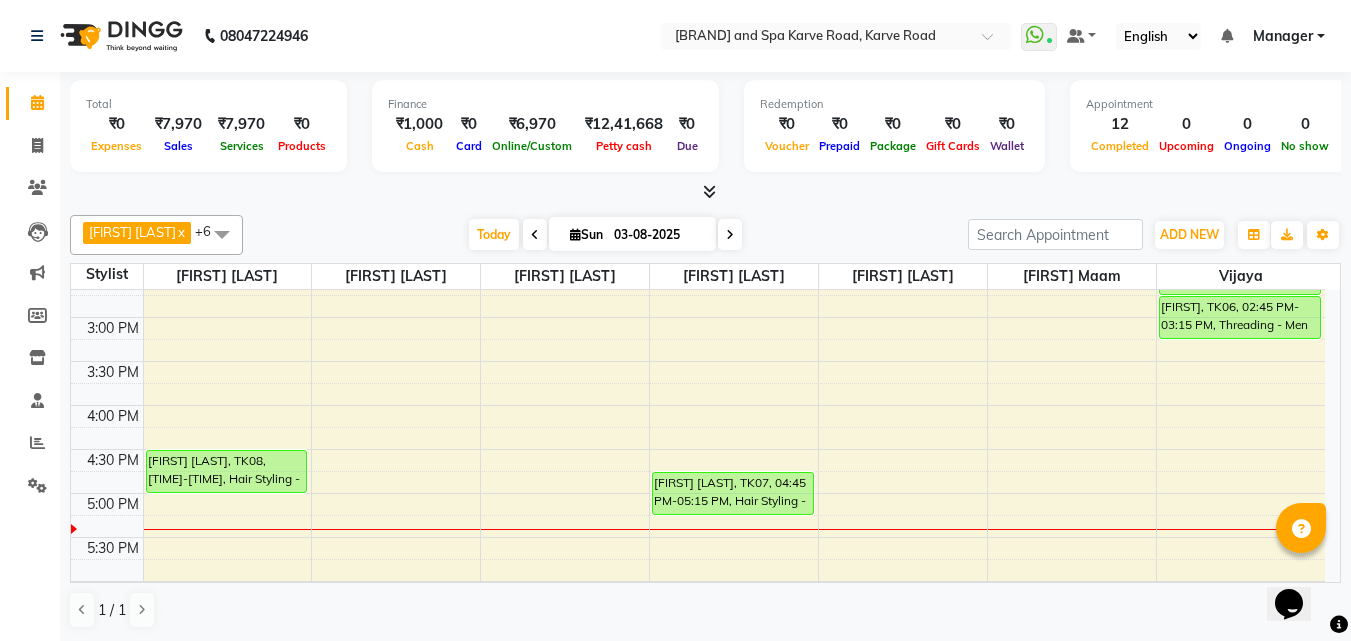 click on "9:00 AM 9:30 AM 10:00 AM 10:30 AM 11:00 AM 11:30 AM 12:00 PM 12:30 PM 1:00 PM 1:30 PM 2:00 PM 2:30 PM 3:00 PM 3:30 PM 4:00 PM 4:30 PM 5:00 PM 5:30 PM 6:00 PM 6:30 PM 7:00 PM 7:30 PM 8:00 PM 8:30 PM 9:00 PM 9:30 PM [FIRST] [LAST], TK02, 11:45 AM-12:15 PM, Hair Styling - Women Hair Blowdry Up To Shoulder [FIRST] [LAST], TK04, 01:15 PM-02:30 PM, Inoa Touch Up,Hair Styling - Women Hair Cut [FIRST] [LAST], TK08, 04:30 PM-05:00 PM, Hair Styling - Women Hair Cut With Wash [FIRST] [LAST], TK01, 10:30 AM-11:15 AM, Inoa Touch Up [FIRST] [LAST], TK03, 01:45 PM-02:15 PM, Hair Styling - Women Hair Cut With Wash [FIRST] [LAST], TK07, 04:45 PM-05:15 PM, Hair Styling - Women Hair Cut [FIRST] [LAST], TK09, 05:15 PM-05:45 PM, Hair Styling - Women Hair Cut [FIRST] [LAST], TK01, 11:15 AM-11:45 AM, Threading - Women Eye Brows [FIRST] [LAST], TK02, 12:15 PM-12:45 PM, Threading - Women Full Face [FIRST] [LAST], TK05, 01:00 PM-01:30 PM, Threading - Women Full Face" at bounding box center [698, 361] 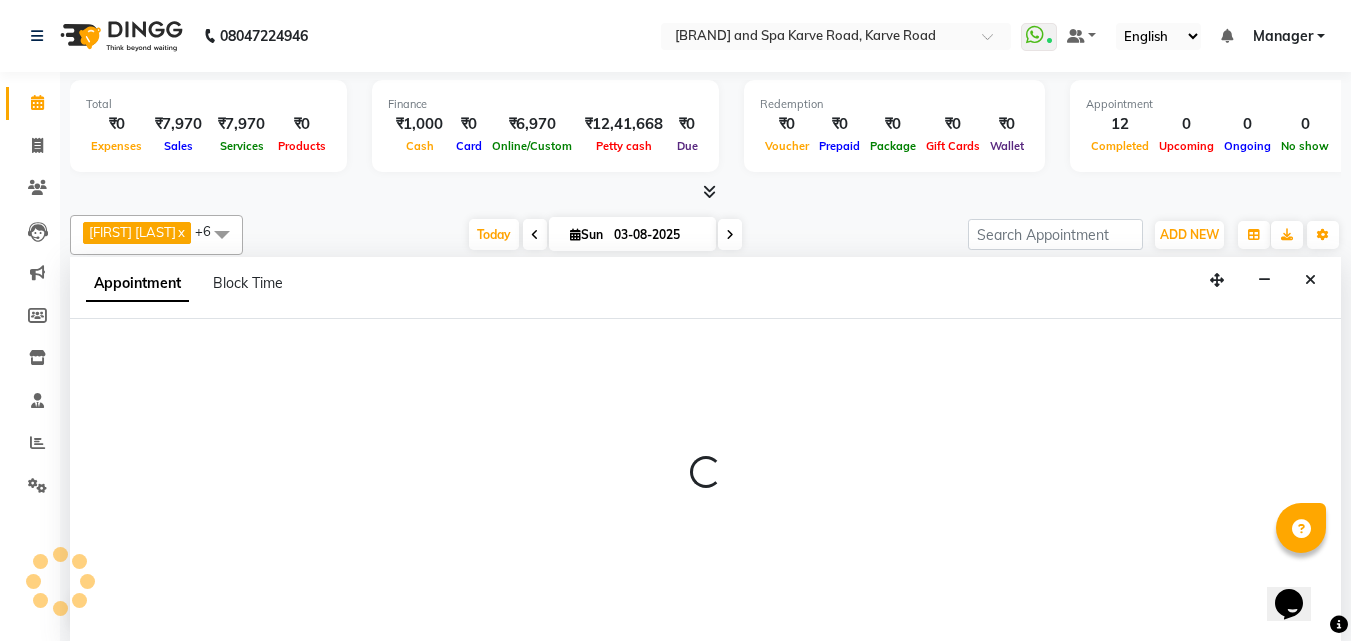 scroll, scrollTop: 1, scrollLeft: 0, axis: vertical 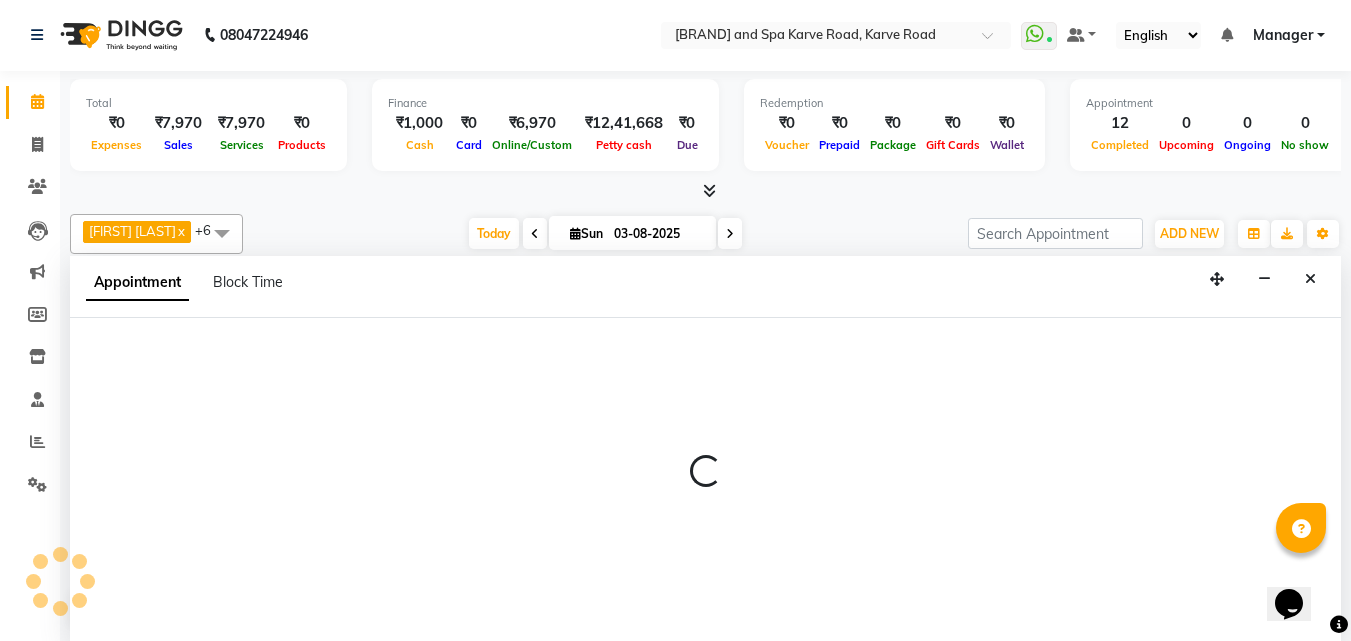 select on "[POSTAL_CODE]" 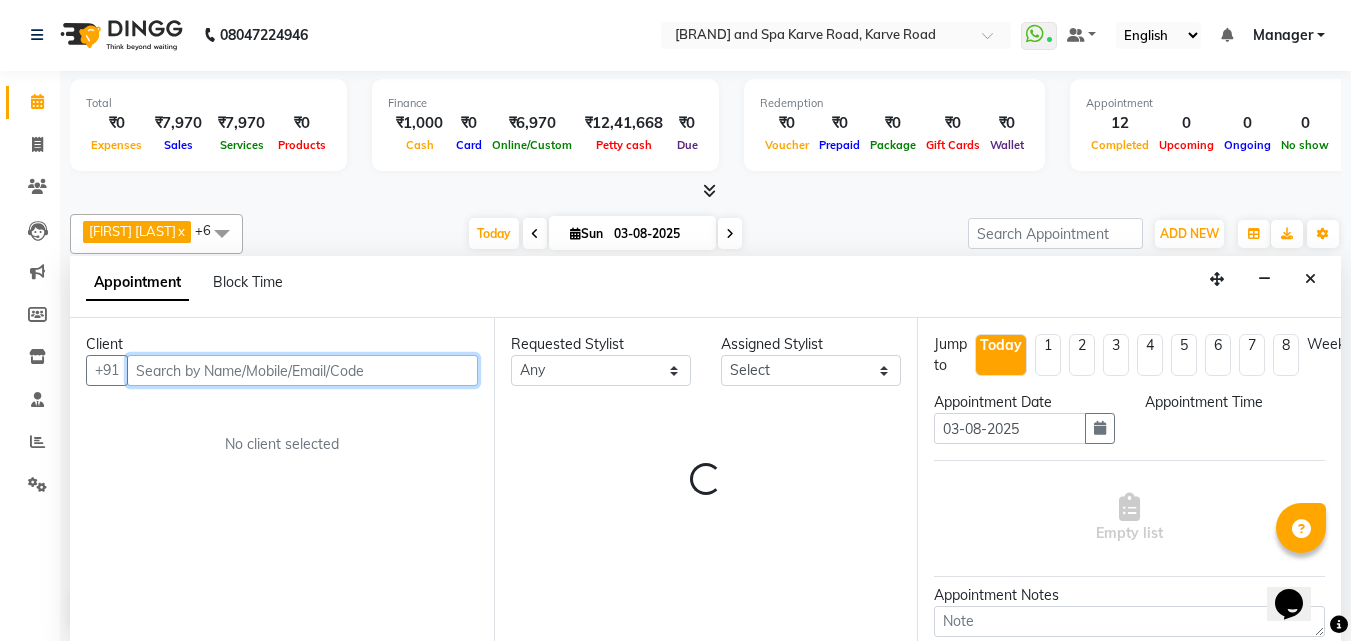 select on "915" 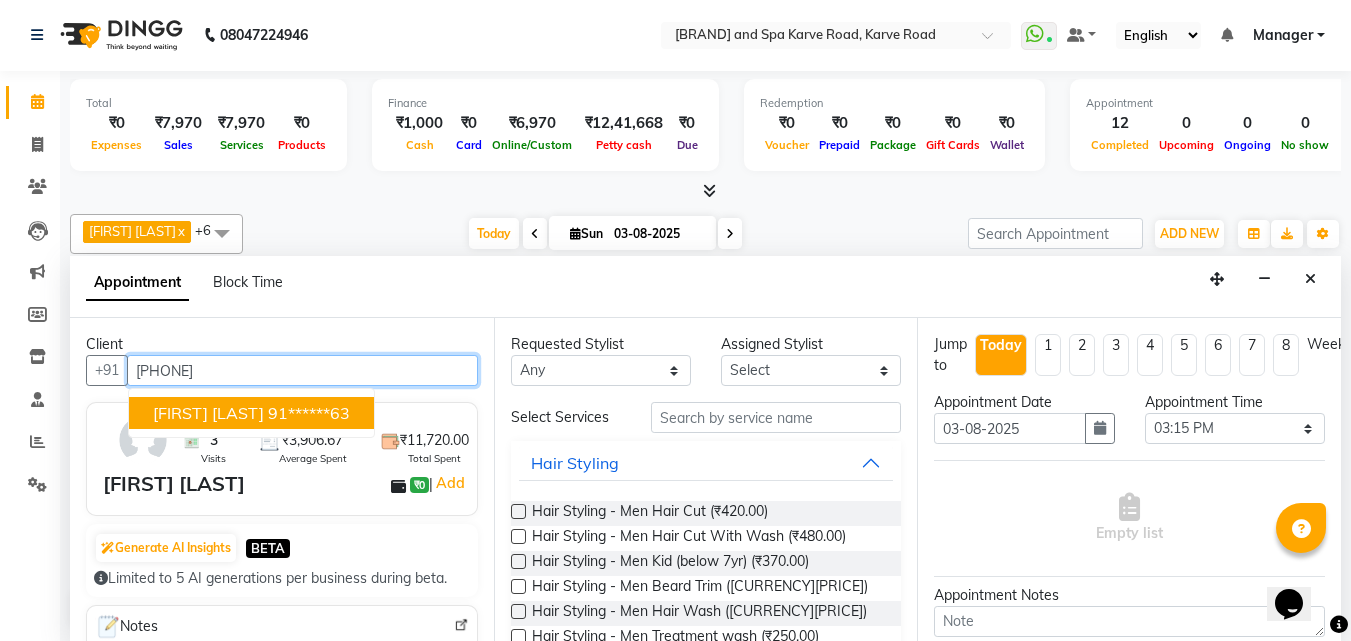 click on "91******63" at bounding box center [309, 413] 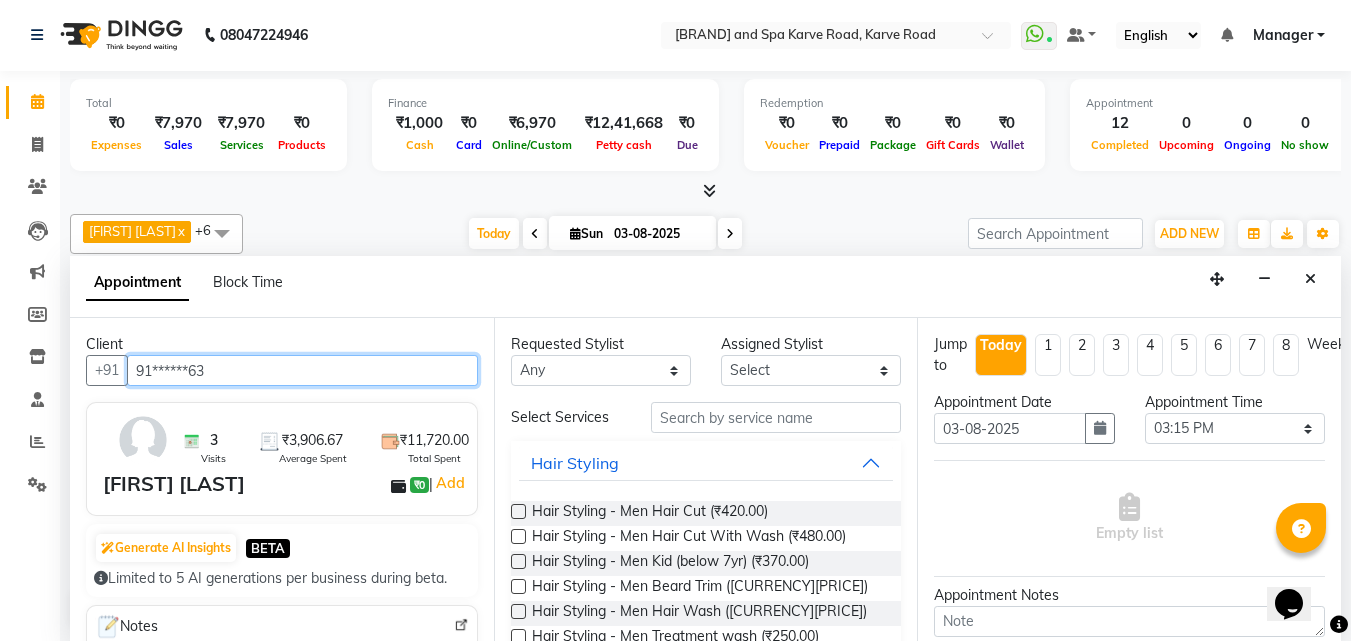 type on "91******63" 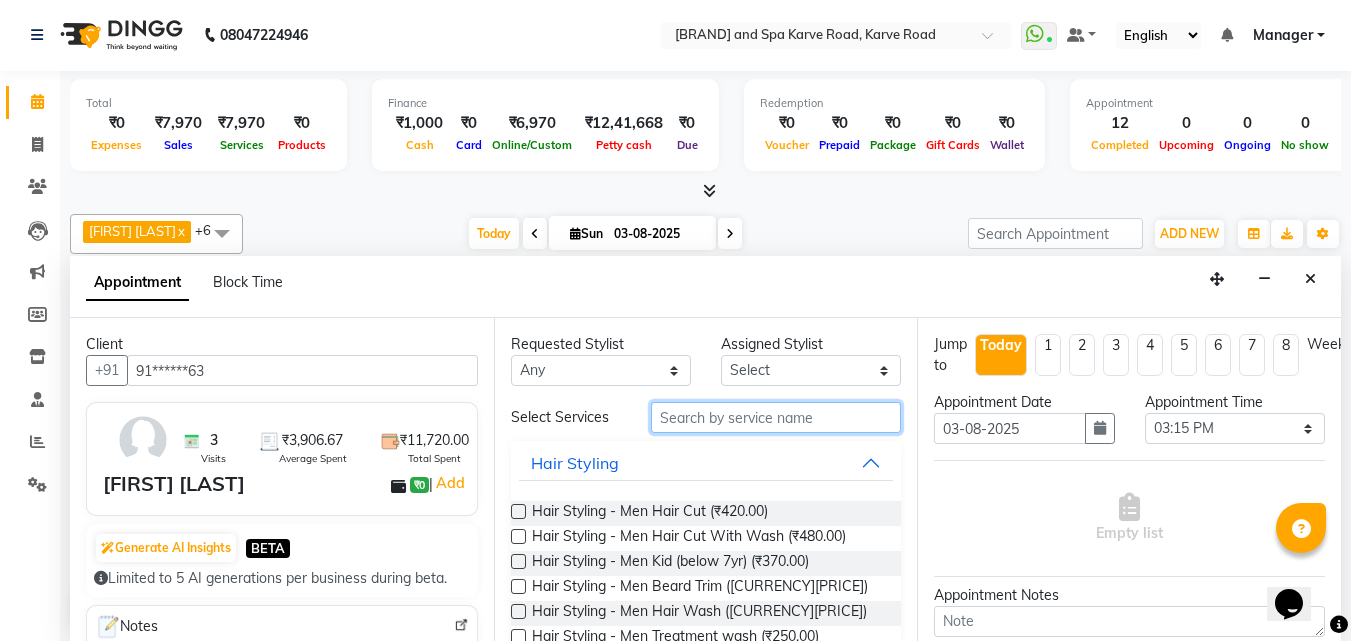 click at bounding box center [776, 417] 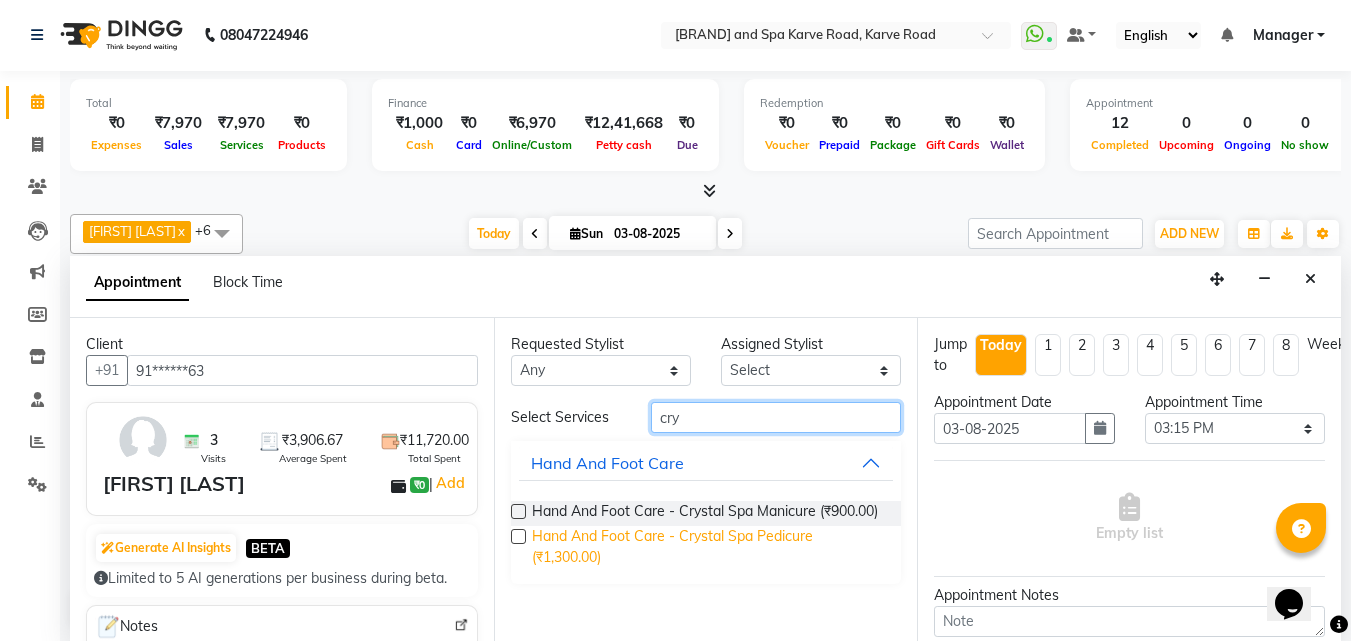 type on "cry" 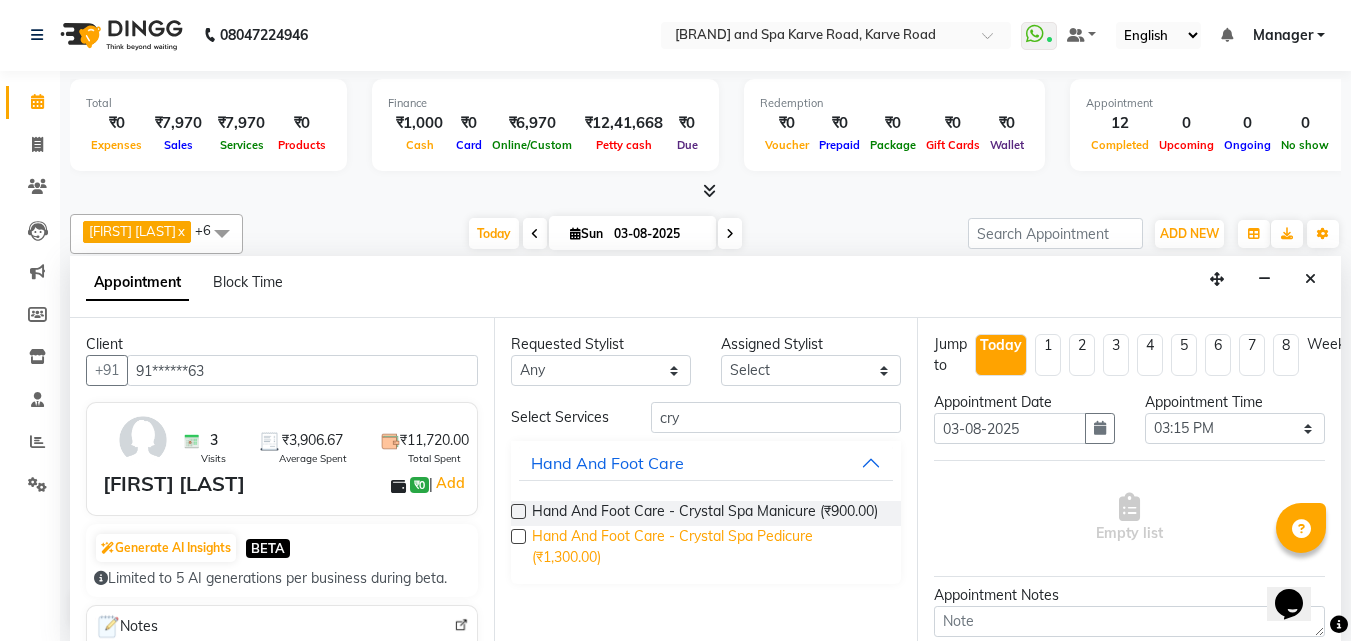 click on "Hand And Foot Care - Crystal Spa Pedicure (₹1,300.00)" at bounding box center (709, 547) 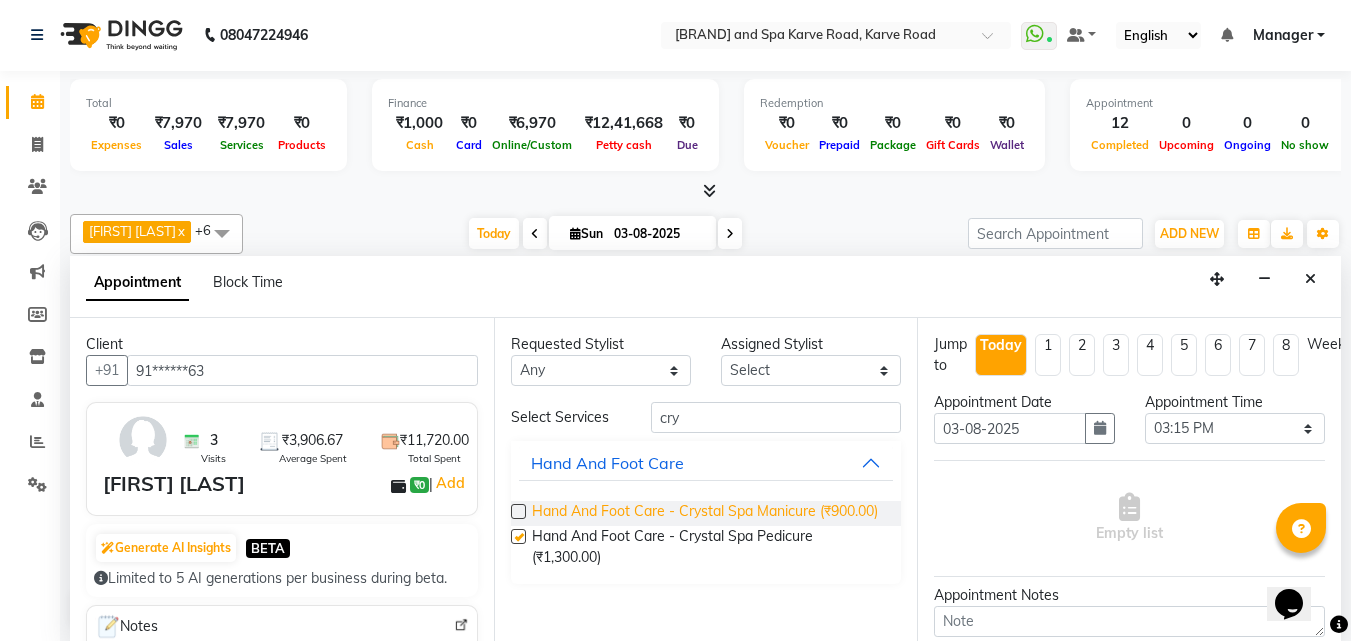 checkbox on "false" 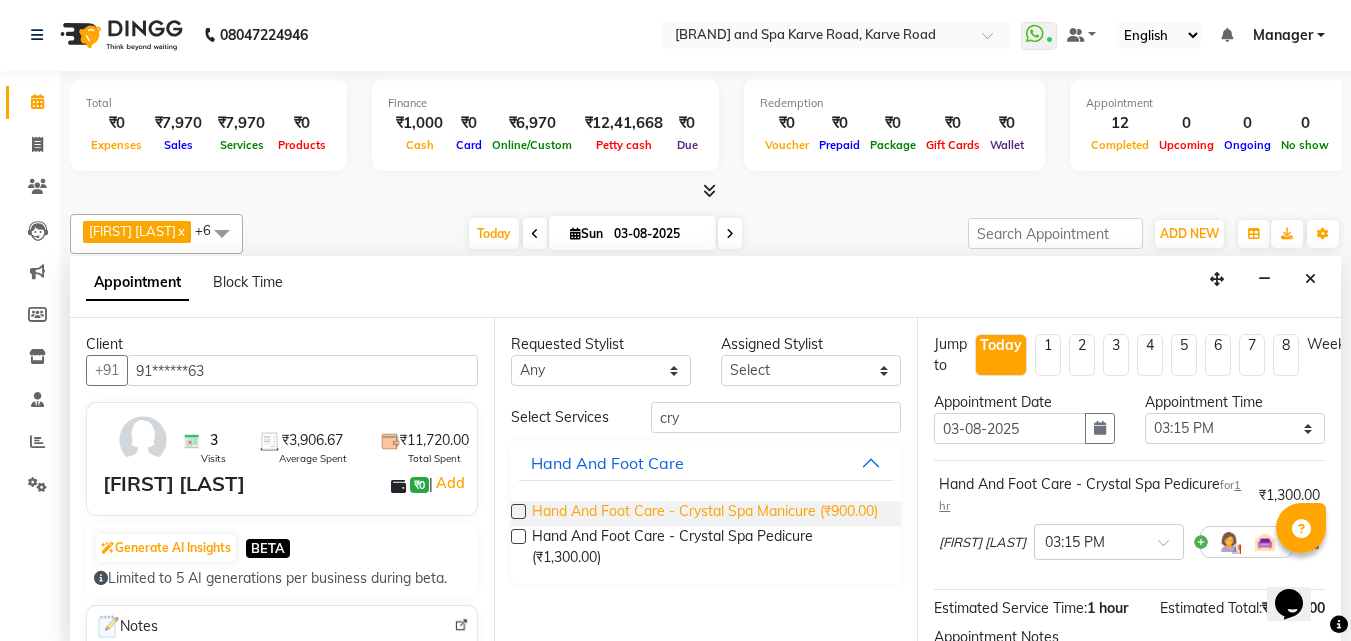 click on "Hand And Foot Care - Crystal Spa Manicure (₹900.00)" at bounding box center [705, 513] 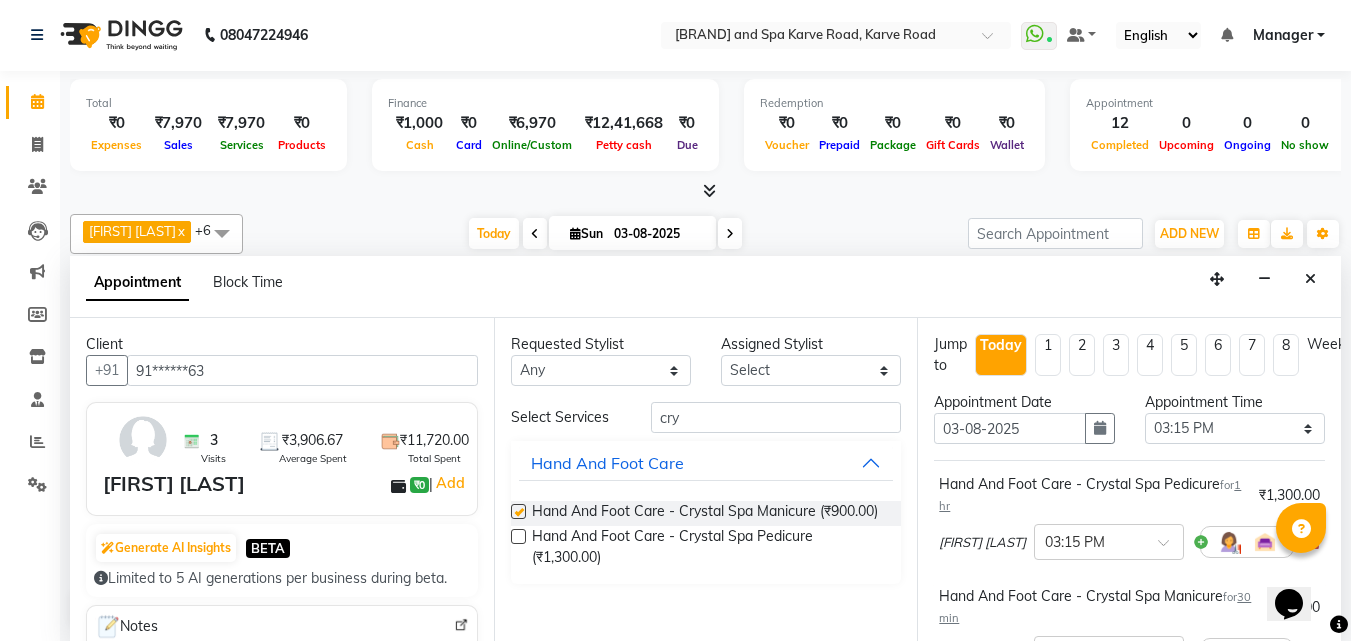 checkbox on "false" 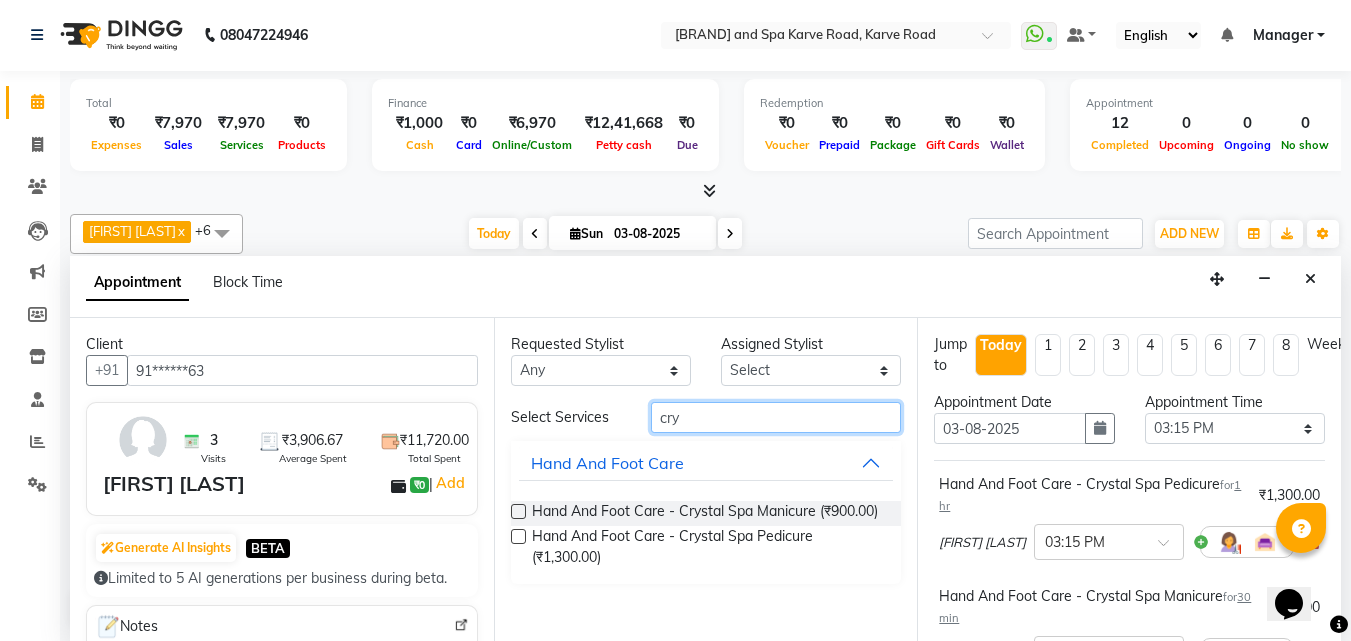 click on "cry" at bounding box center (776, 417) 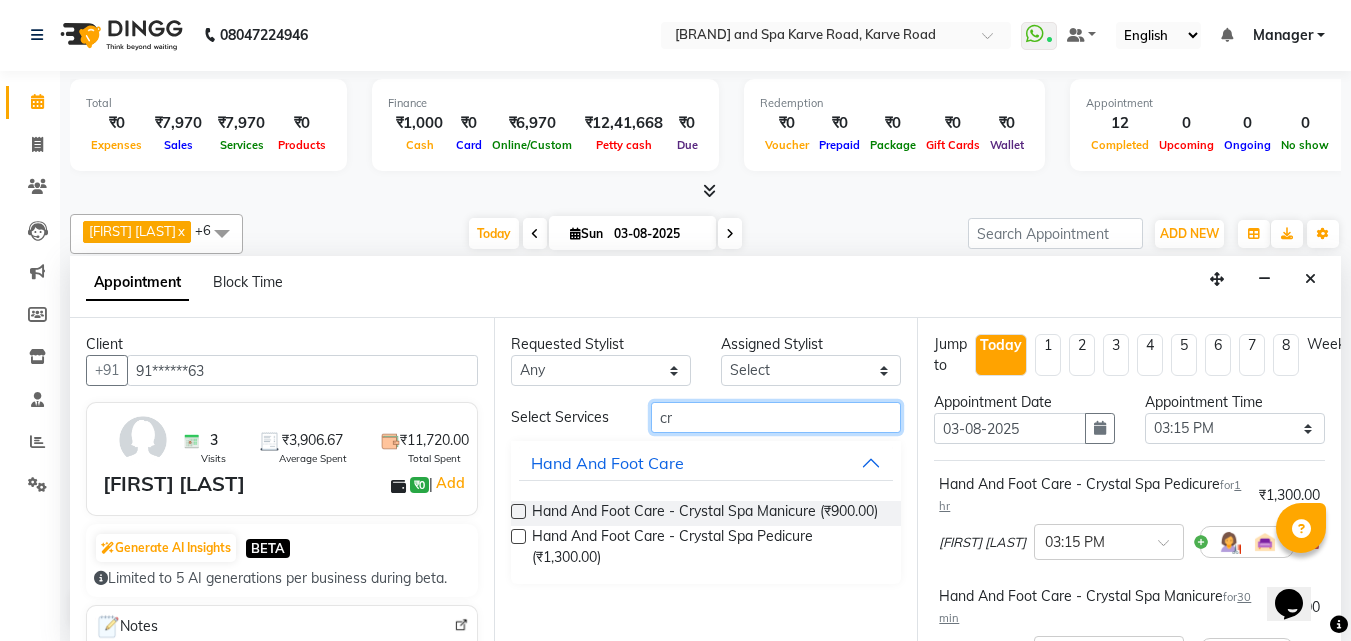 type on "c" 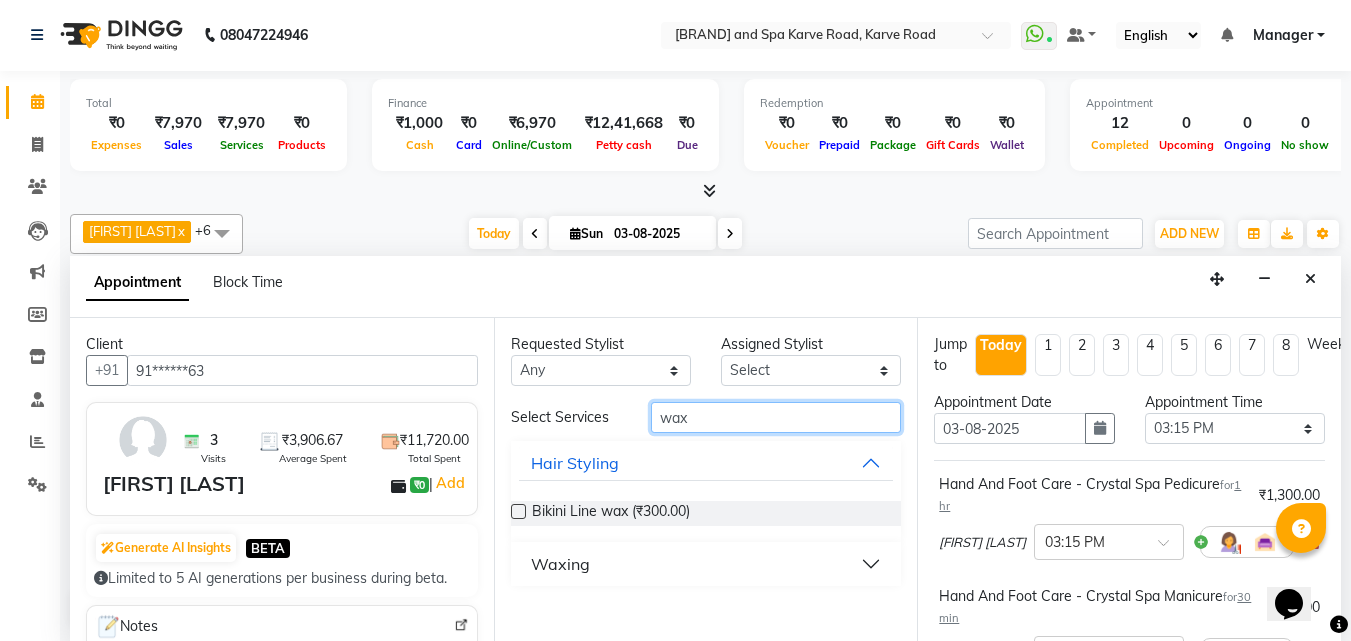 type on "wax" 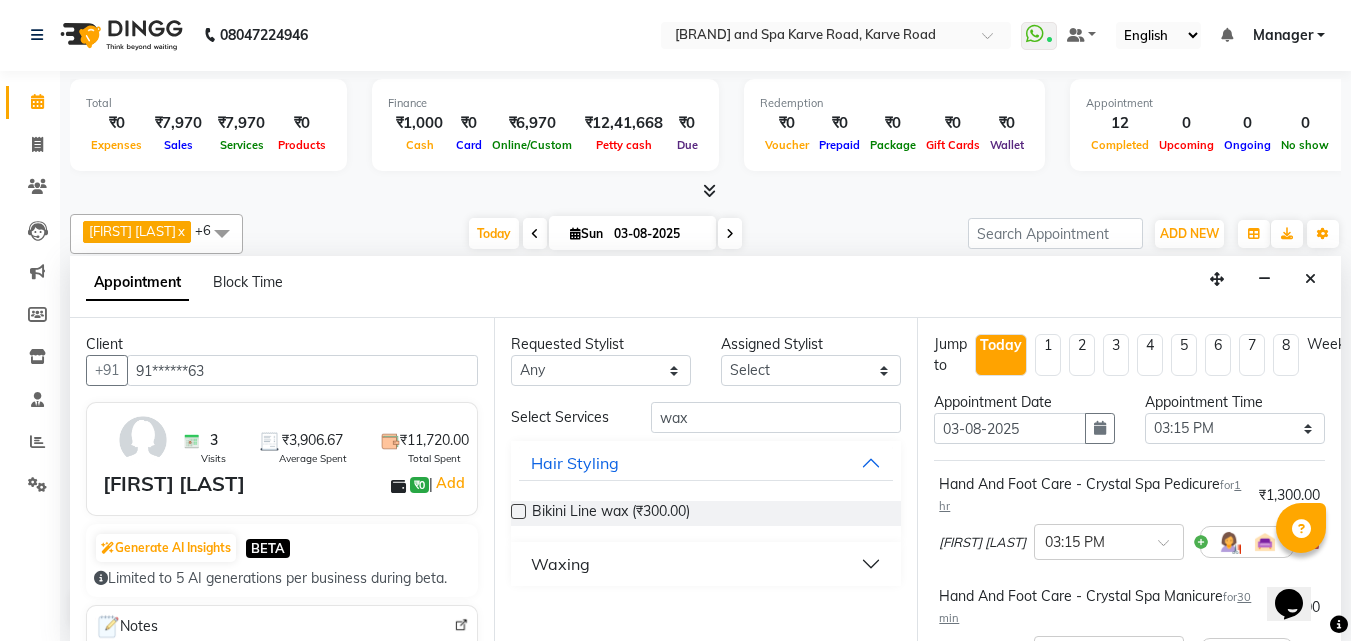 click on "Waxing" at bounding box center [706, 564] 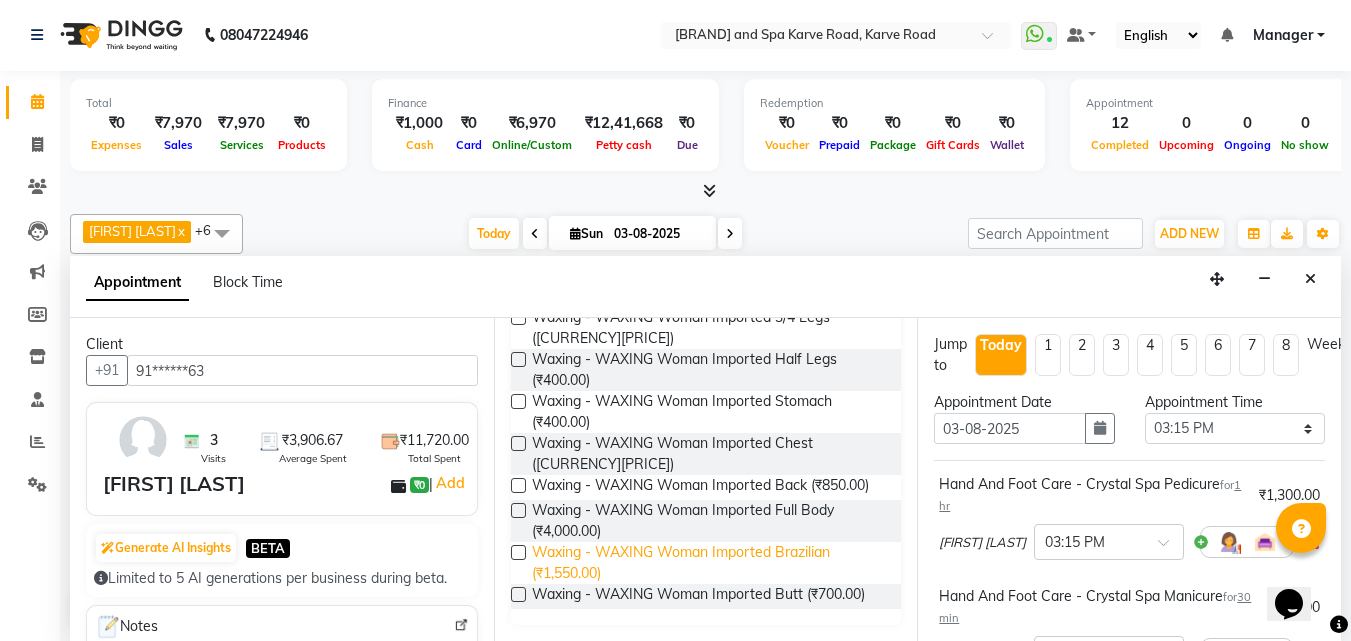 scroll, scrollTop: 1949, scrollLeft: 0, axis: vertical 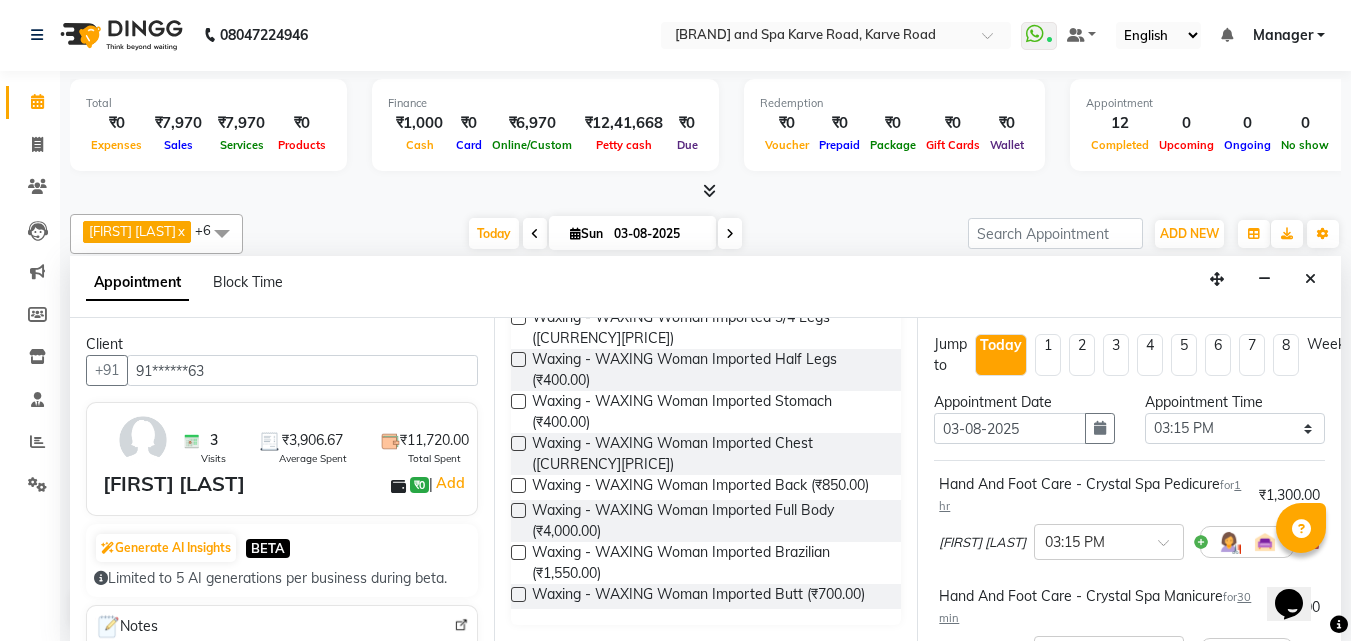 click on "Waxing - WAXING Woman Imported Full Hands ([CURRENCY][PRICE])" at bounding box center [709, 202] 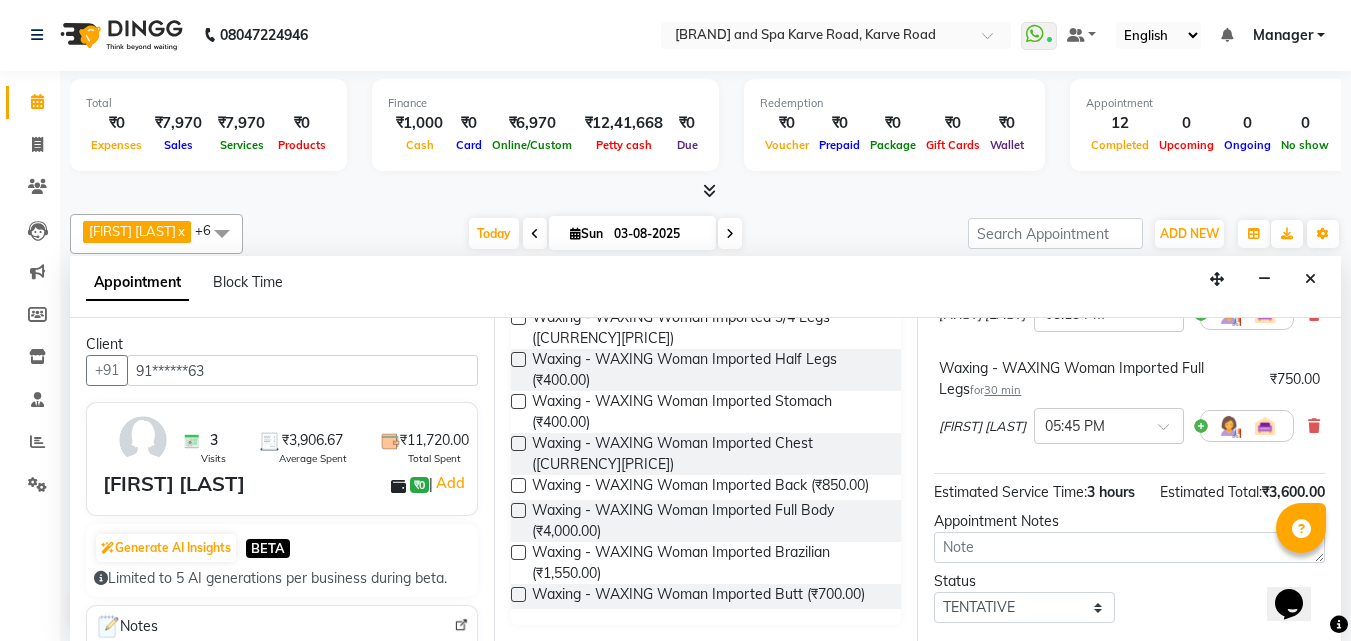 scroll, scrollTop: 723, scrollLeft: 0, axis: vertical 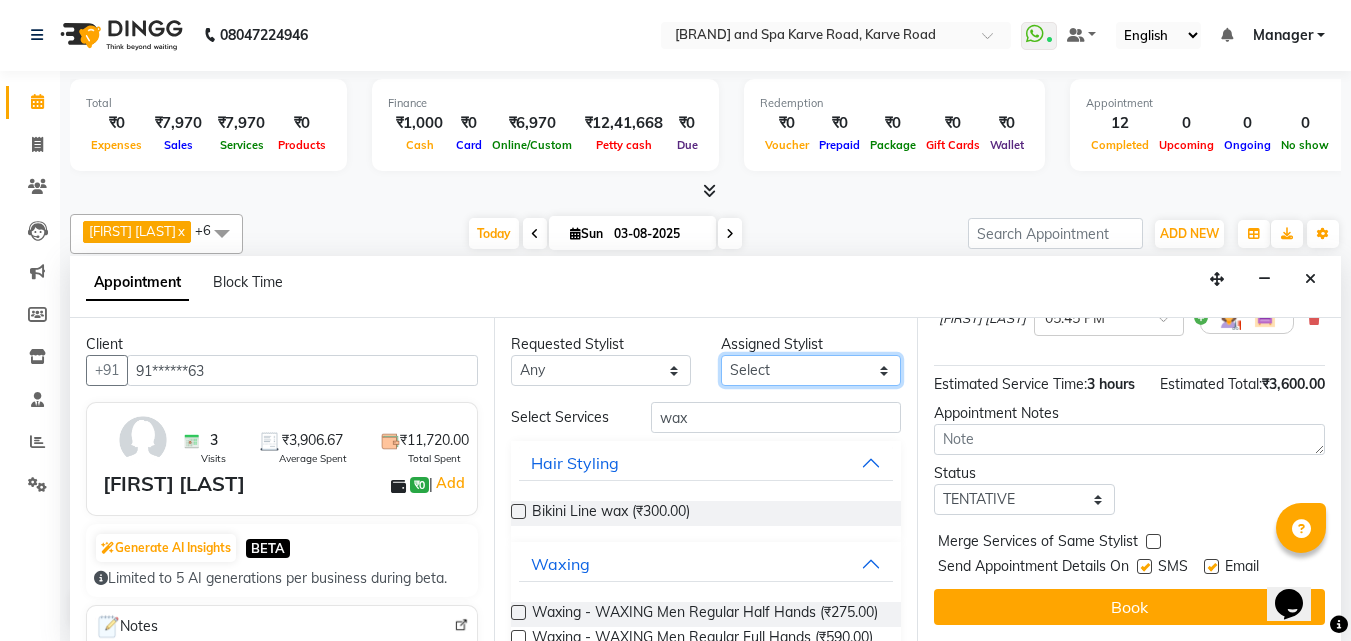 click on "Select [FIRST] [LAST] [FIRST] [LAST] [FIRST] [LAST] [FIRST] [LAST] [FIRST] [LAST]" at bounding box center [811, 370] 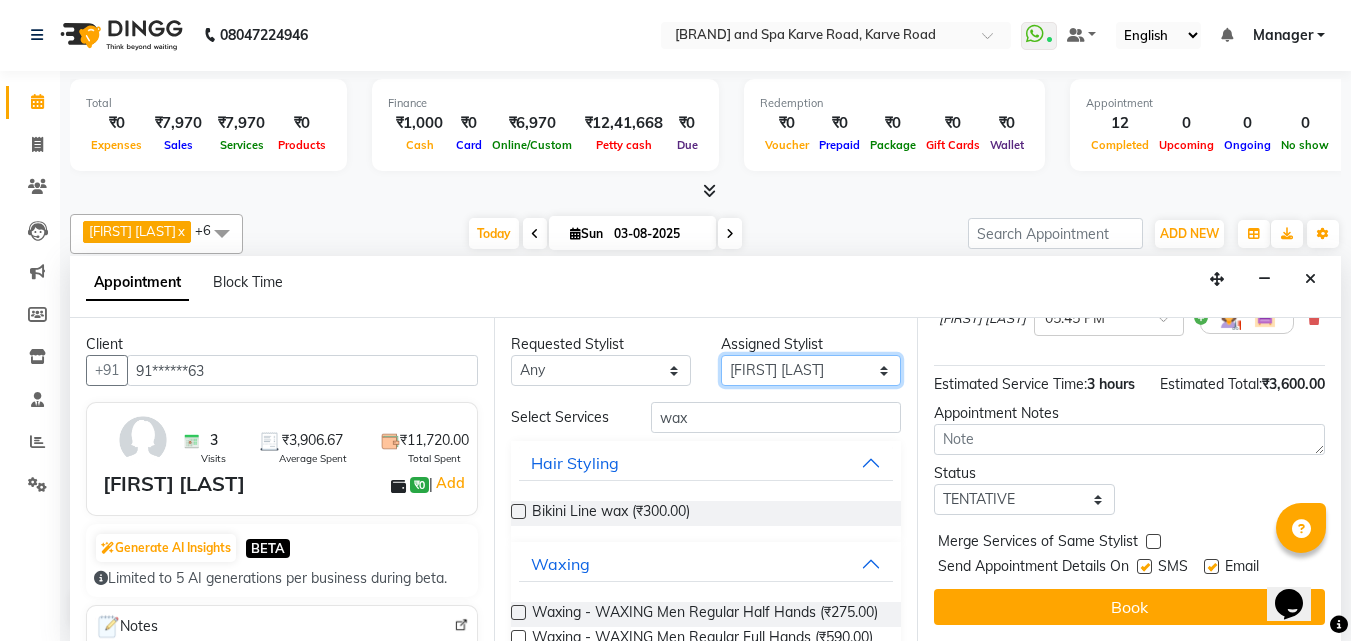 click on "Select [FIRST] [LAST] [FIRST] [LAST] [FIRST] [LAST] [FIRST] [LAST] [FIRST] [LAST]" at bounding box center (811, 370) 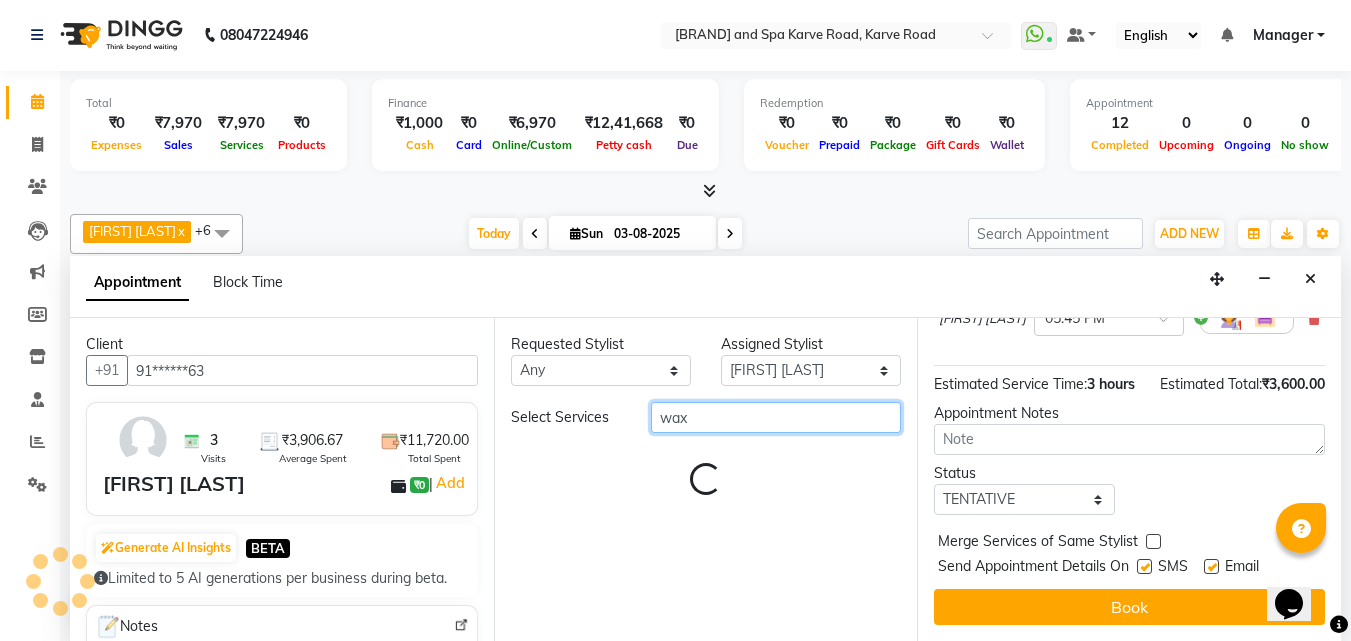 click on "wax" at bounding box center (776, 417) 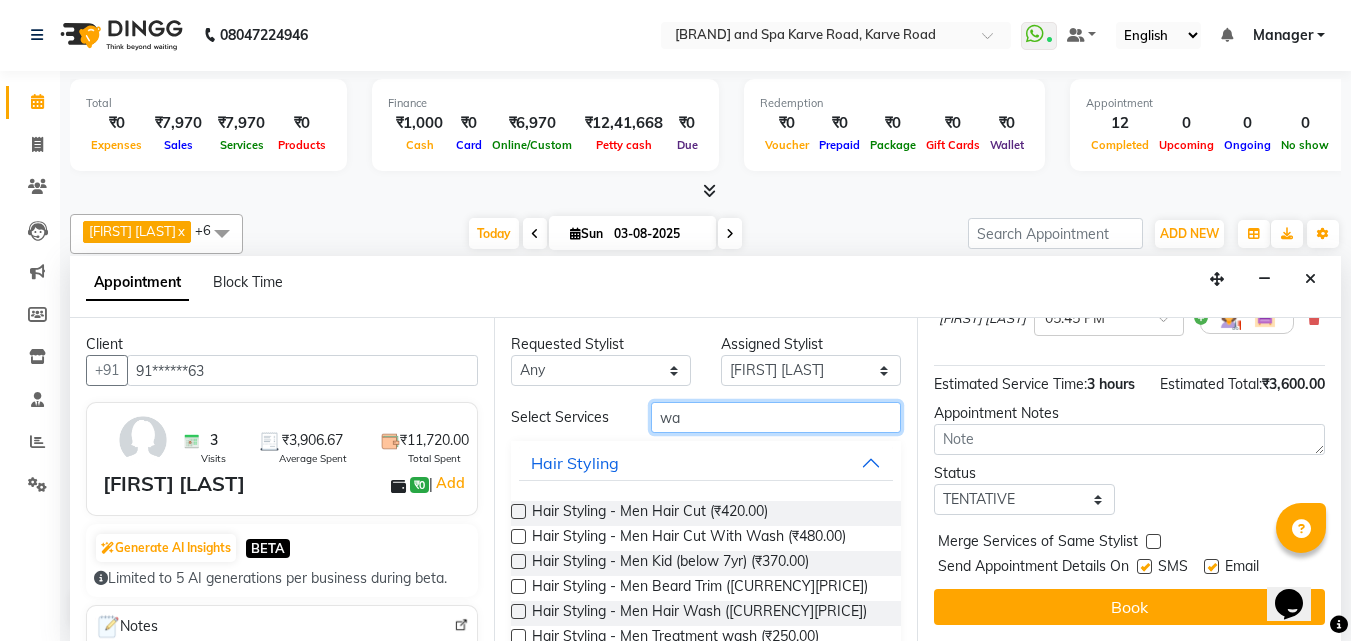 type on "w" 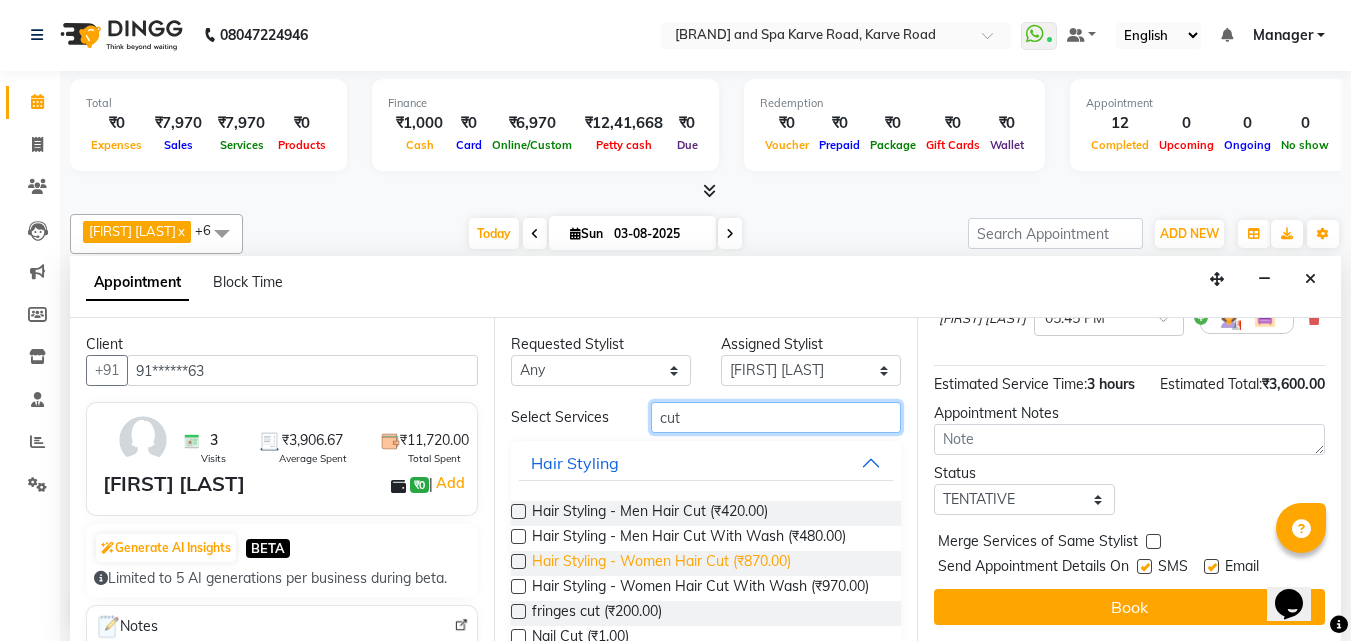 type on "cut" 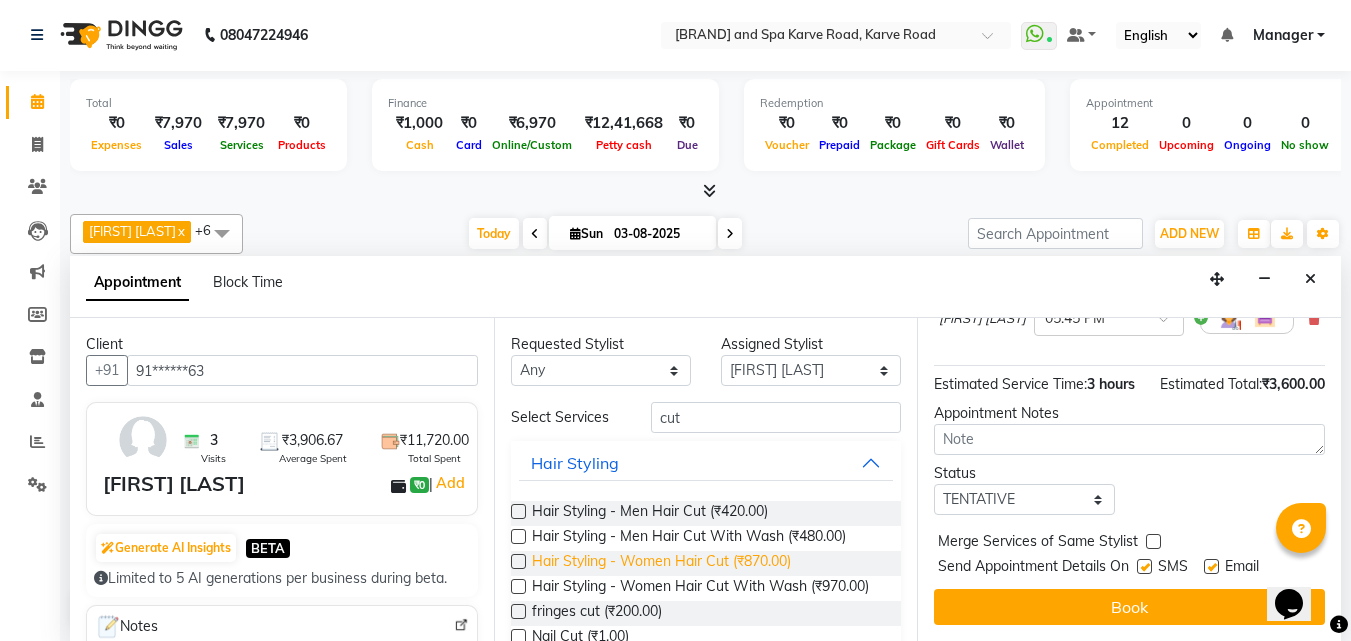 click on "Hair Styling - Women Hair Cut (₹870.00)" at bounding box center [661, 563] 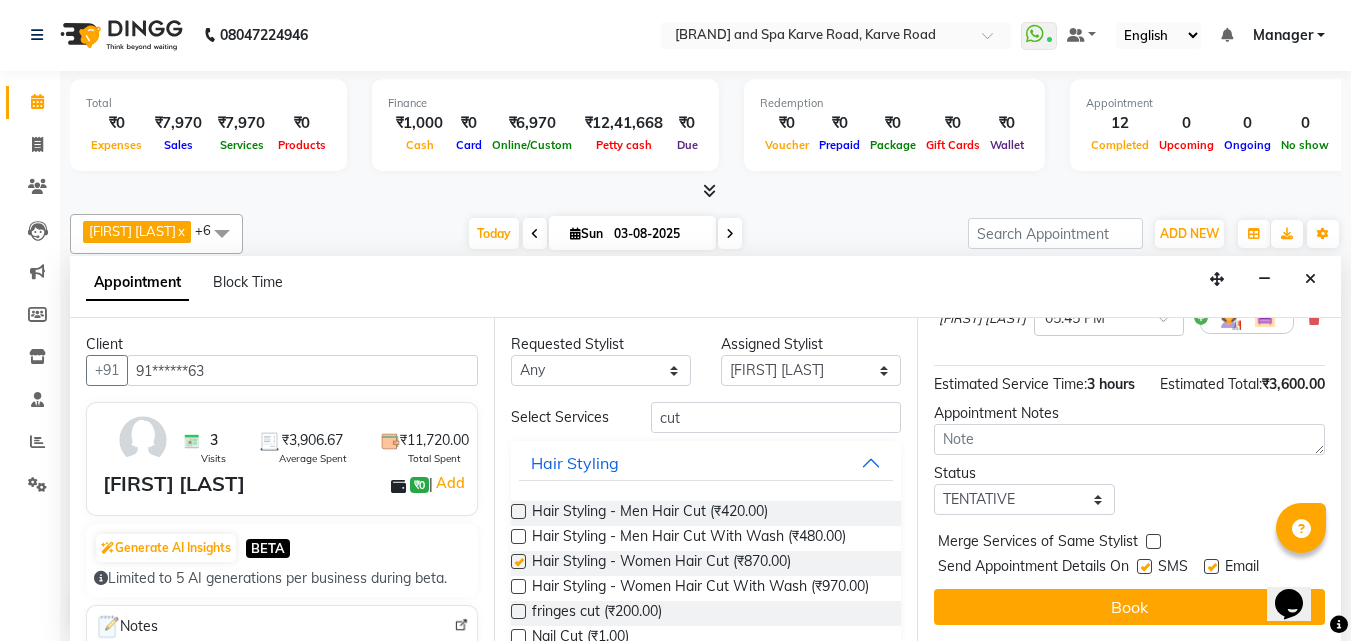 checkbox on "false" 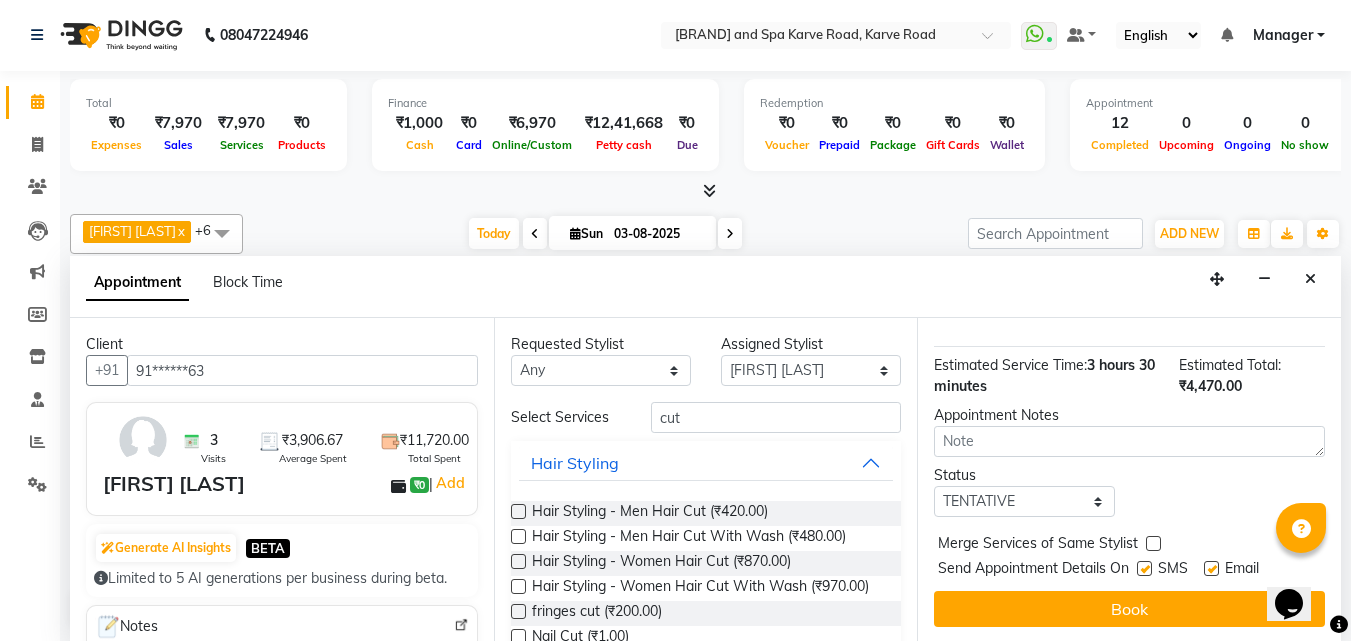scroll, scrollTop: 814, scrollLeft: 0, axis: vertical 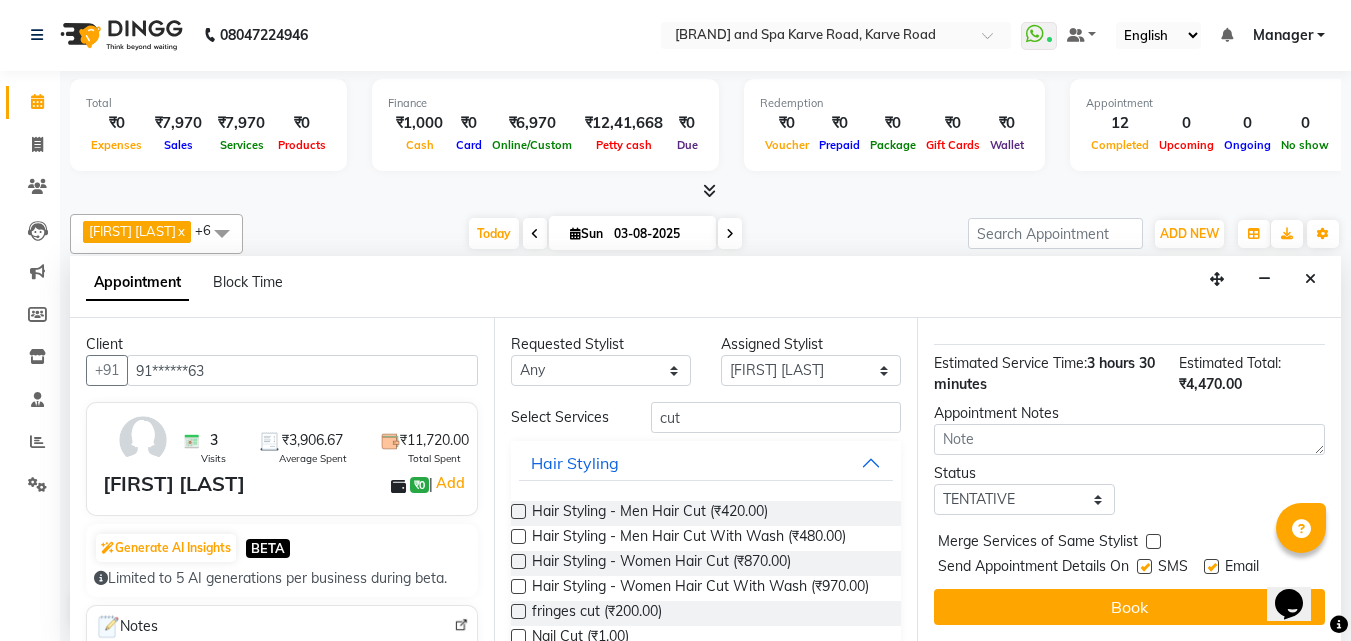 click at bounding box center (1144, 566) 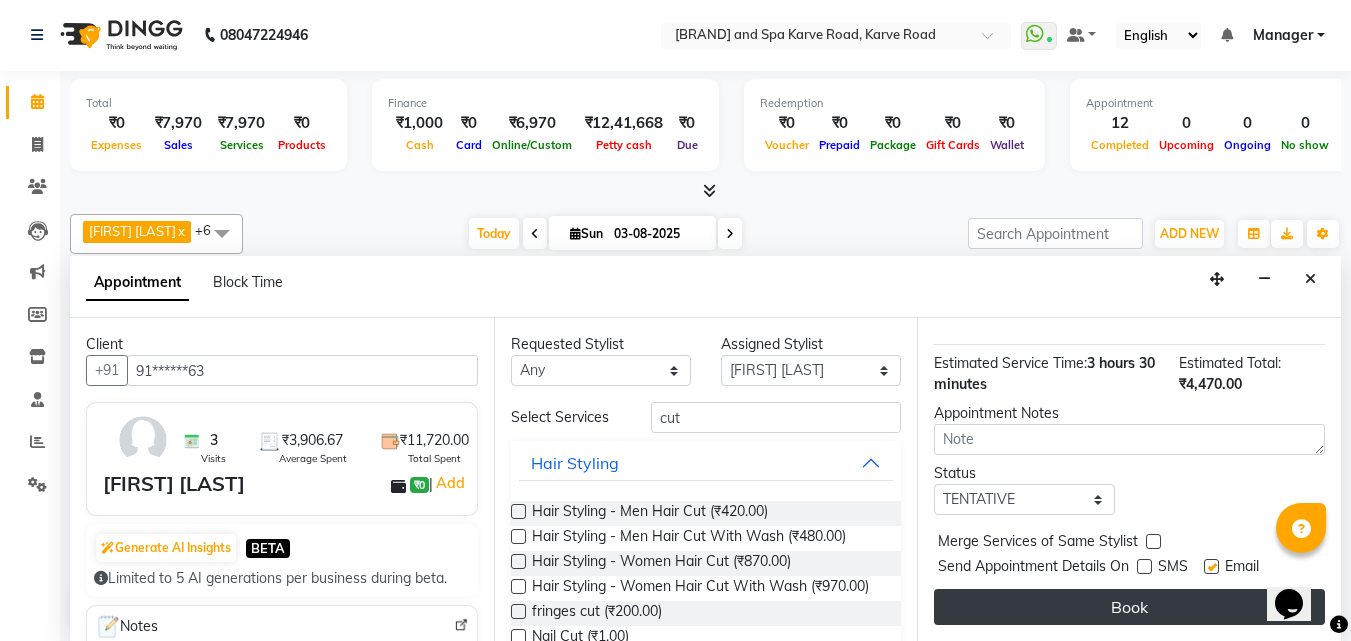 click on "Book" at bounding box center [1129, 607] 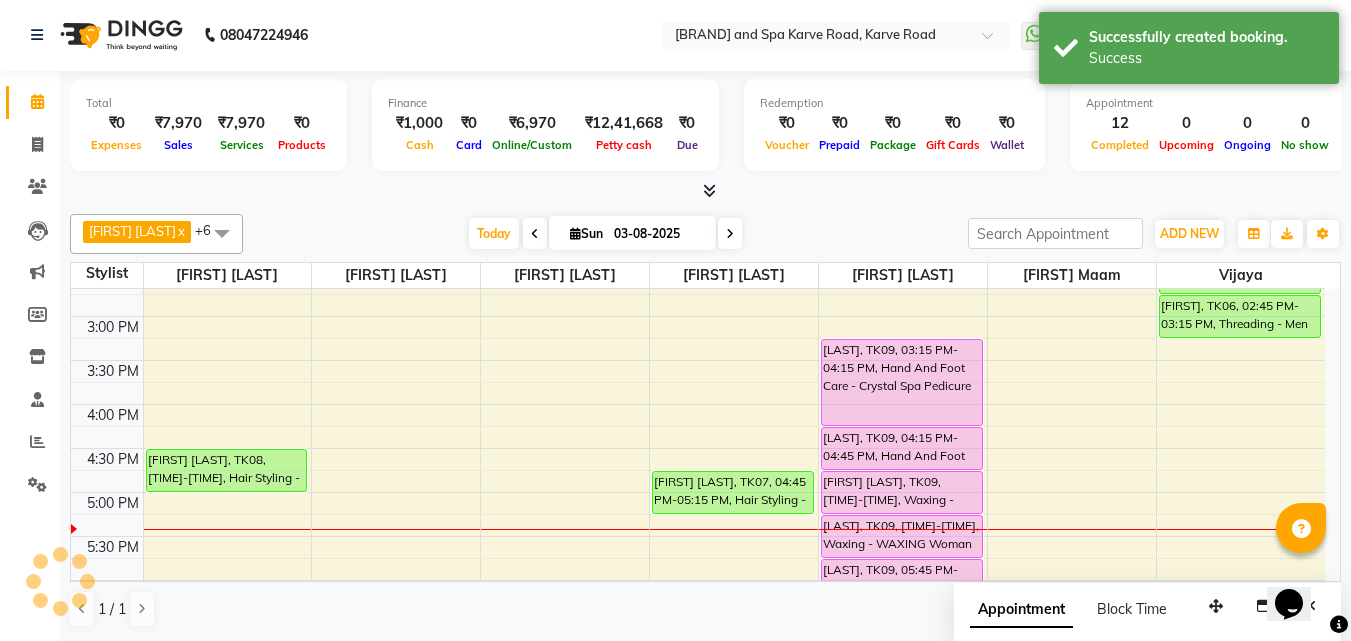 scroll, scrollTop: 0, scrollLeft: 0, axis: both 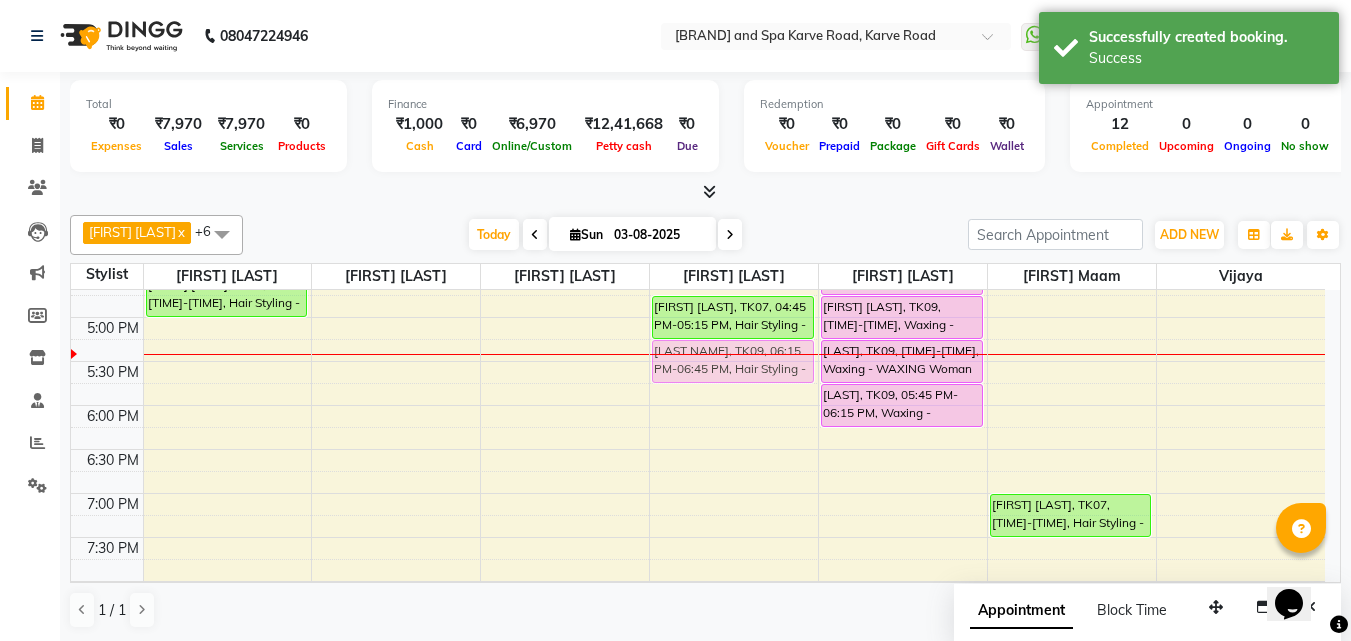drag, startPoint x: 742, startPoint y: 413, endPoint x: 725, endPoint y: 350, distance: 65.25335 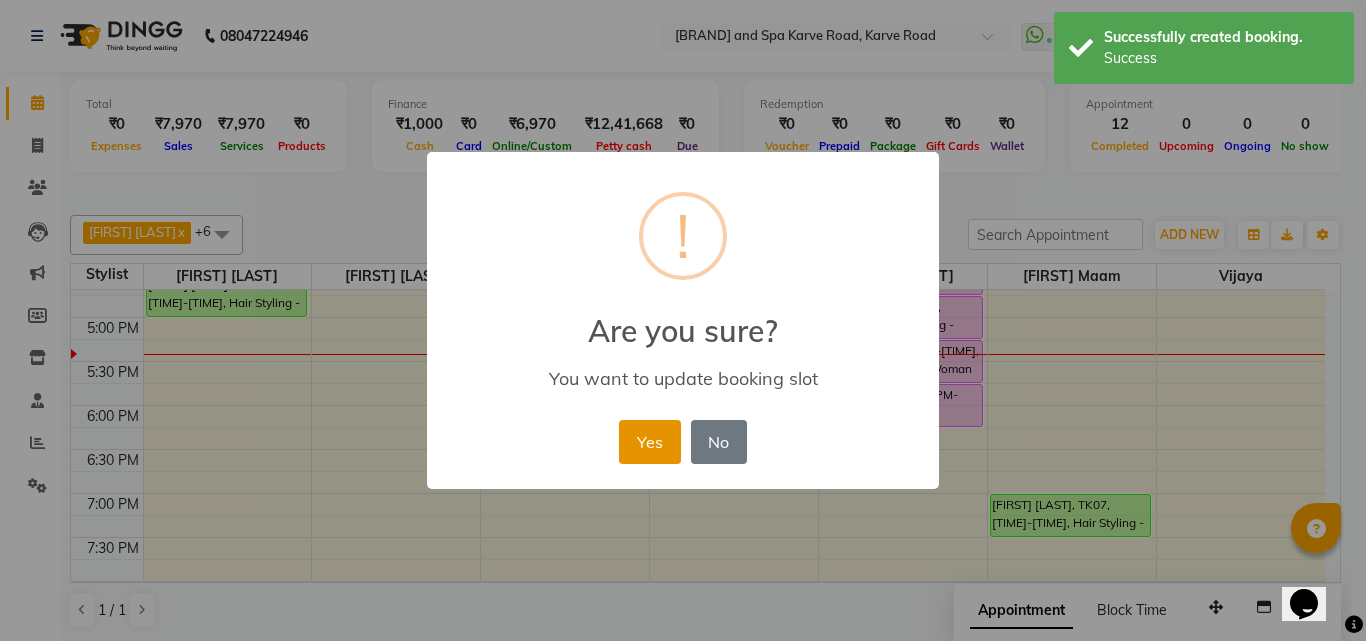 click on "Yes" at bounding box center (649, 442) 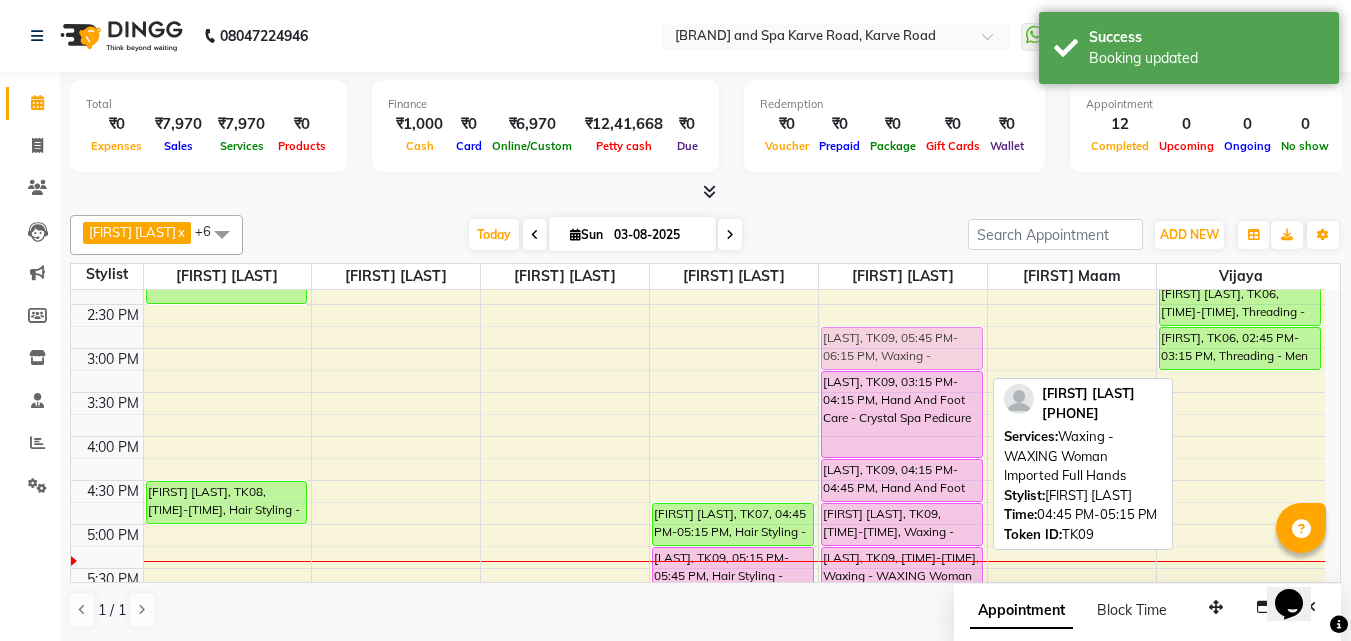 scroll, scrollTop: 467, scrollLeft: 0, axis: vertical 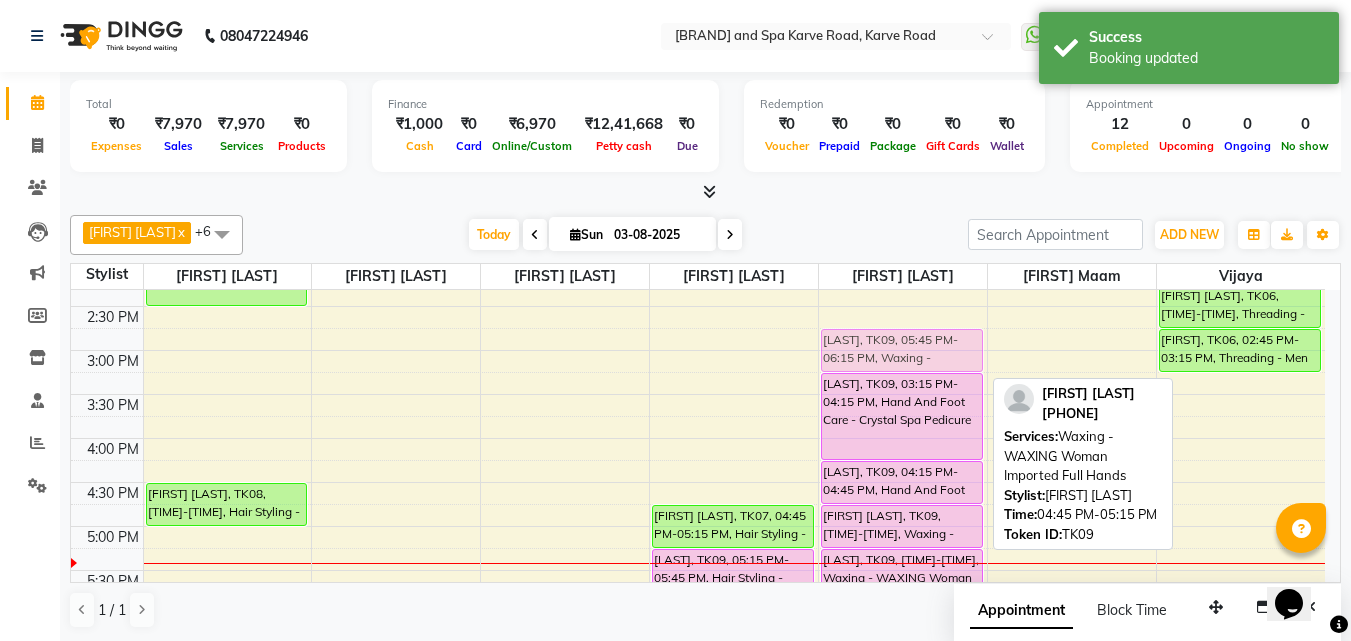 drag, startPoint x: 898, startPoint y: 495, endPoint x: 892, endPoint y: 347, distance: 148.12157 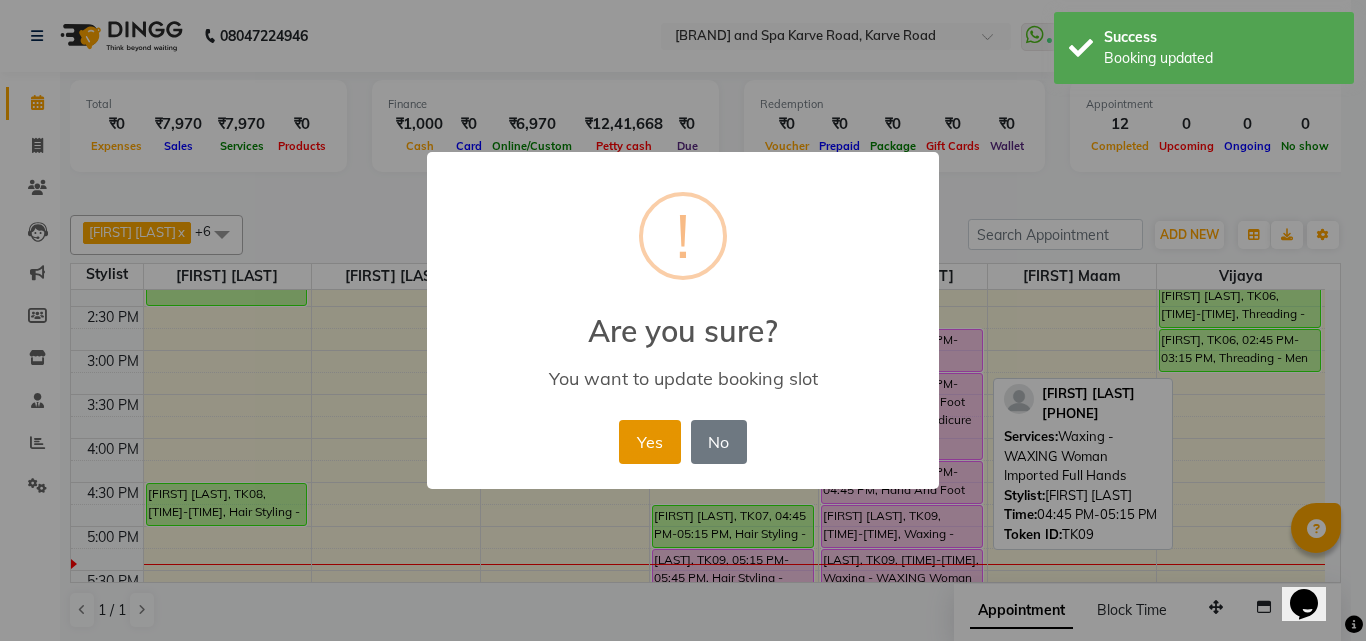 click on "Yes" at bounding box center (649, 442) 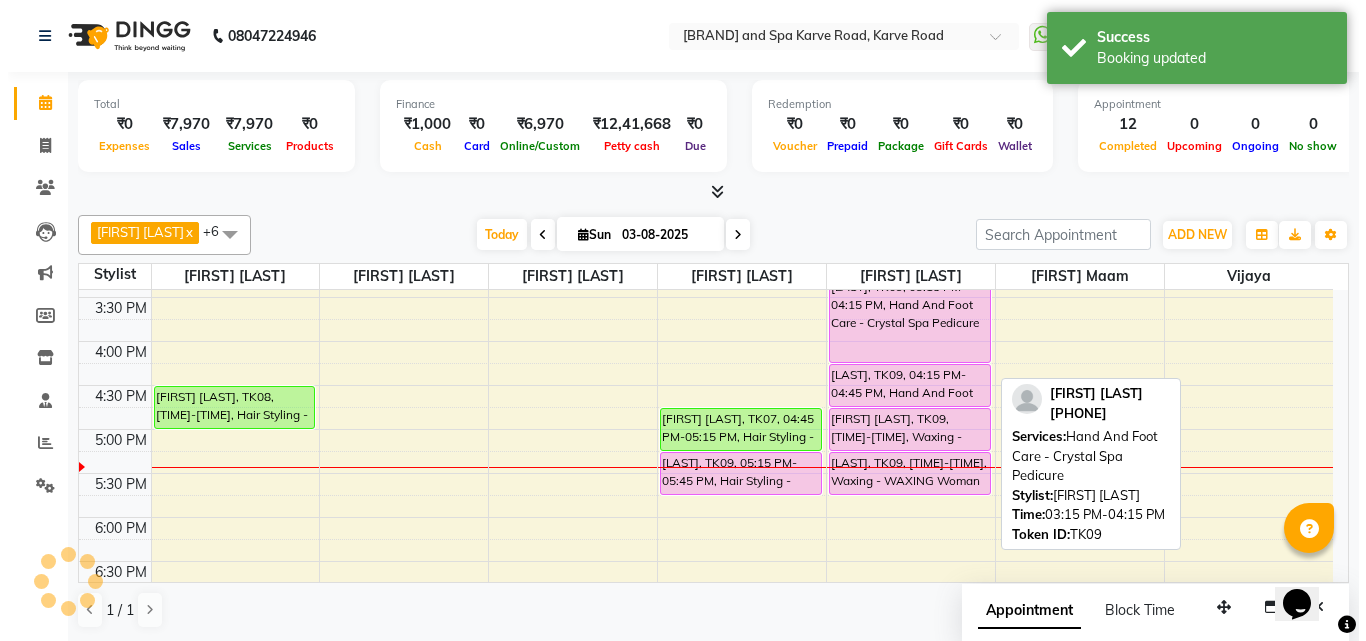 scroll, scrollTop: 567, scrollLeft: 0, axis: vertical 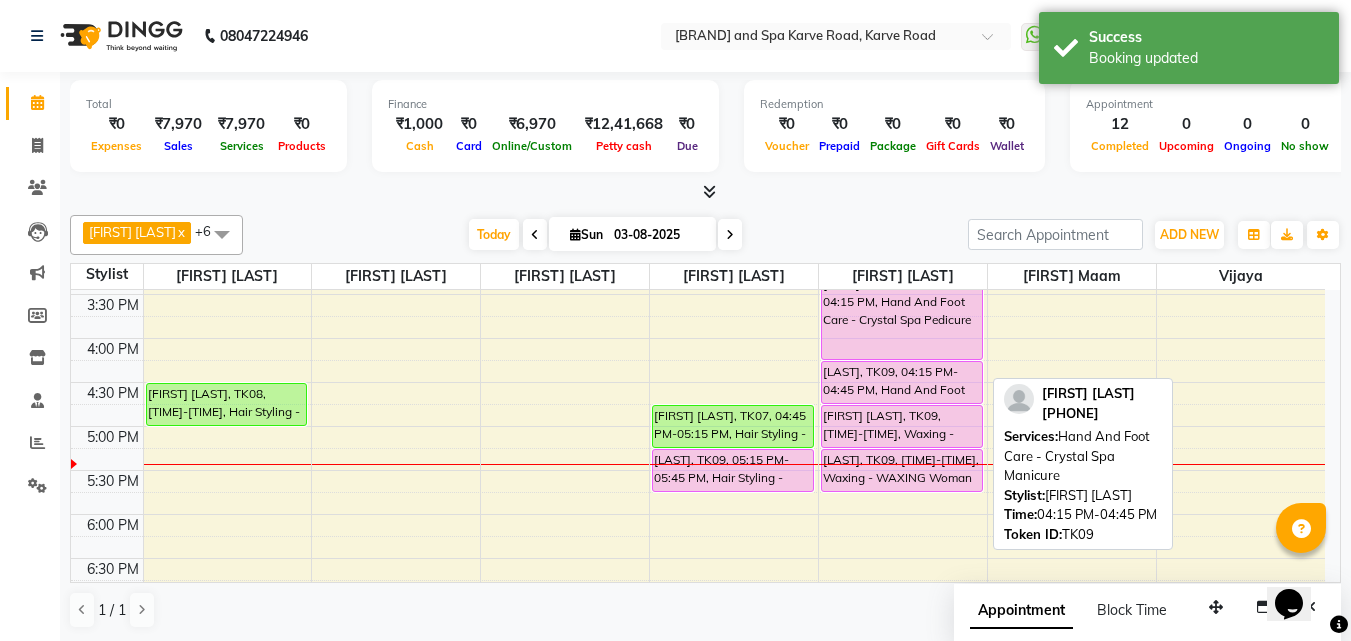 click on "[LAST], TK09, 04:15 PM-04:45 PM, Hand And Foot Care - Crystal Spa Manicure" at bounding box center [902, 382] 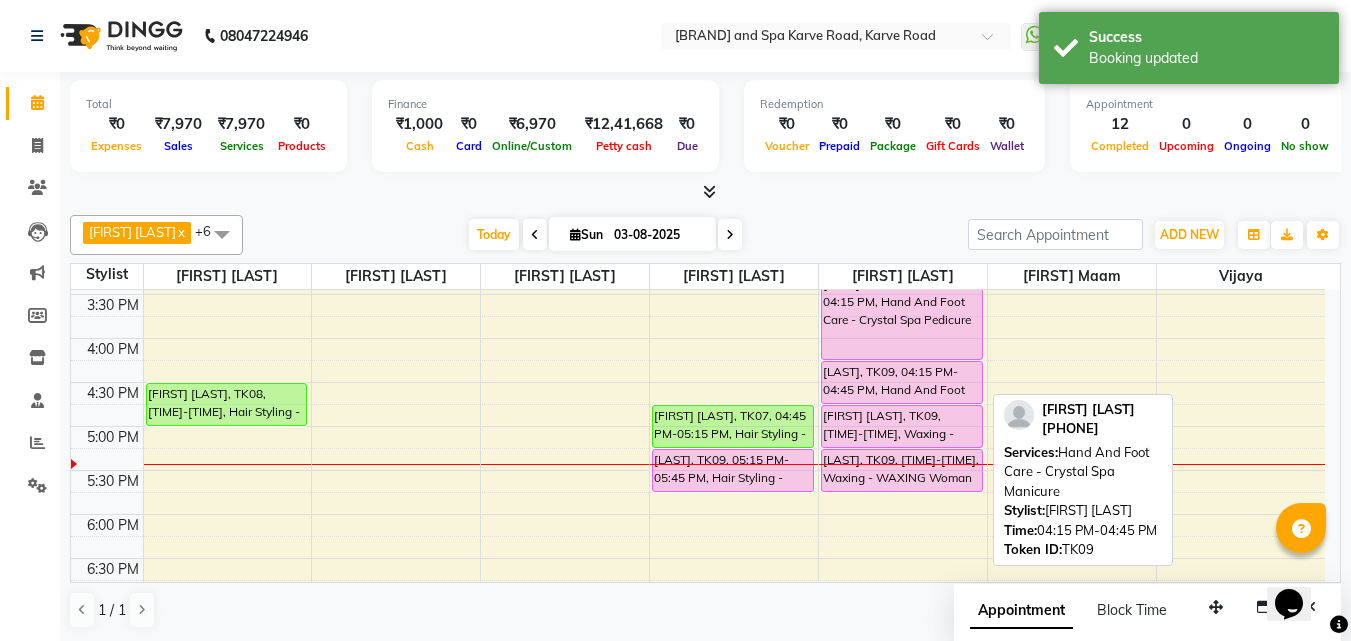 click on "[LAST], TK09, 04:15 PM-04:45 PM, Hand And Foot Care - Crystal Spa Manicure" at bounding box center (902, 382) 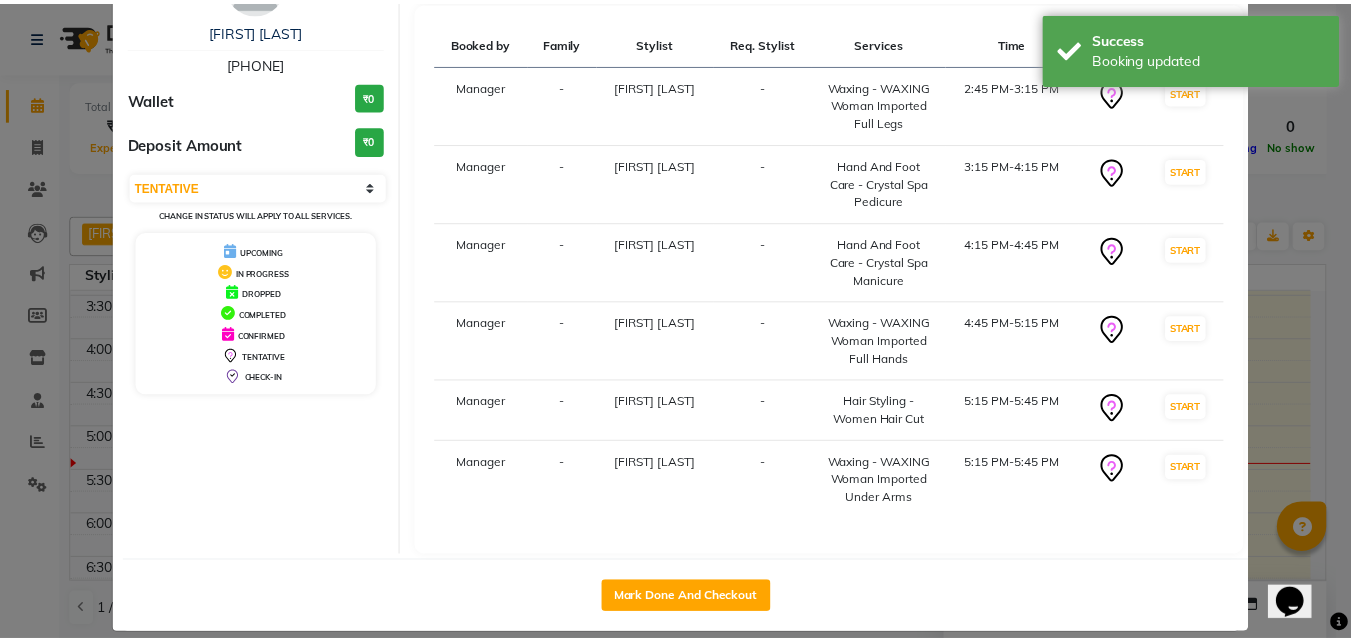 scroll, scrollTop: 146, scrollLeft: 0, axis: vertical 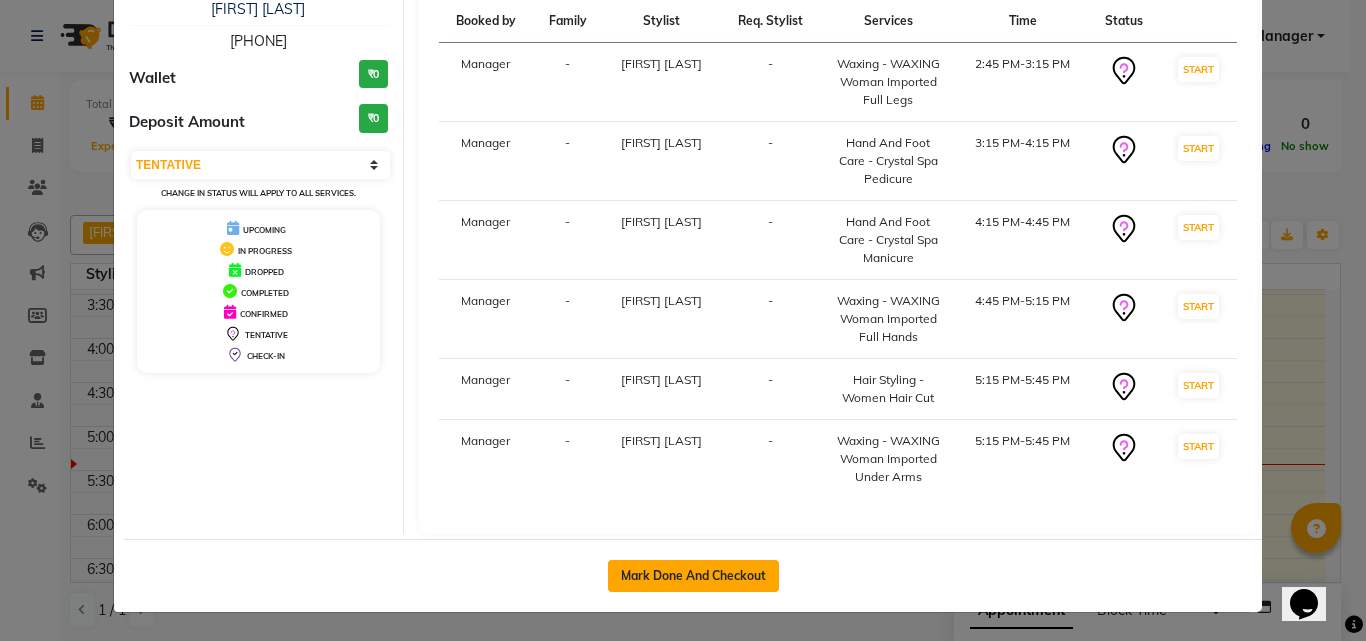 click on "Mark Done And Checkout" 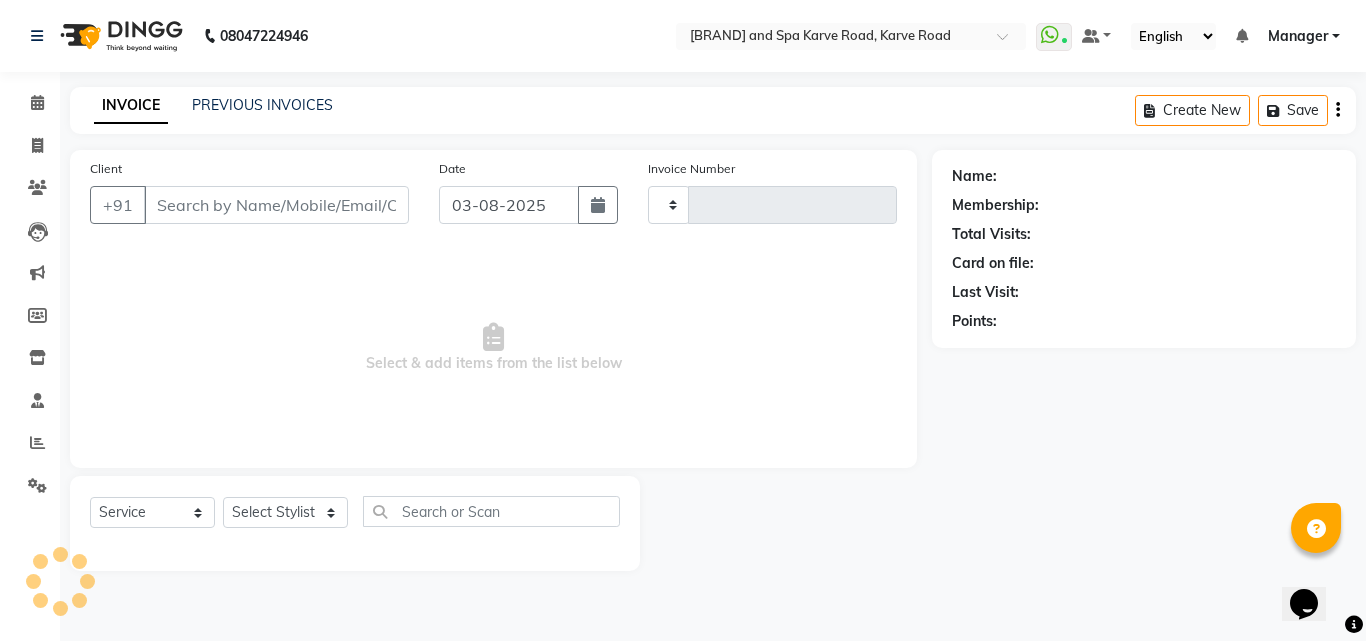 type on "2017" 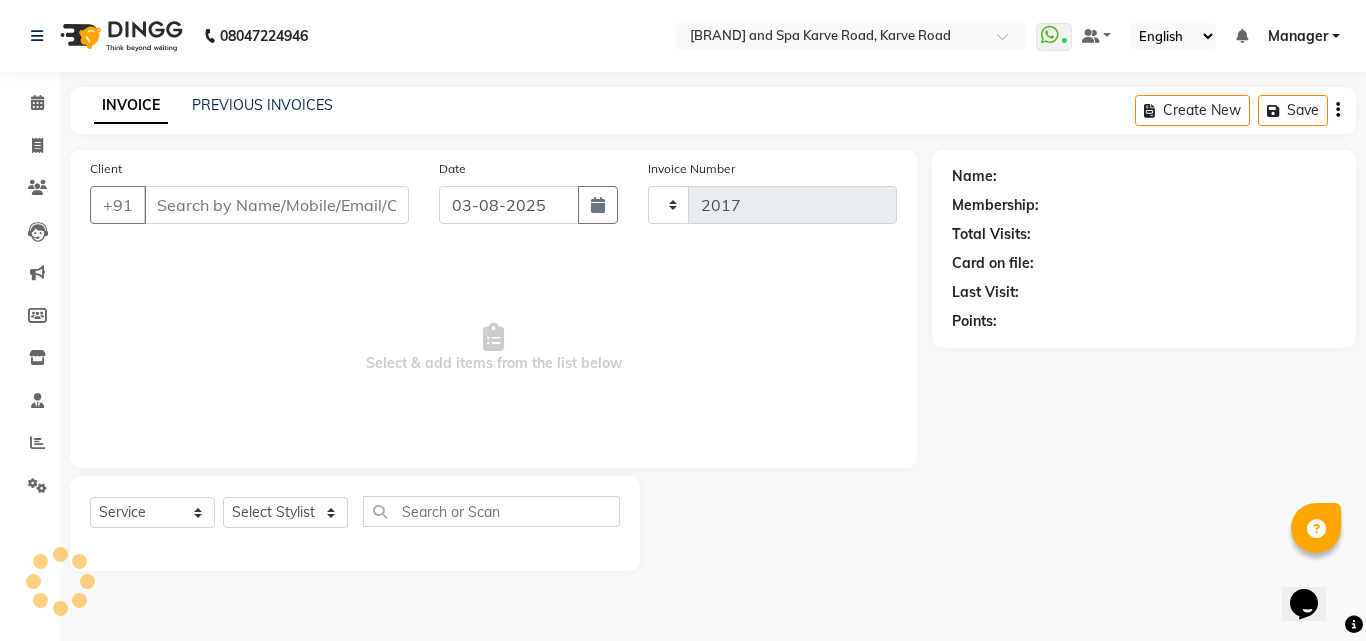 select on "6713" 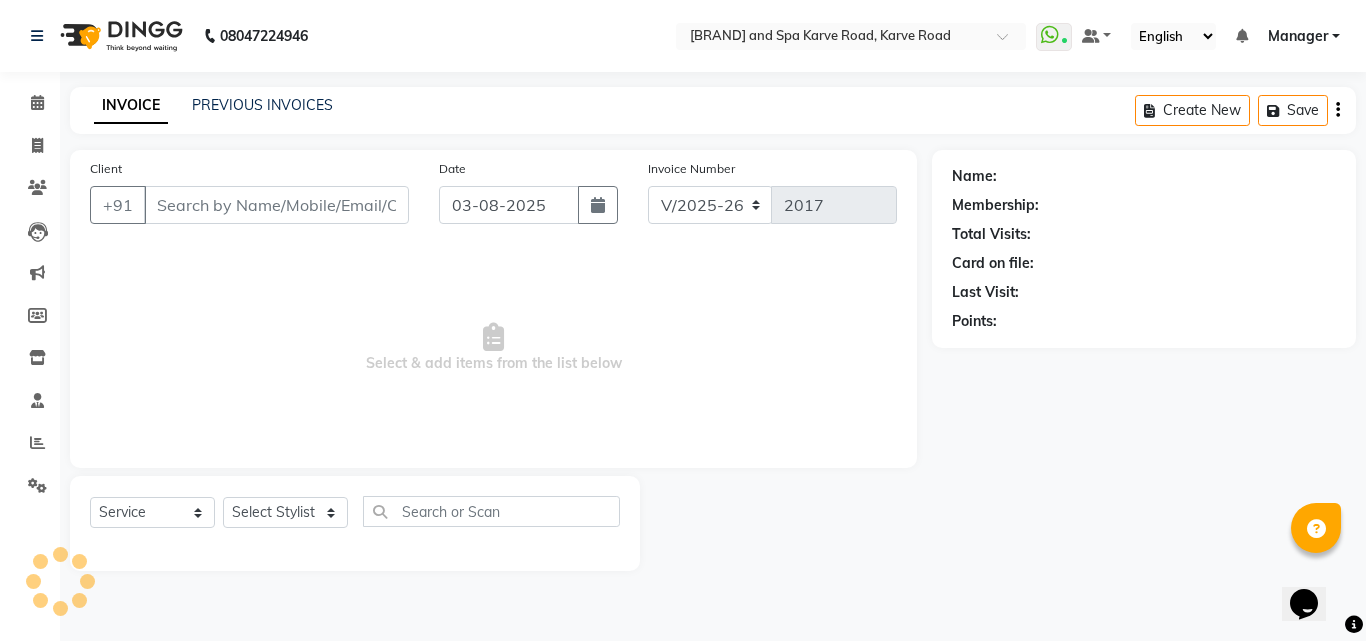 type on "91******63" 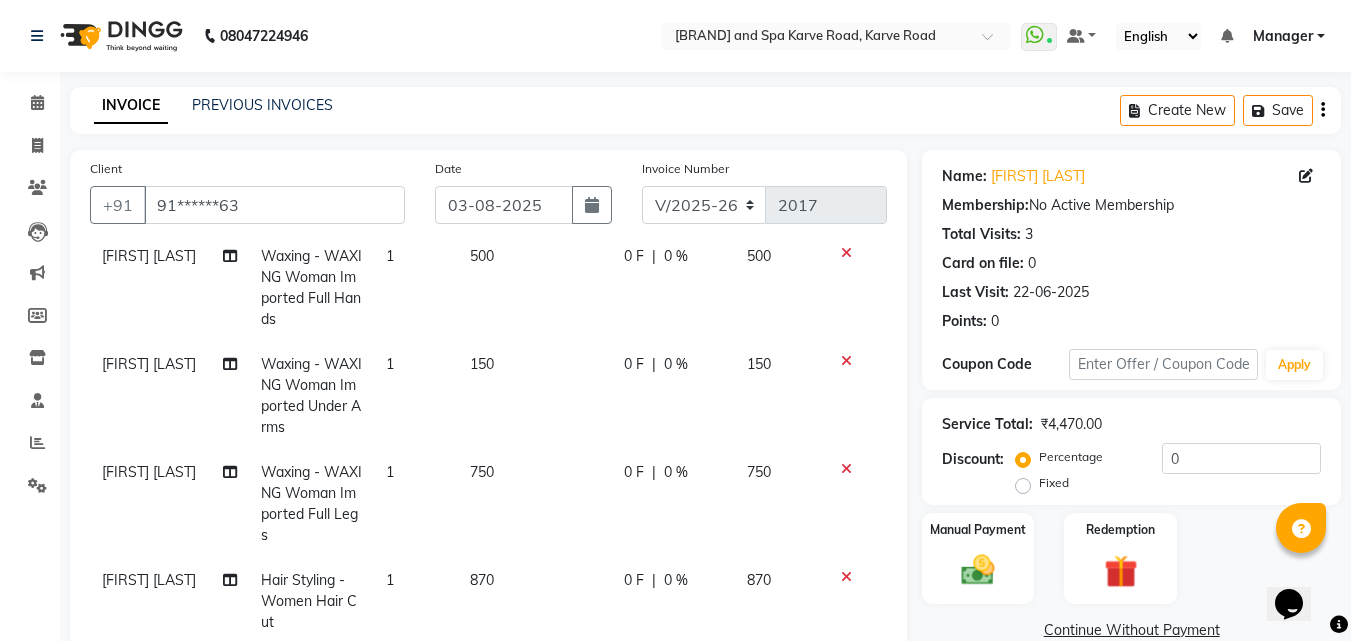 scroll, scrollTop: 198, scrollLeft: 0, axis: vertical 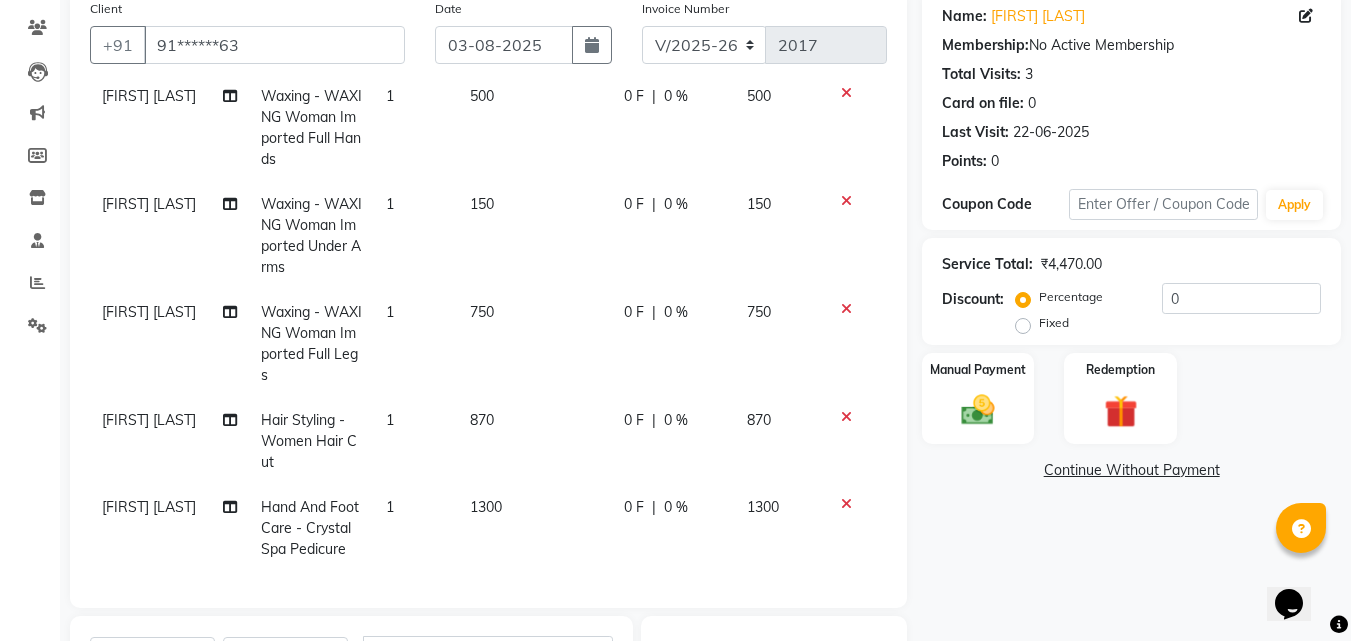 click 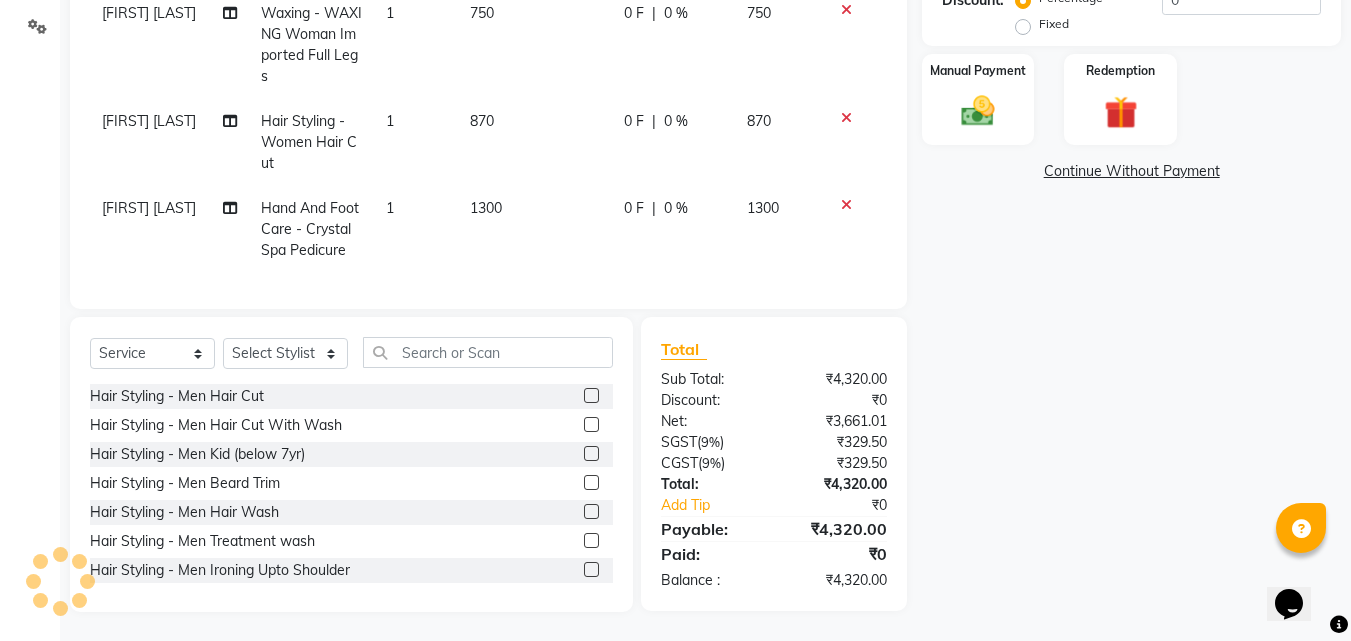 scroll, scrollTop: 360, scrollLeft: 0, axis: vertical 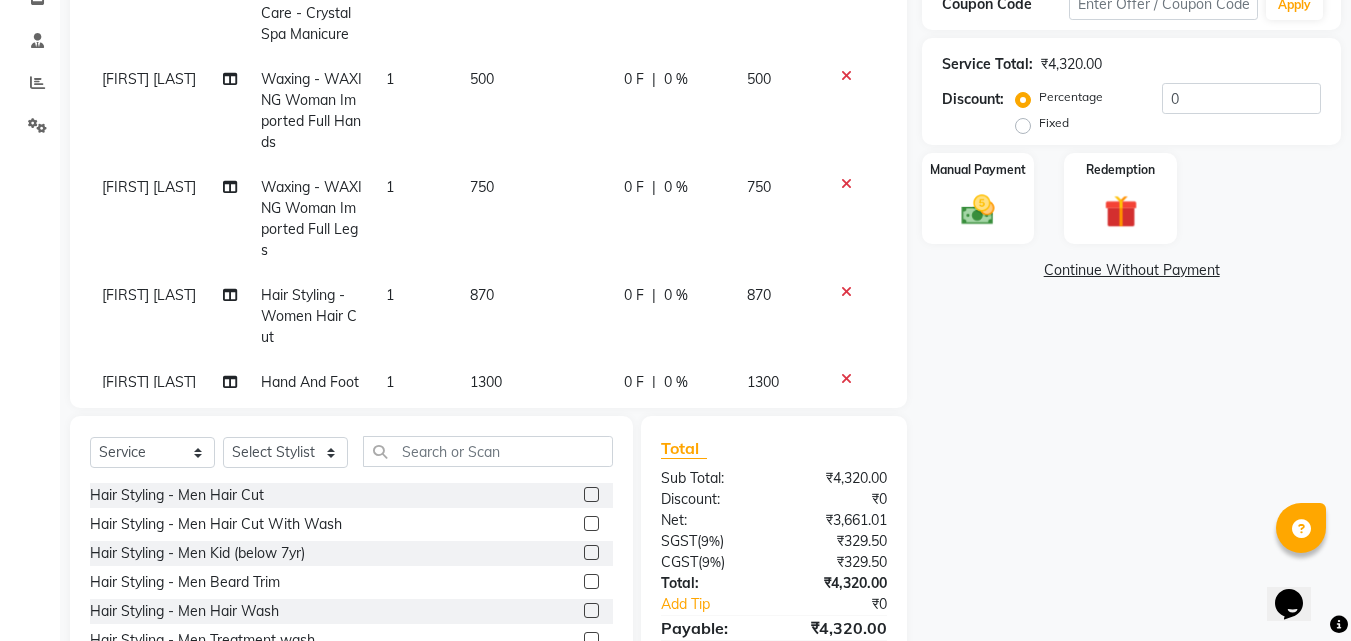 click on "750" 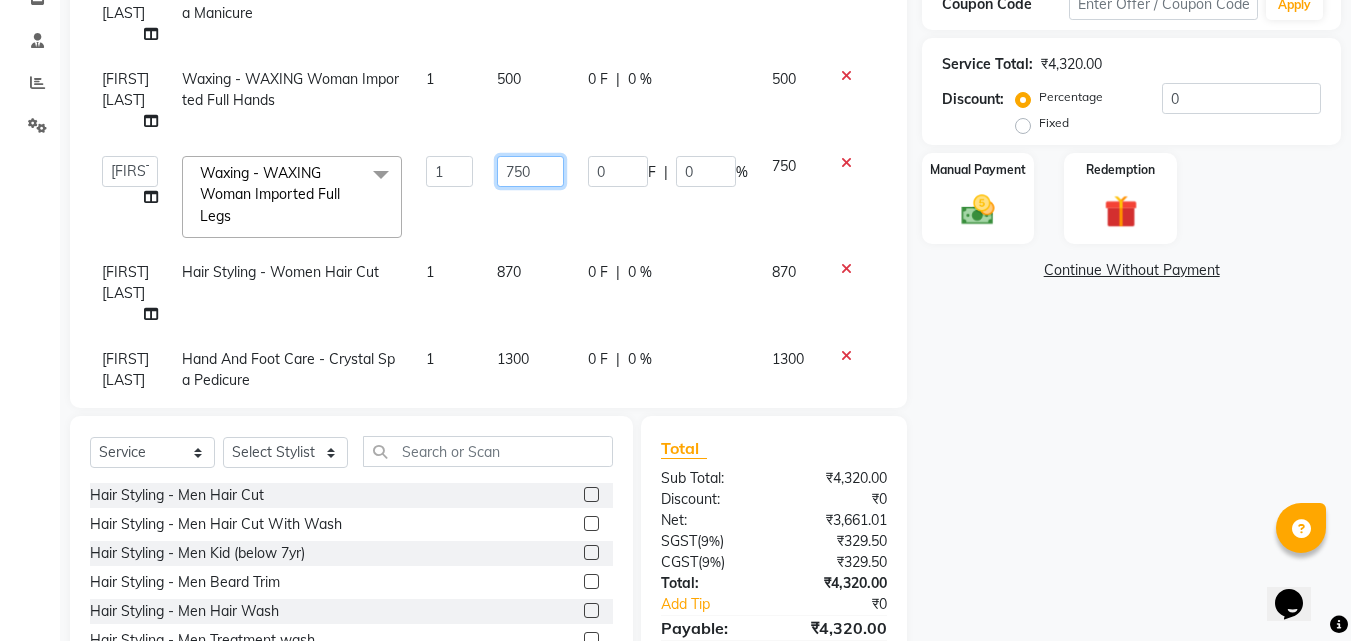click on "750" 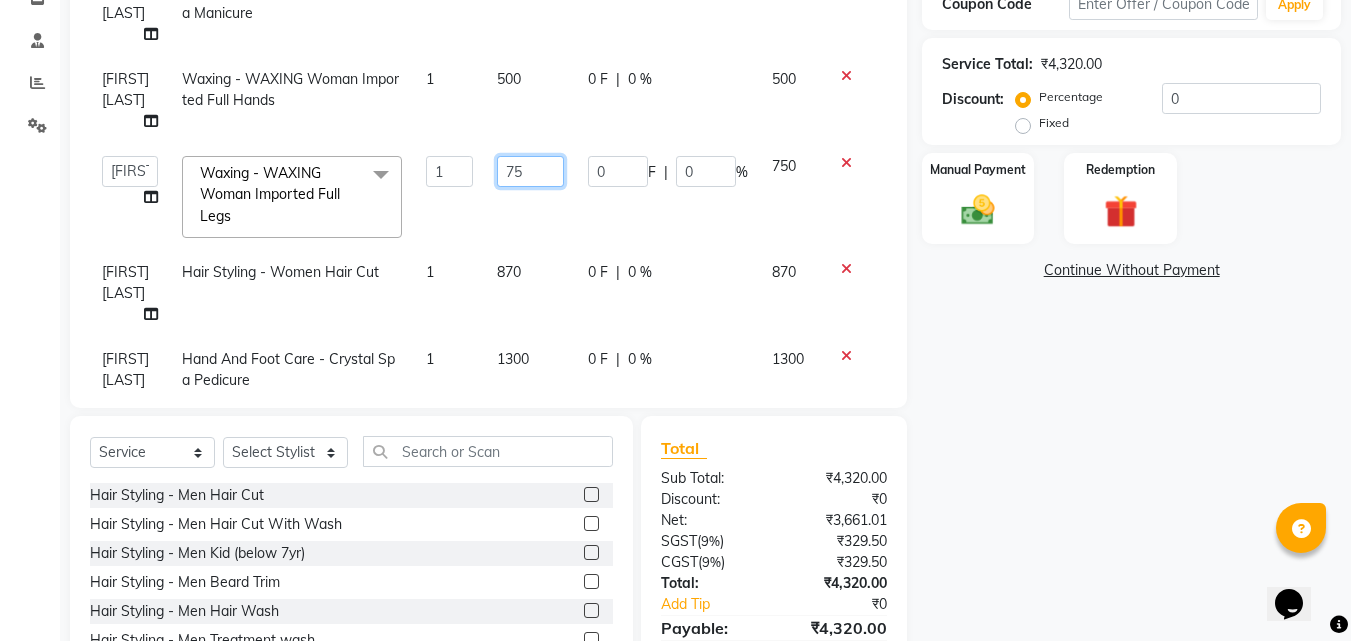 type on "7" 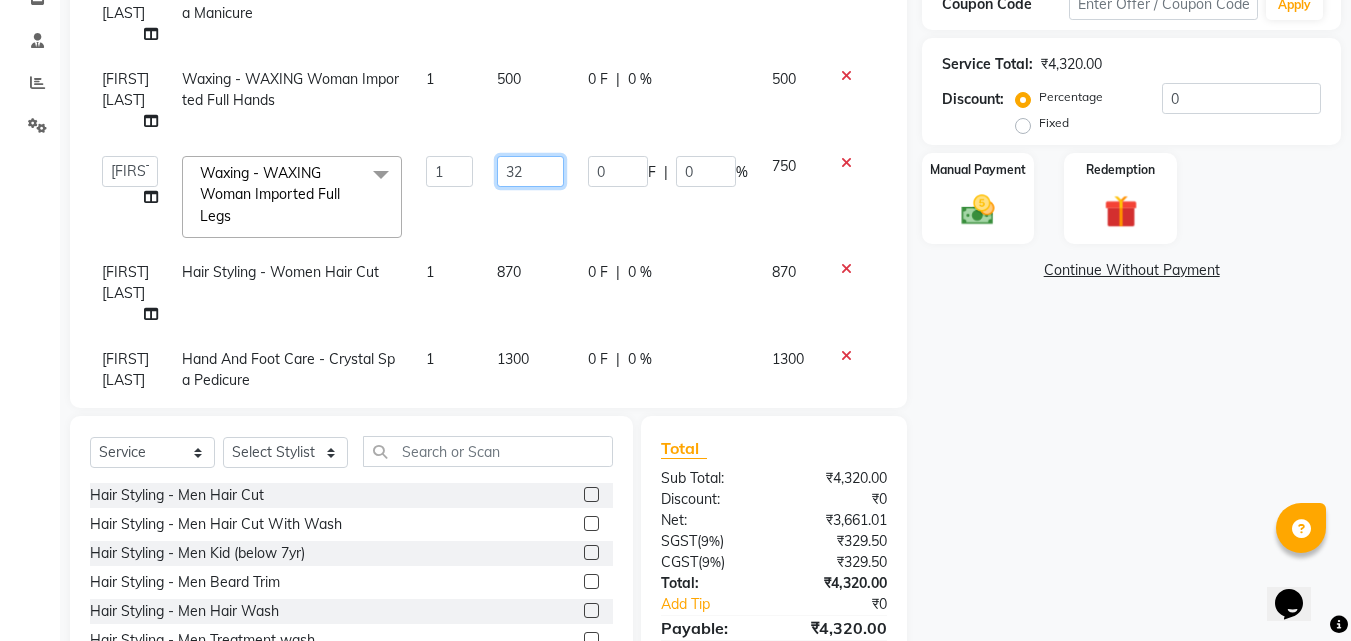 type on "320" 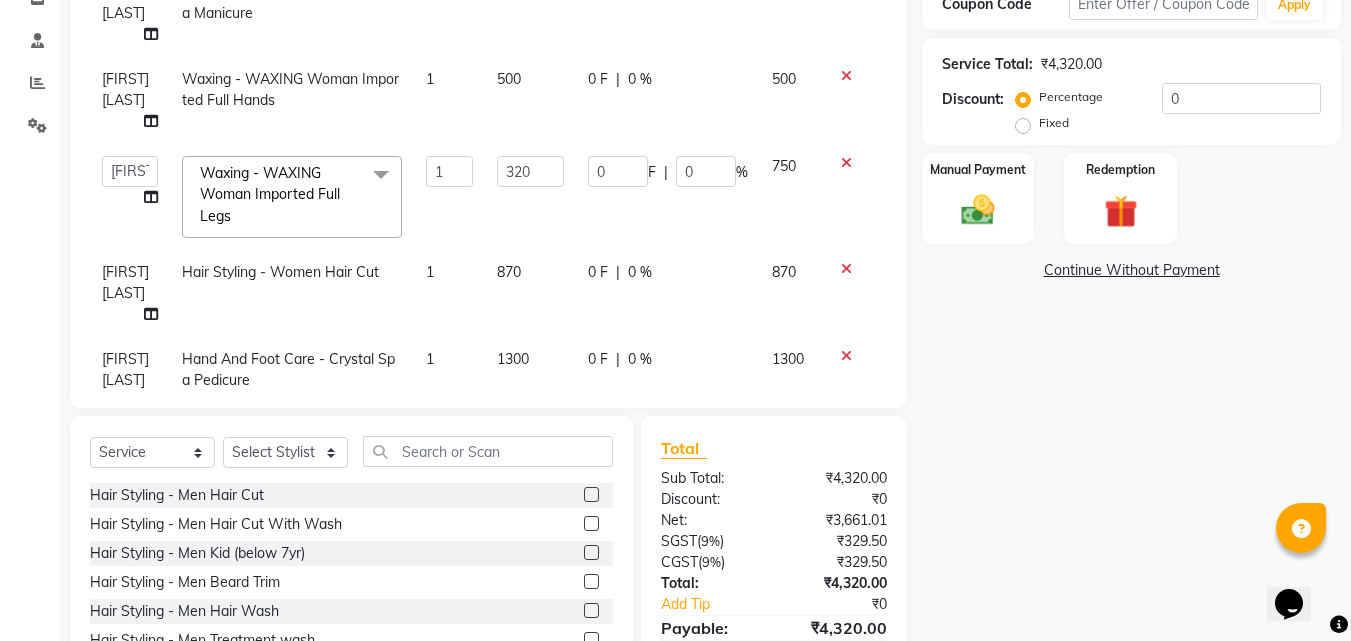 click on "[FIRST] maam Hair Styling - Women Hair Cut 1 870 0 F | 0 % 870" 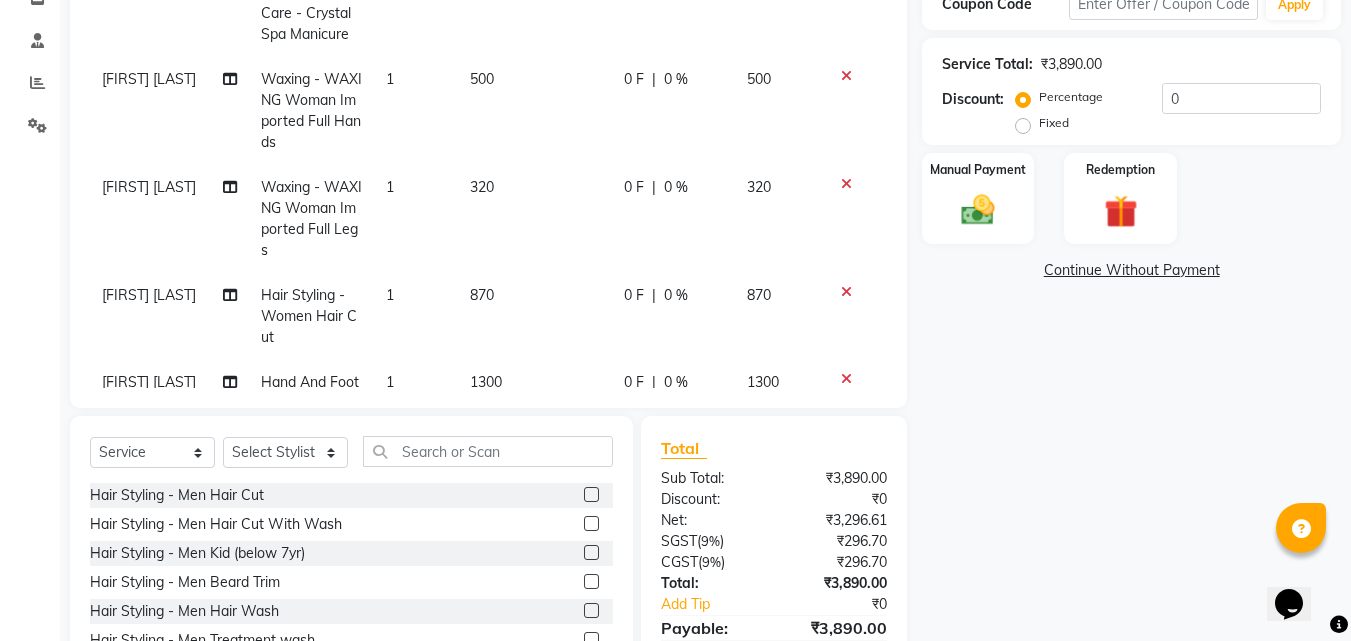 scroll, scrollTop: 90, scrollLeft: 0, axis: vertical 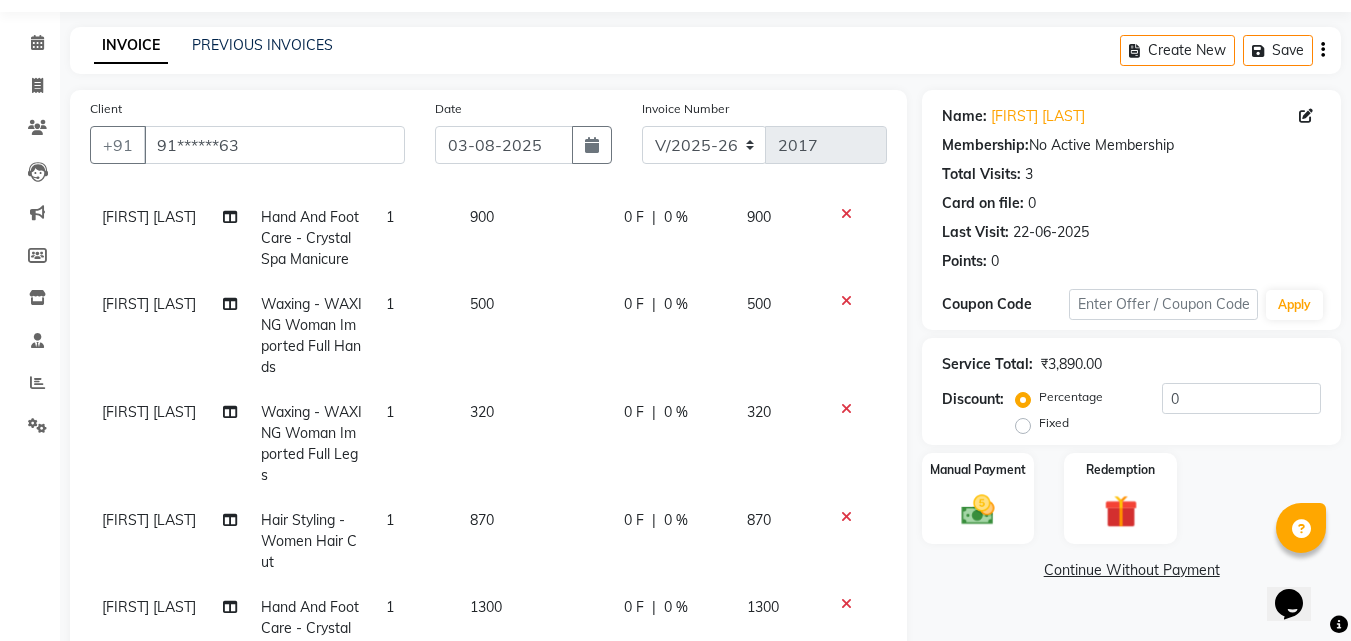 click on "320" 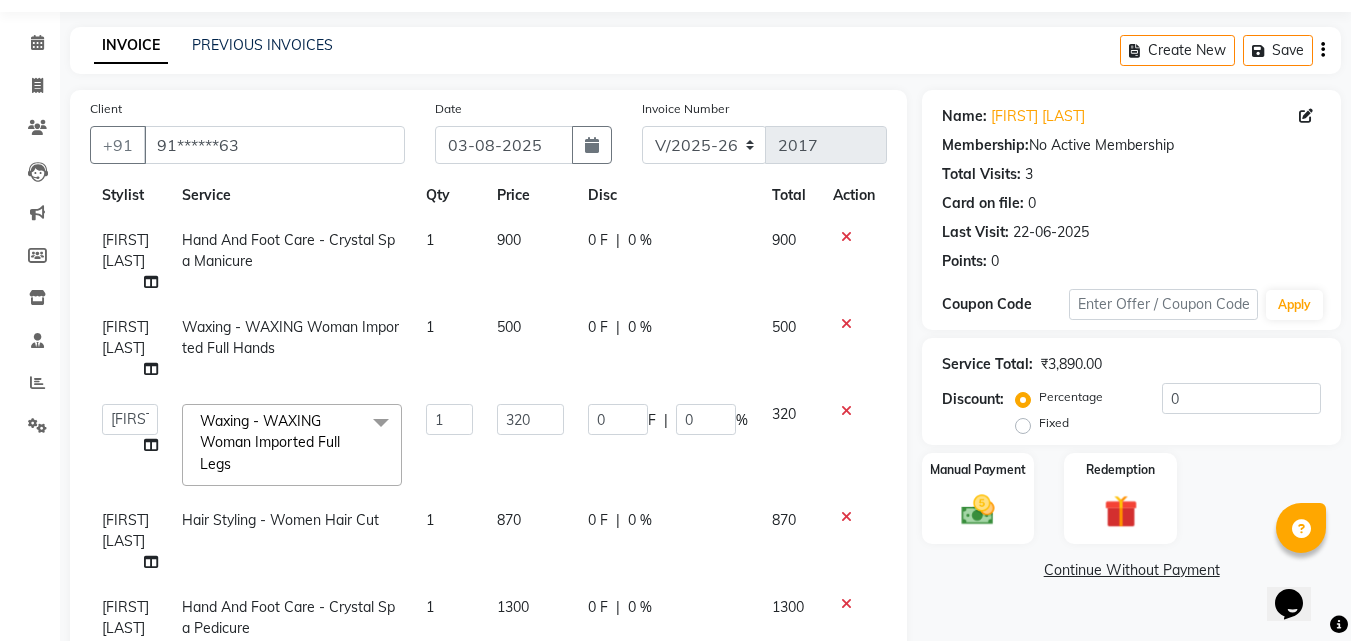 scroll, scrollTop: 46, scrollLeft: 0, axis: vertical 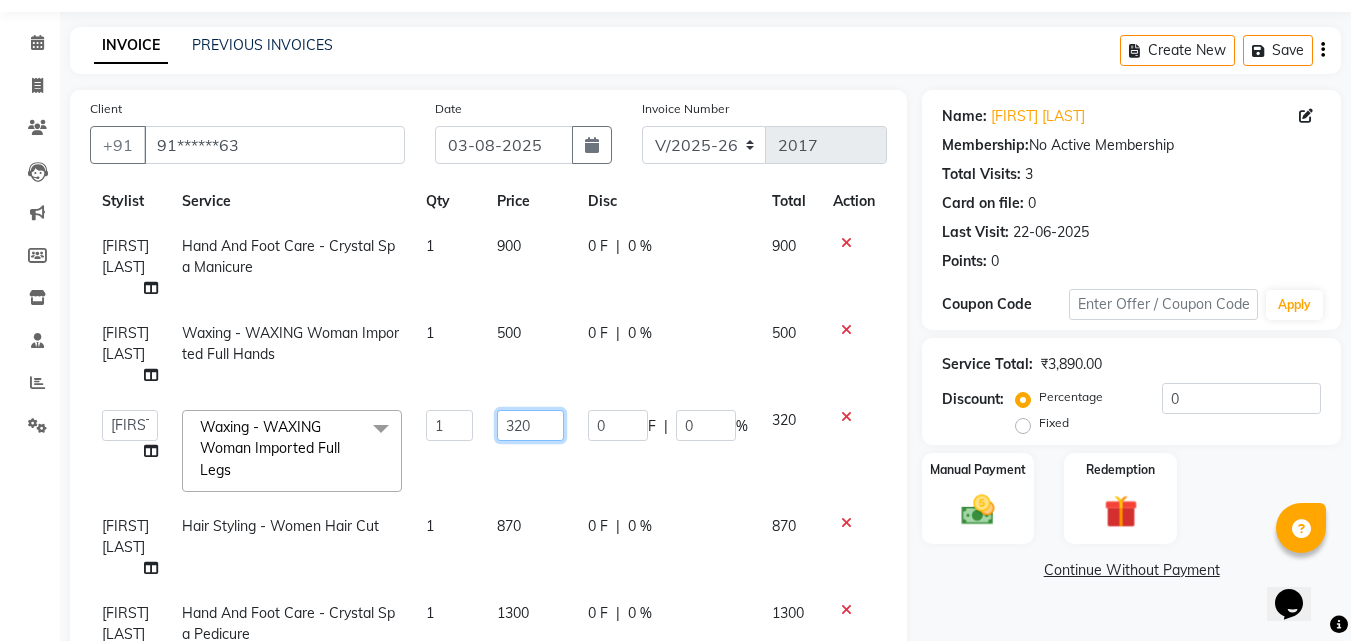click on "320" 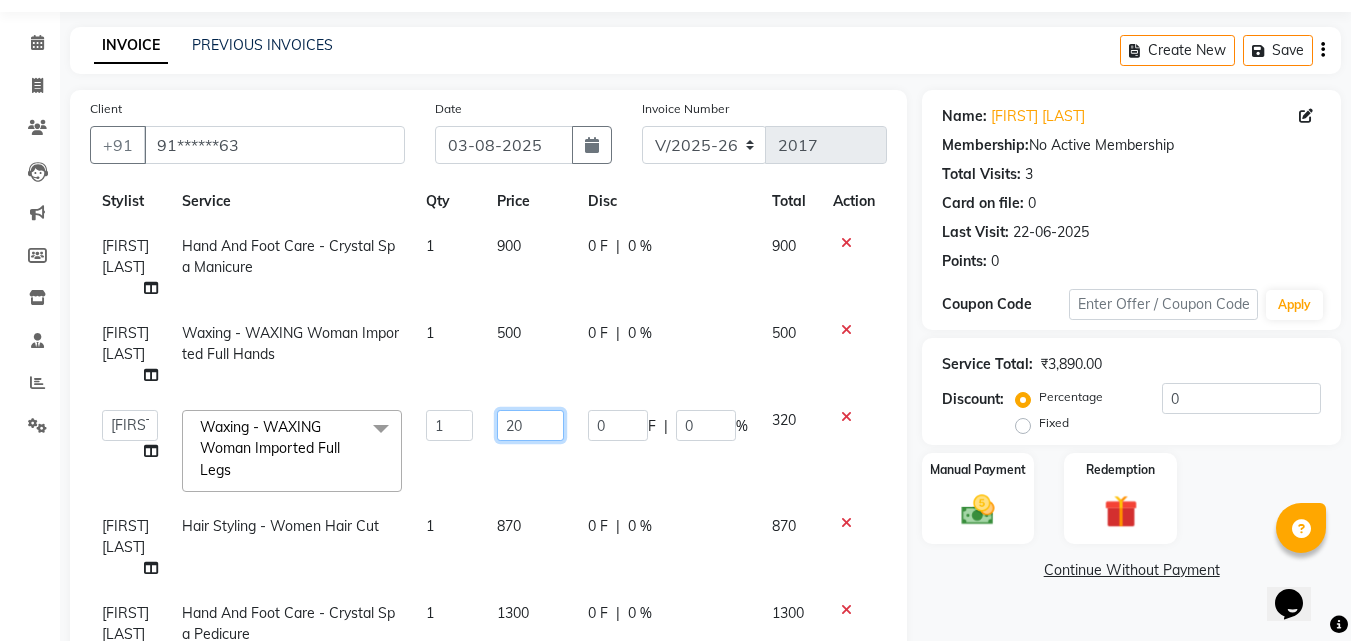 type on "520" 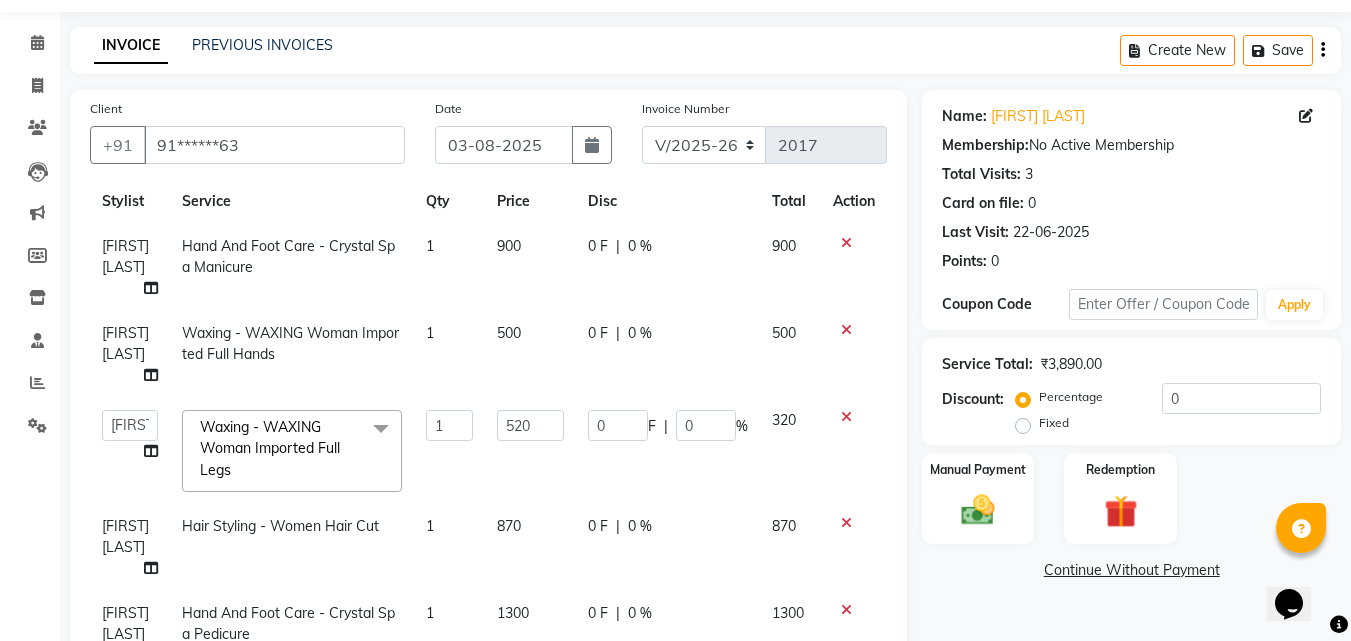 click on "520" 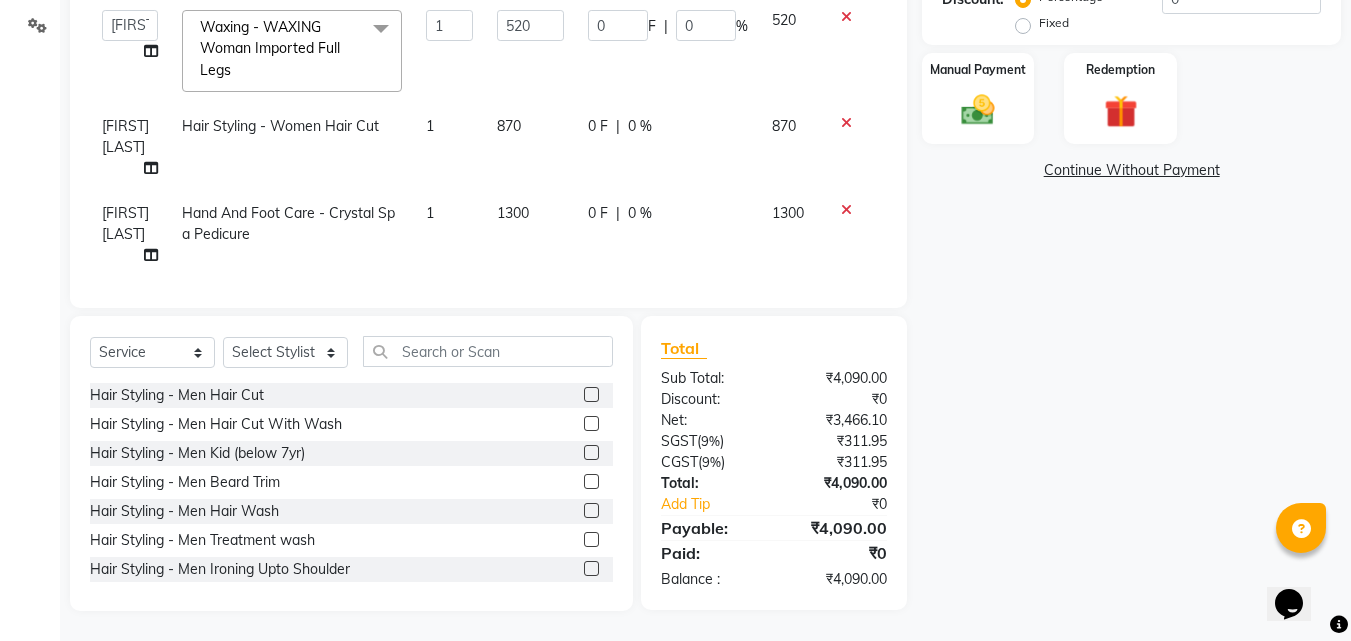 scroll, scrollTop: 260, scrollLeft: 0, axis: vertical 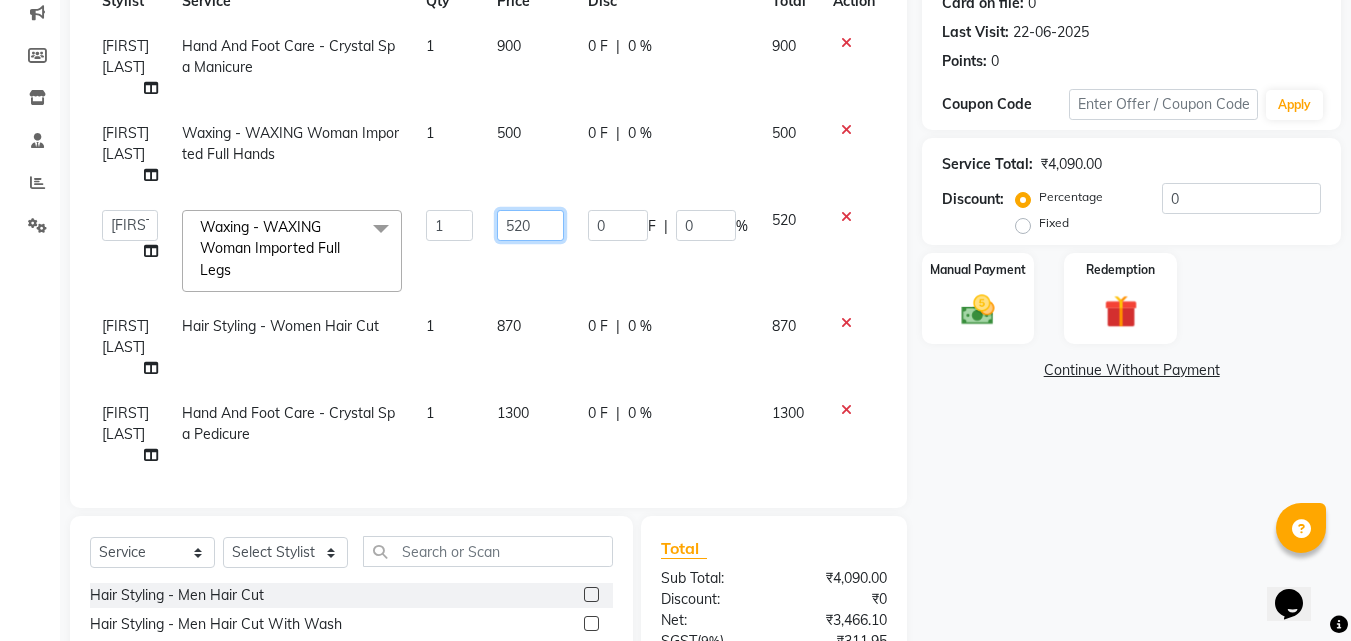 click on "520" 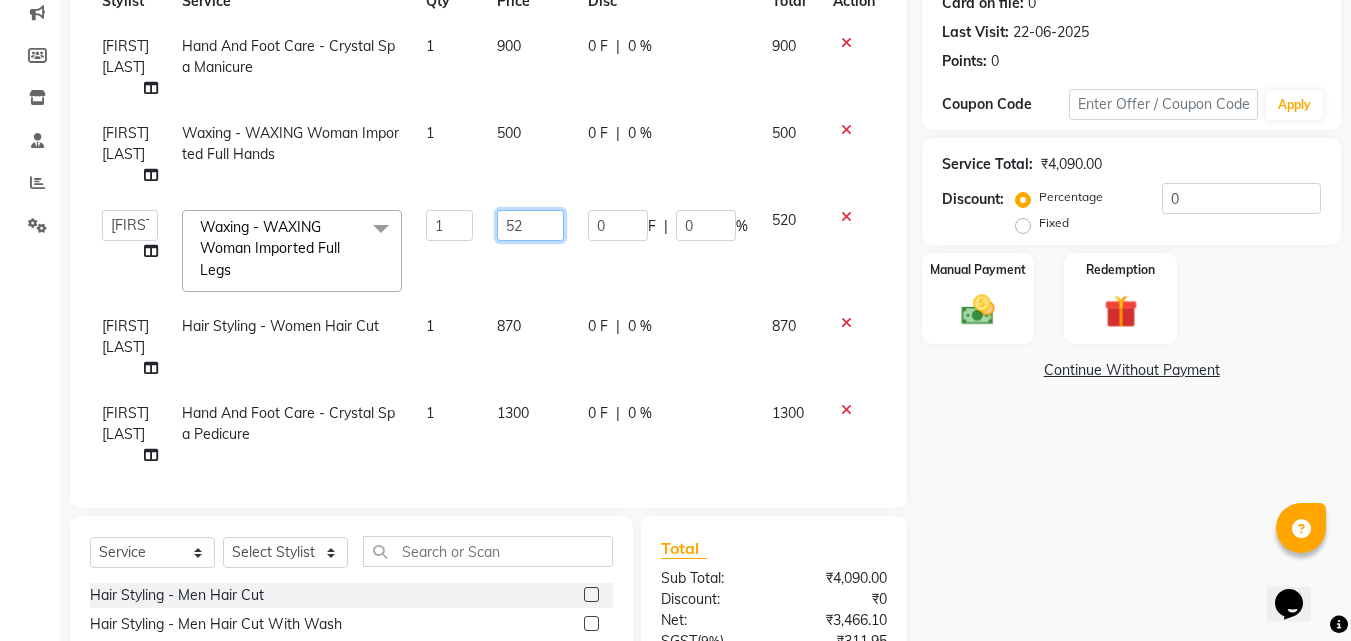 type on "5" 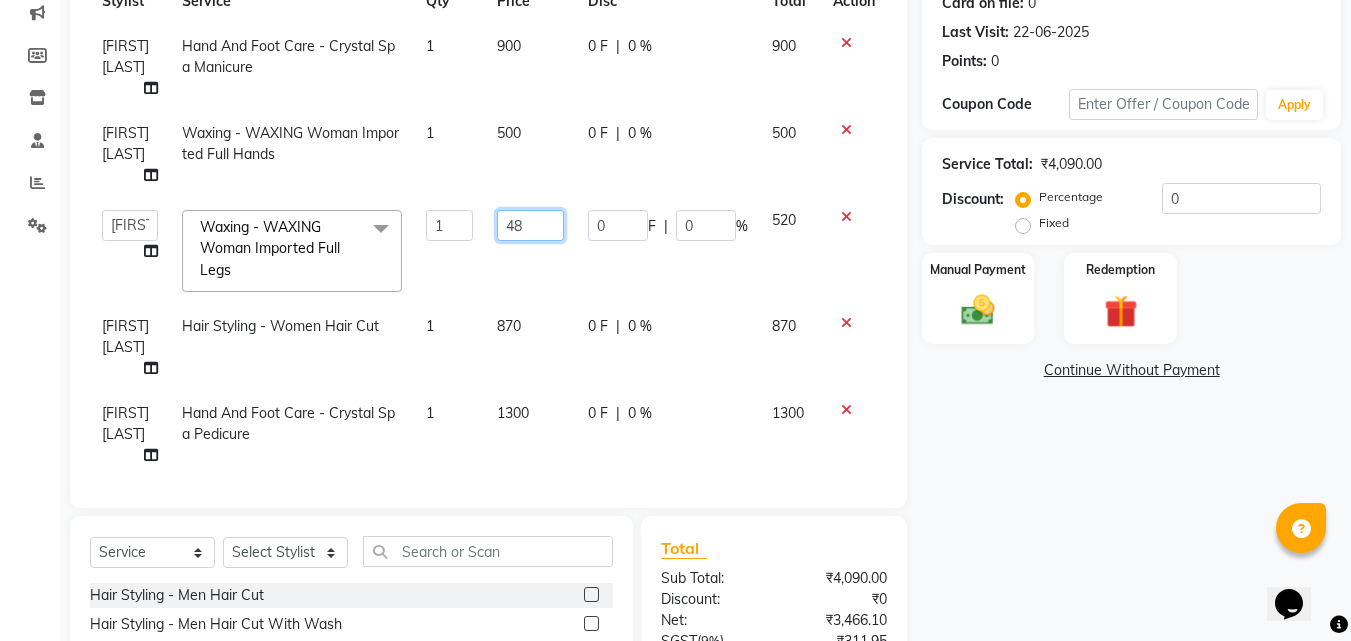 type on "480" 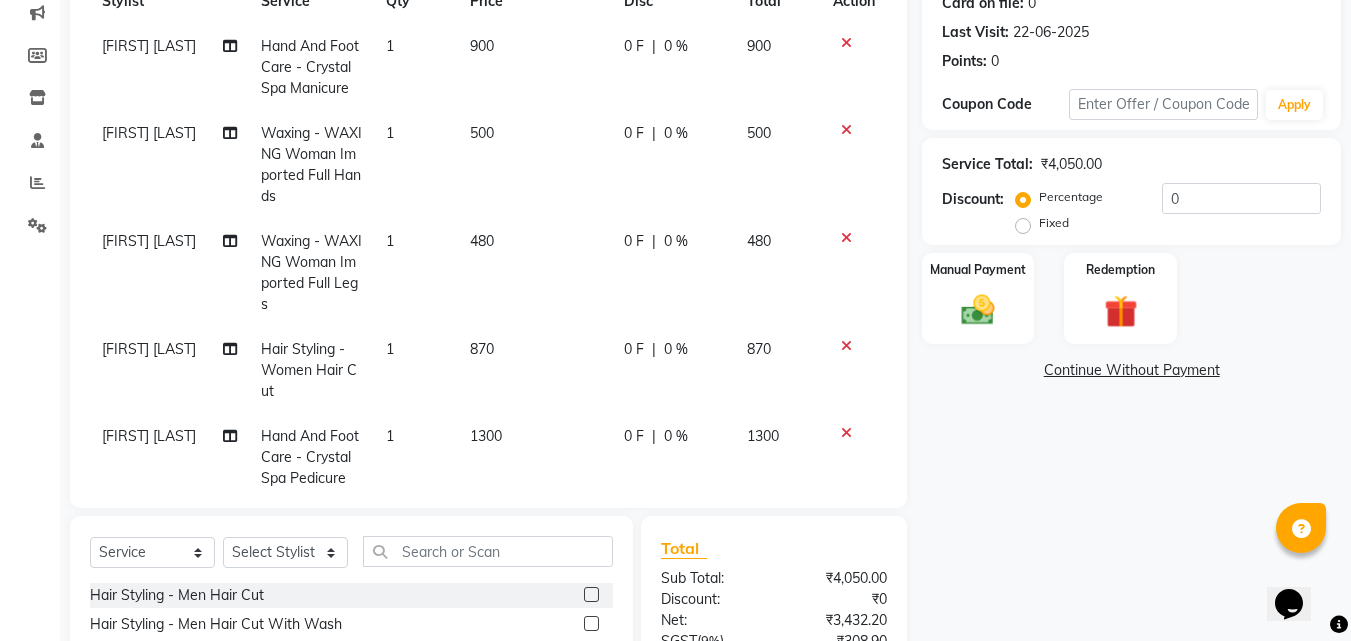 click on "0 F | 0 %" 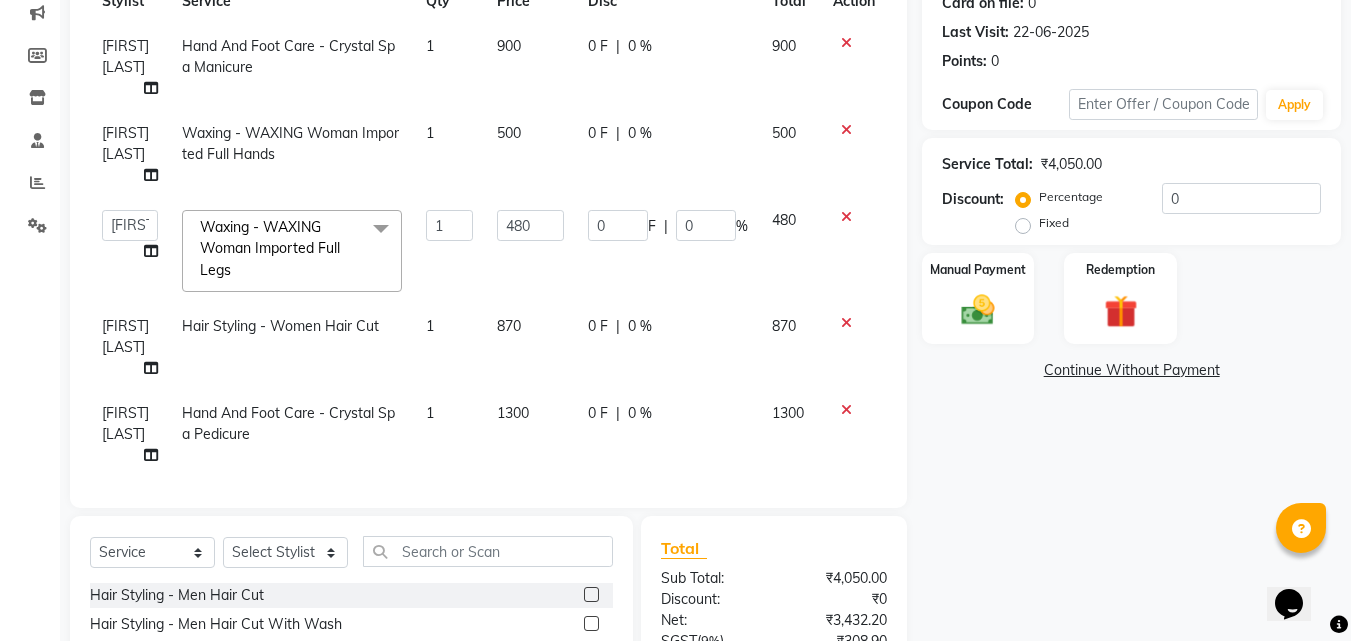 scroll, scrollTop: 460, scrollLeft: 0, axis: vertical 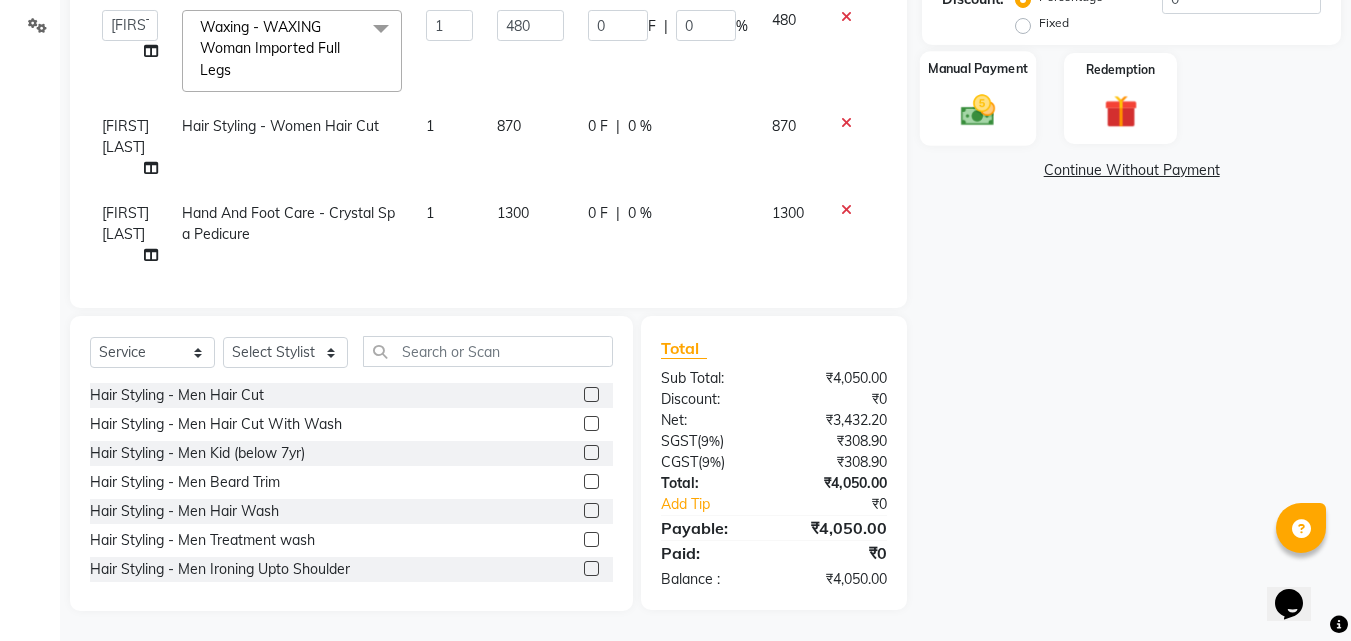 click on "Manual Payment" 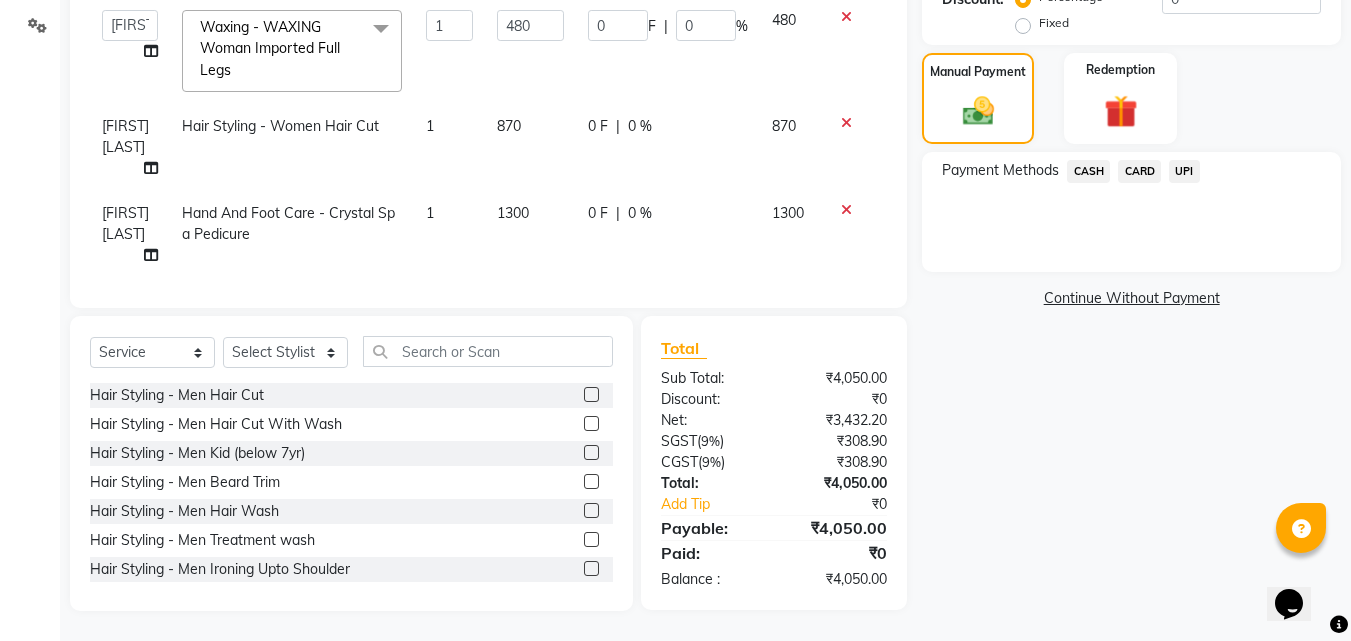 click on "CASH" 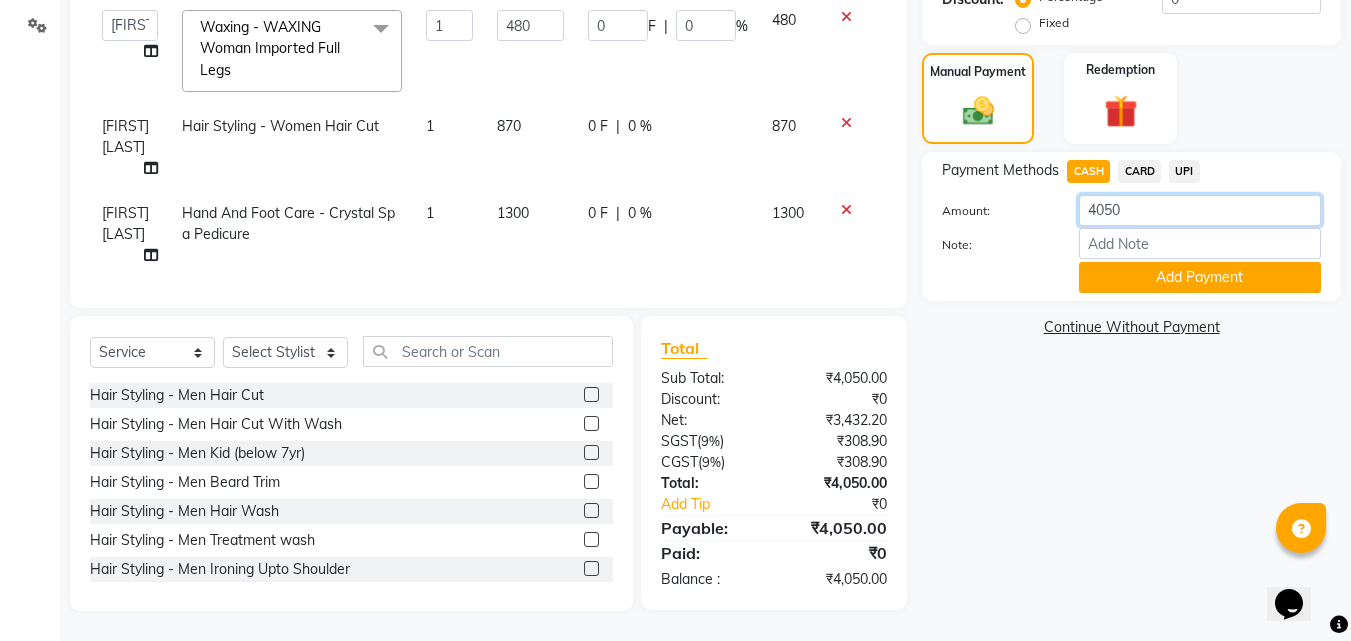 click on "4050" 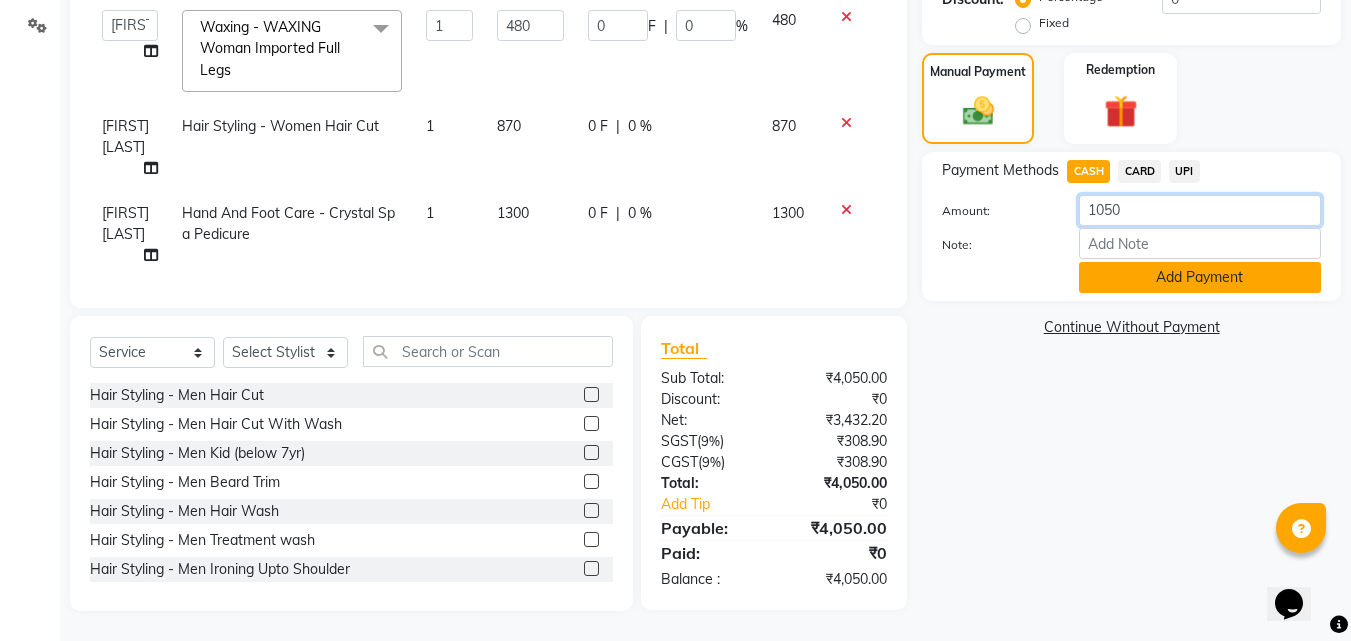 type on "1050" 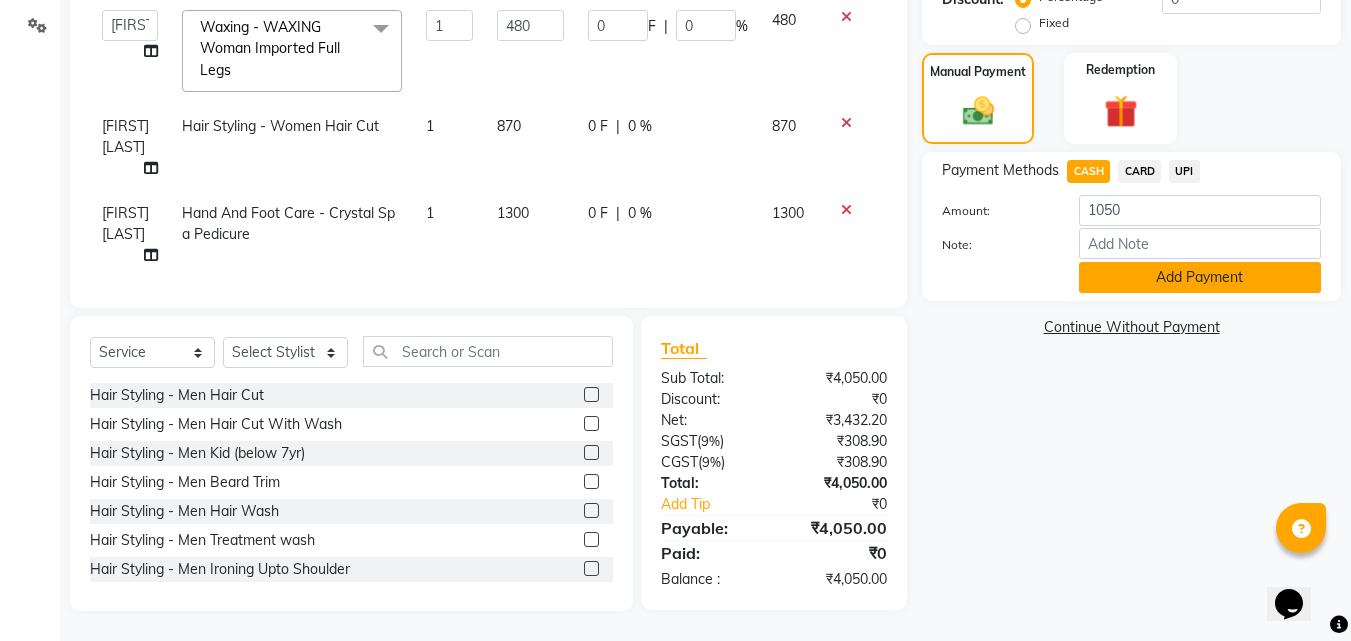 click on "Add Payment" 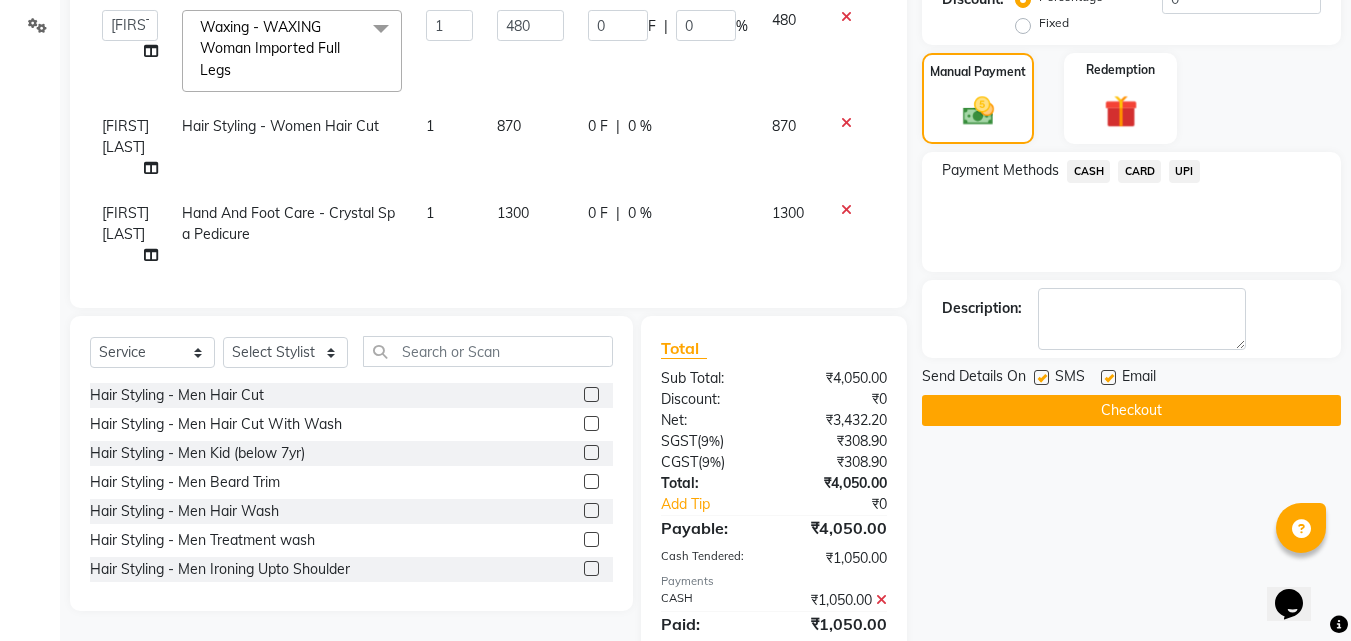 click on "UPI" 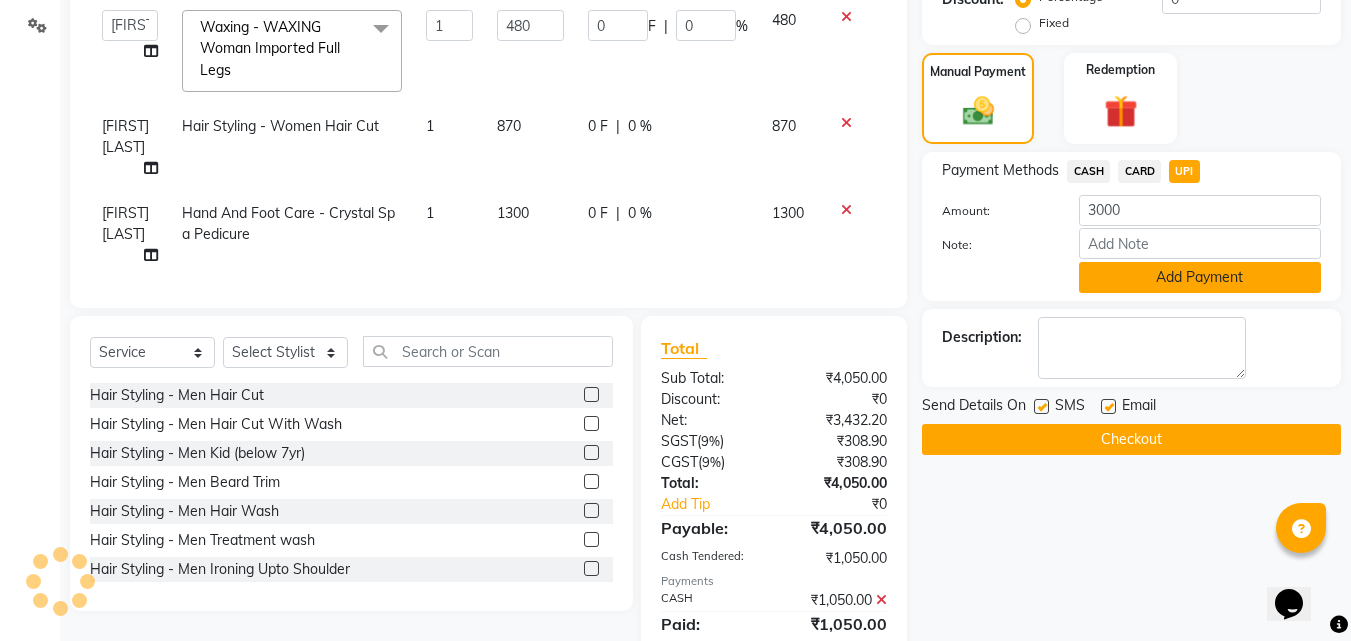 click on "Add Payment" 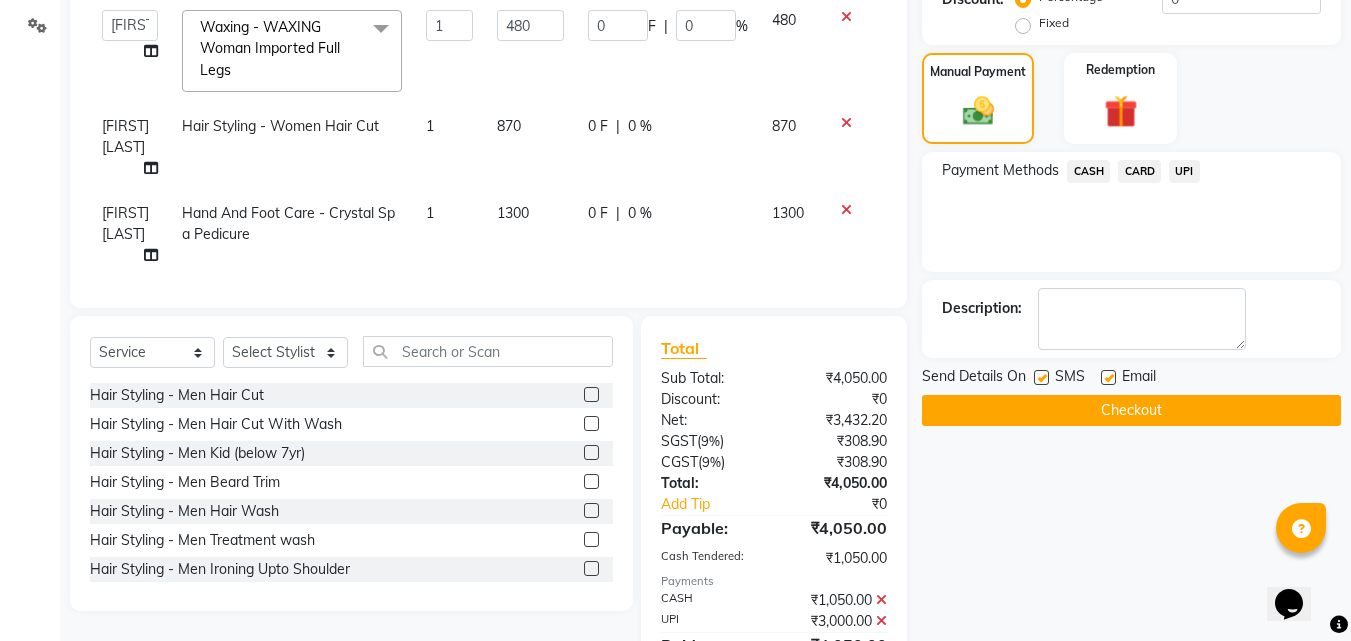 click 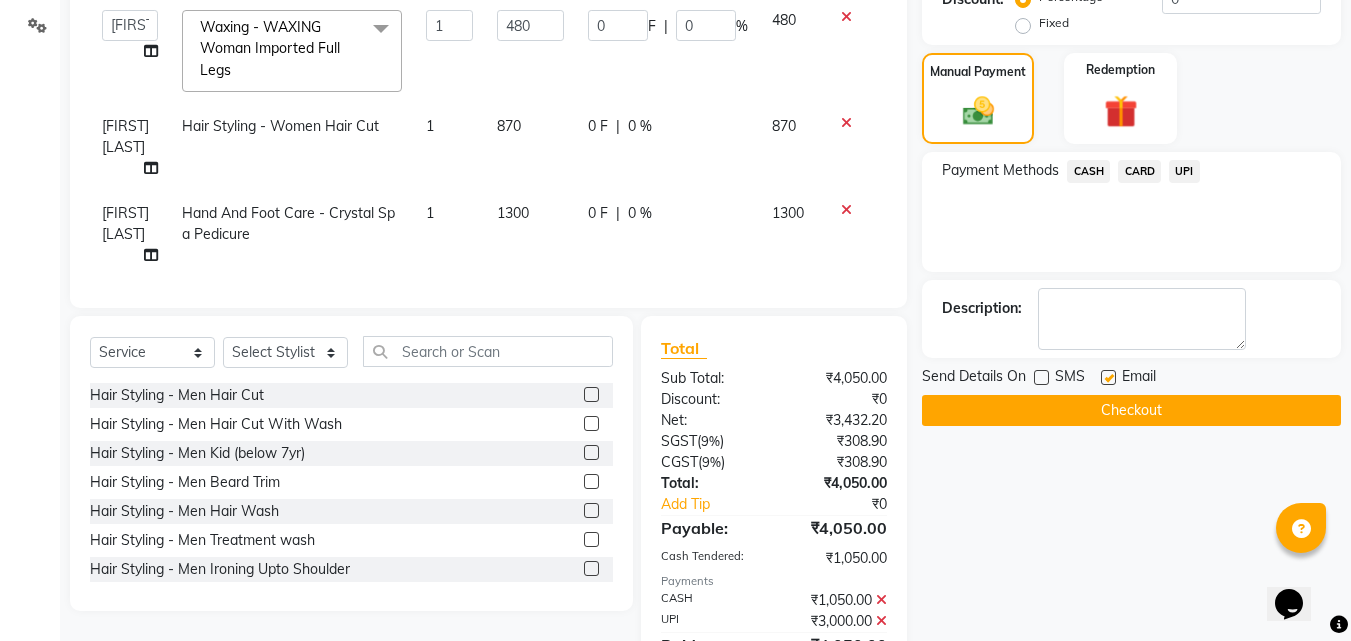 click on "Checkout" 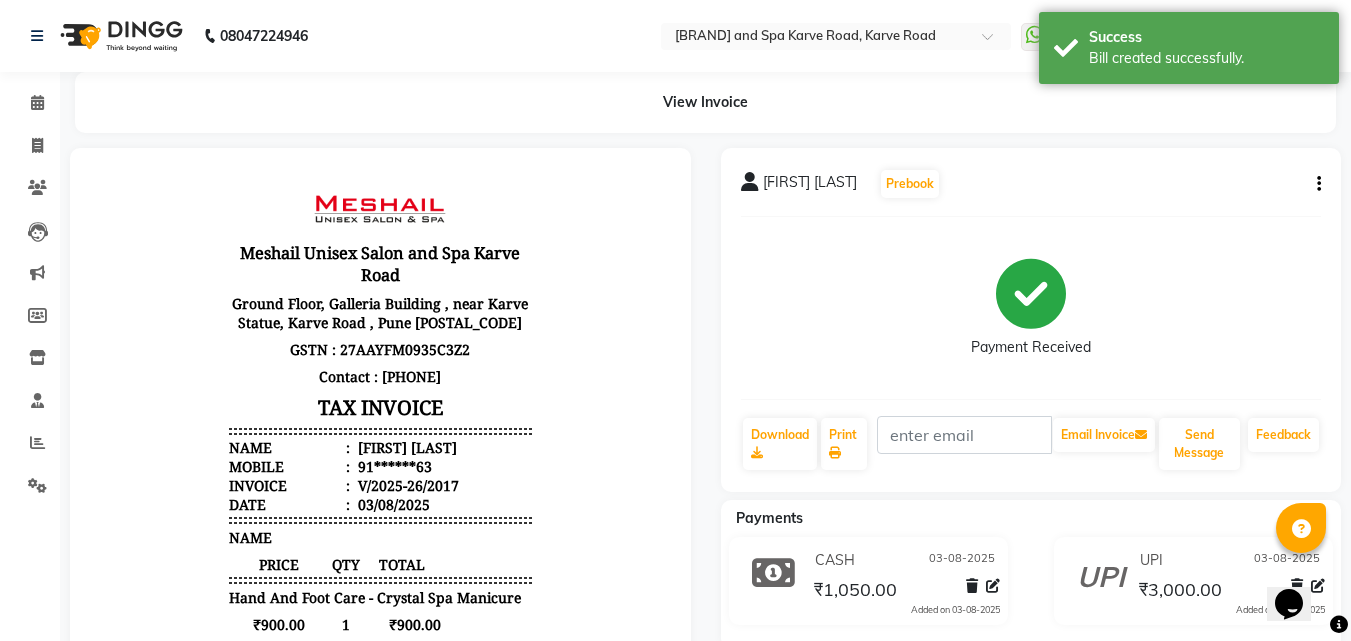 scroll, scrollTop: 0, scrollLeft: 0, axis: both 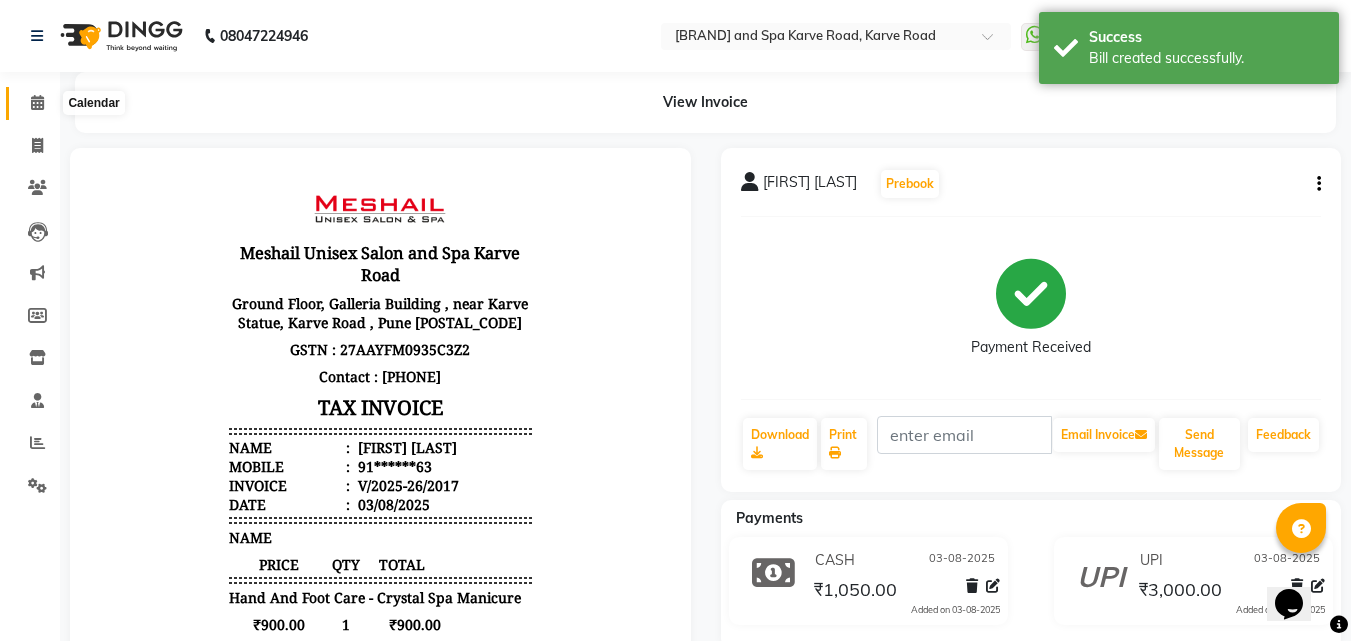 click 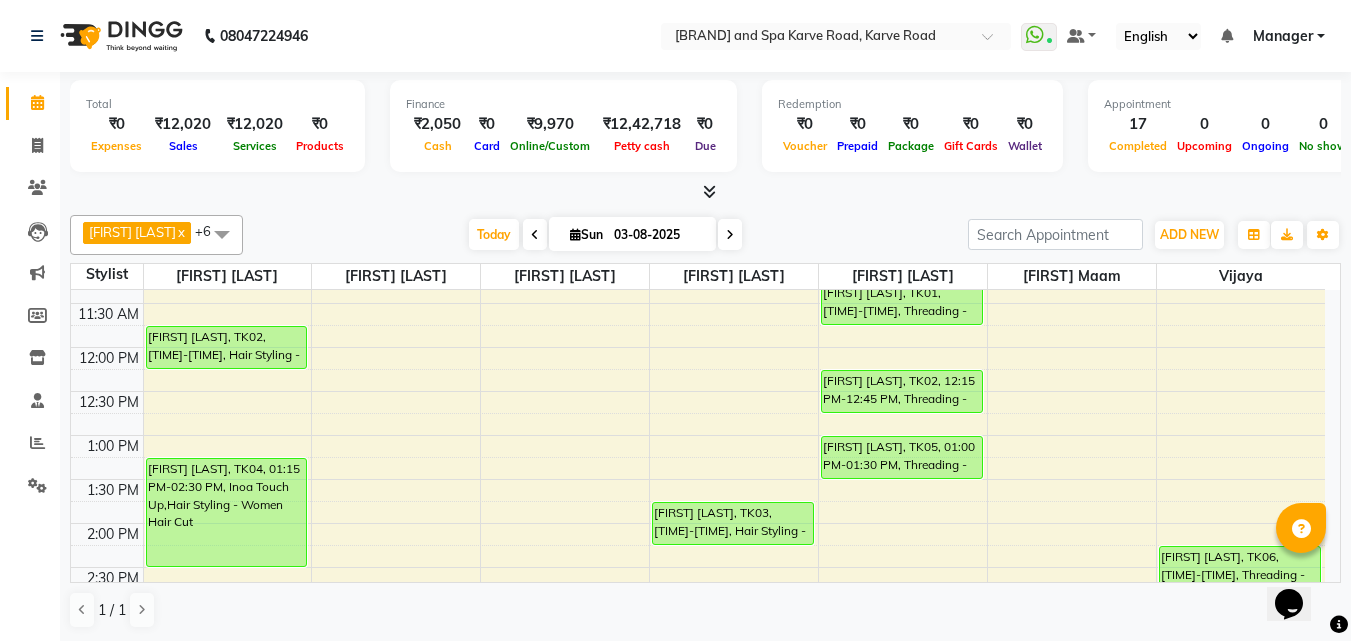 scroll, scrollTop: 200, scrollLeft: 0, axis: vertical 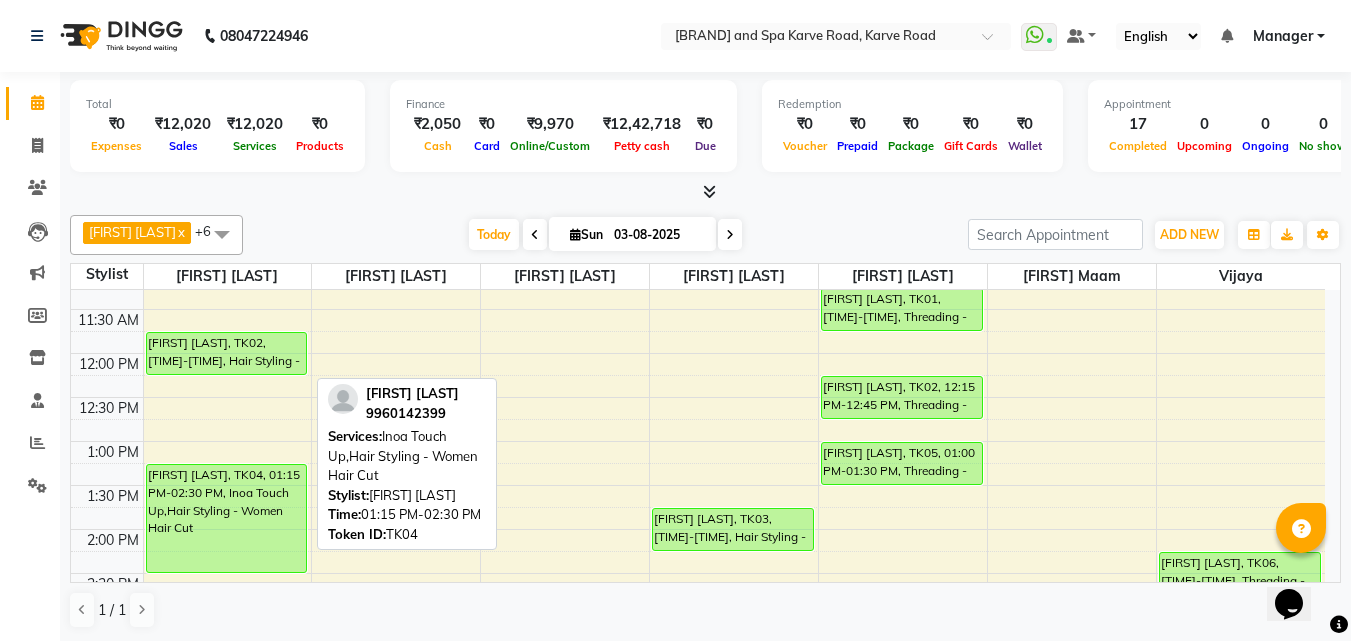 click on "[FIRST] [LAST], TK04, 01:15 PM-02:30 PM, Inoa Touch Up,Hair Styling - Women Hair Cut" at bounding box center (227, 518) 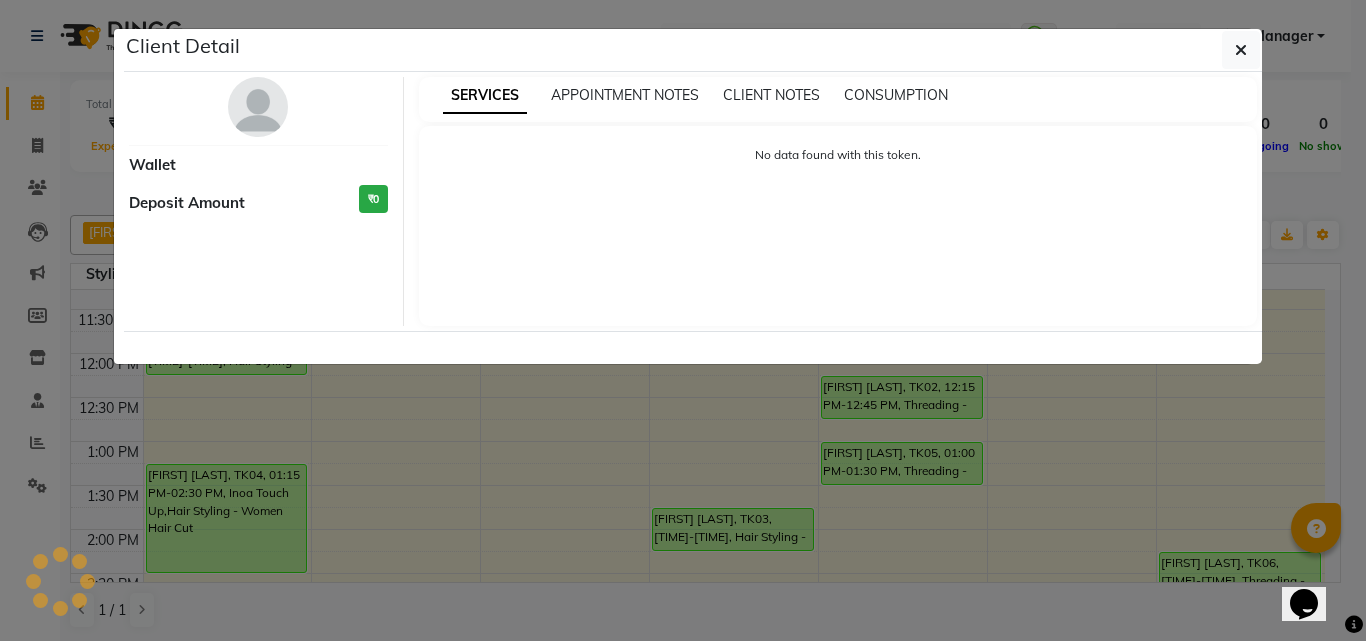 select on "3" 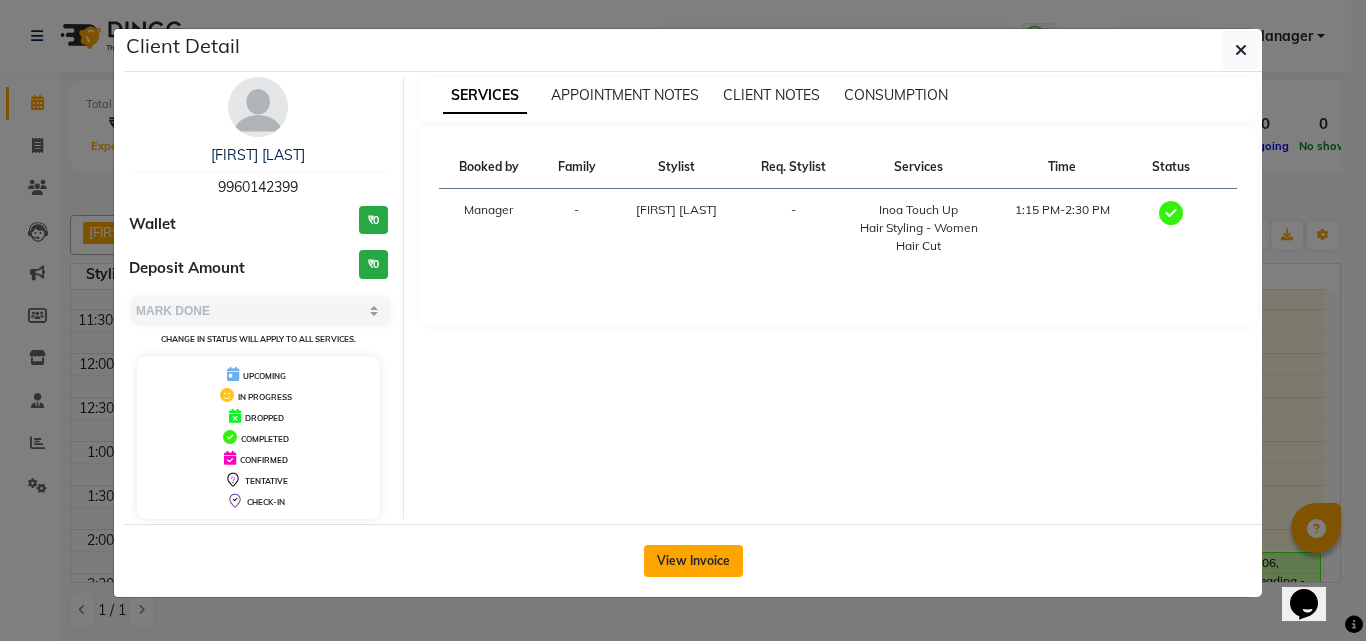 click on "View Invoice" 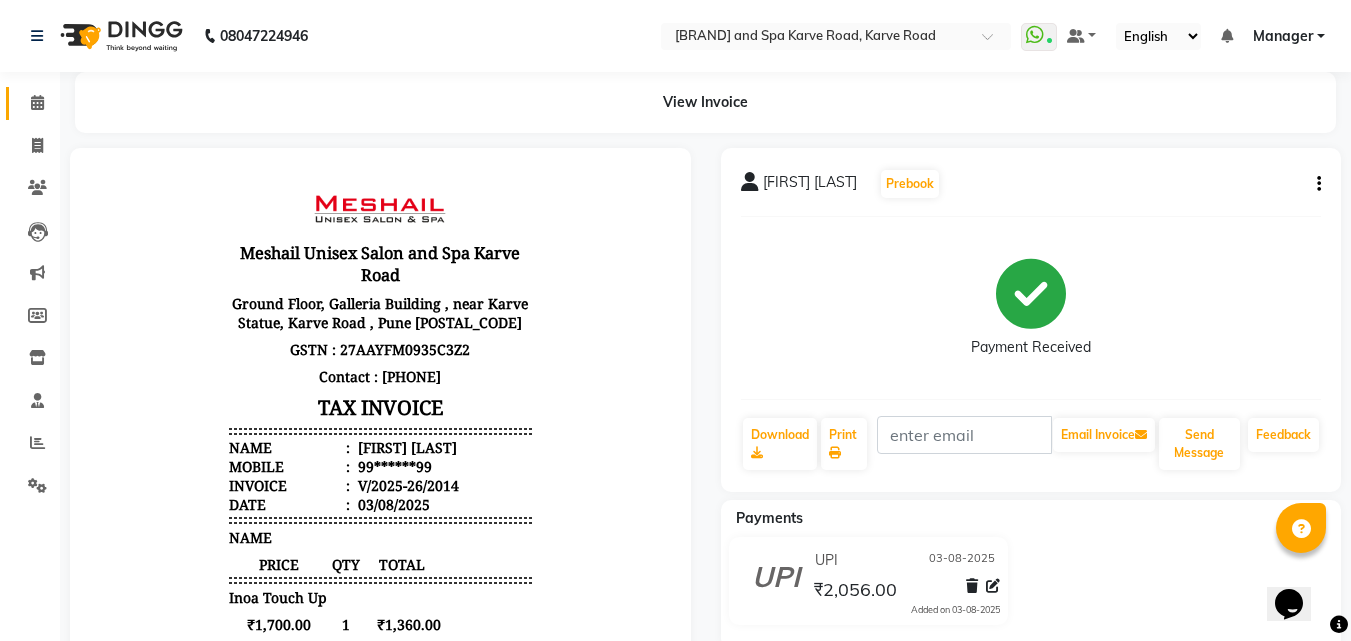 scroll, scrollTop: 0, scrollLeft: 0, axis: both 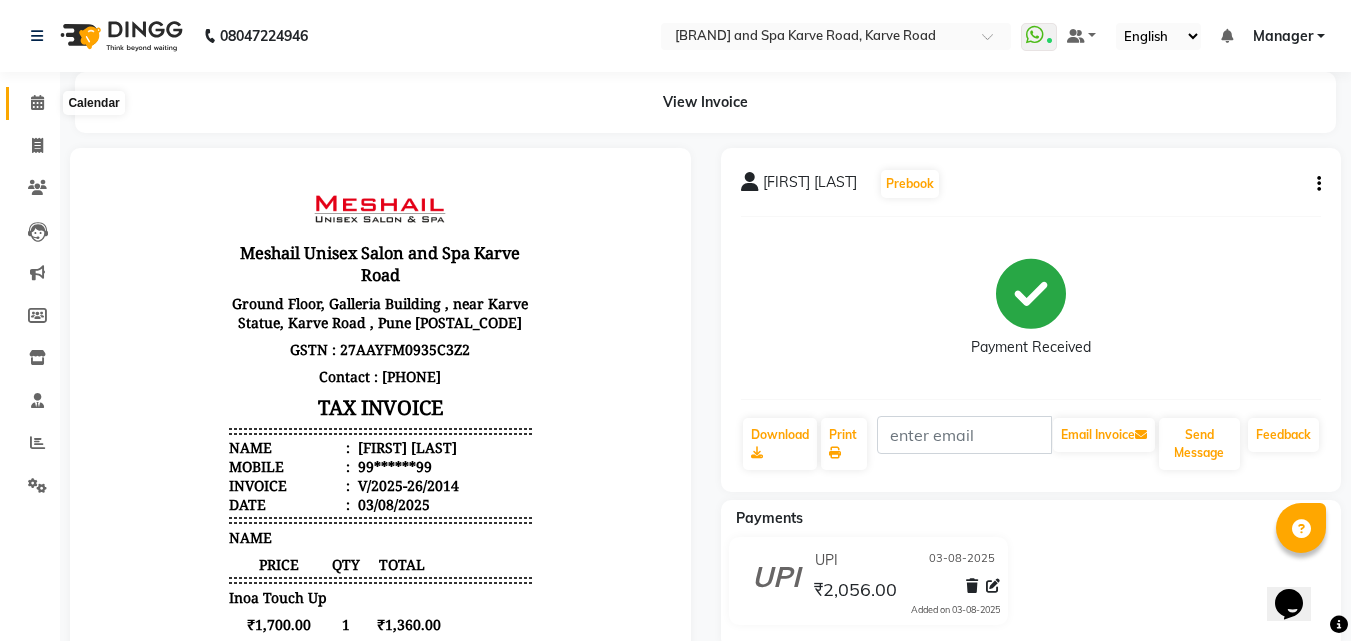 click 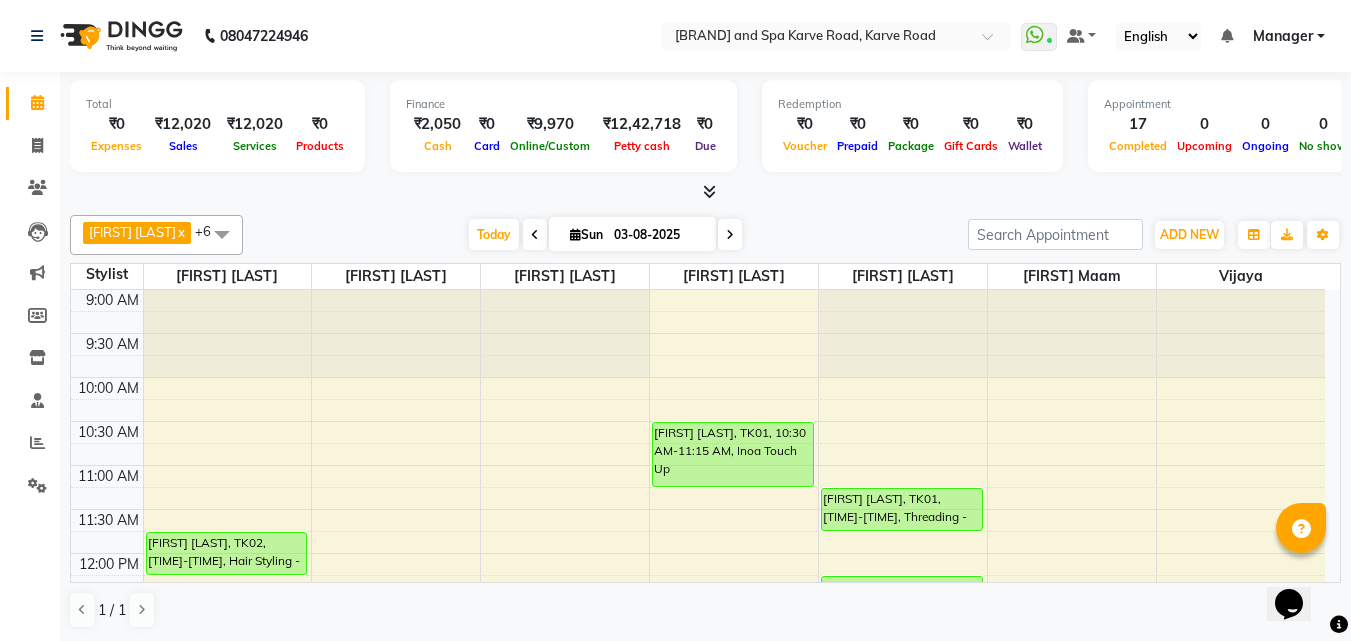 scroll, scrollTop: 500, scrollLeft: 0, axis: vertical 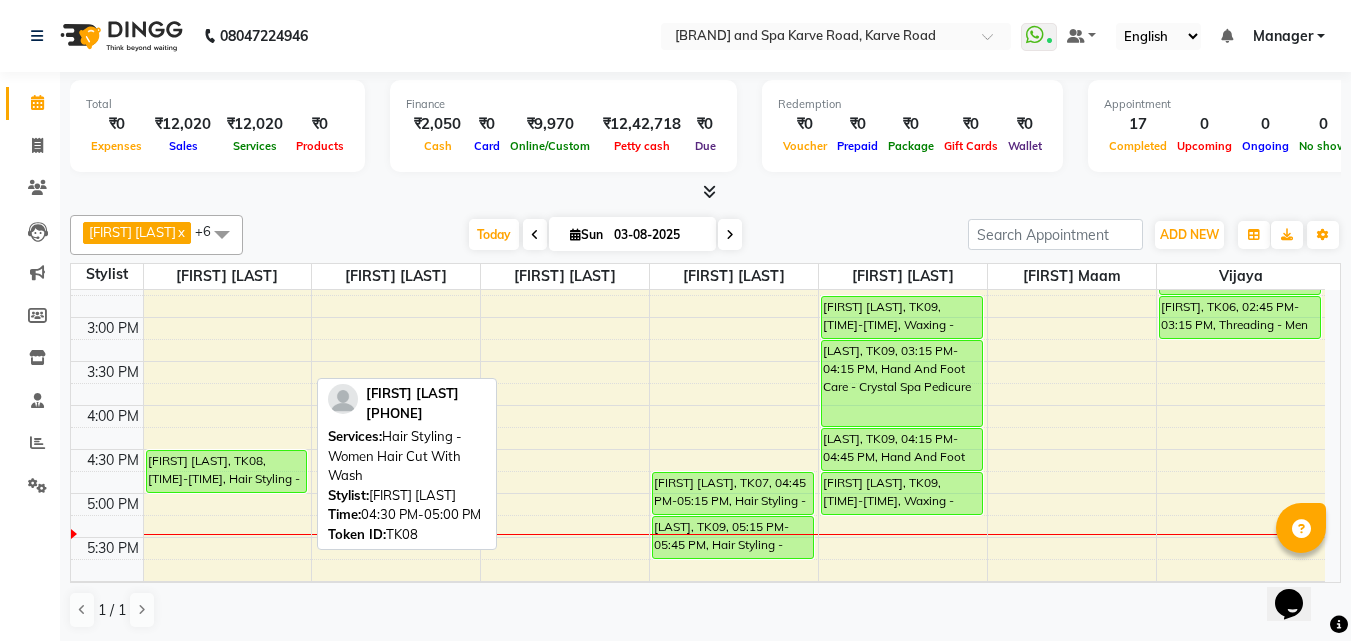 click on "[FIRST] [LAST], TK08, [TIME]-[TIME], Hair Styling - Women Hair Cut With Wash" at bounding box center [227, 471] 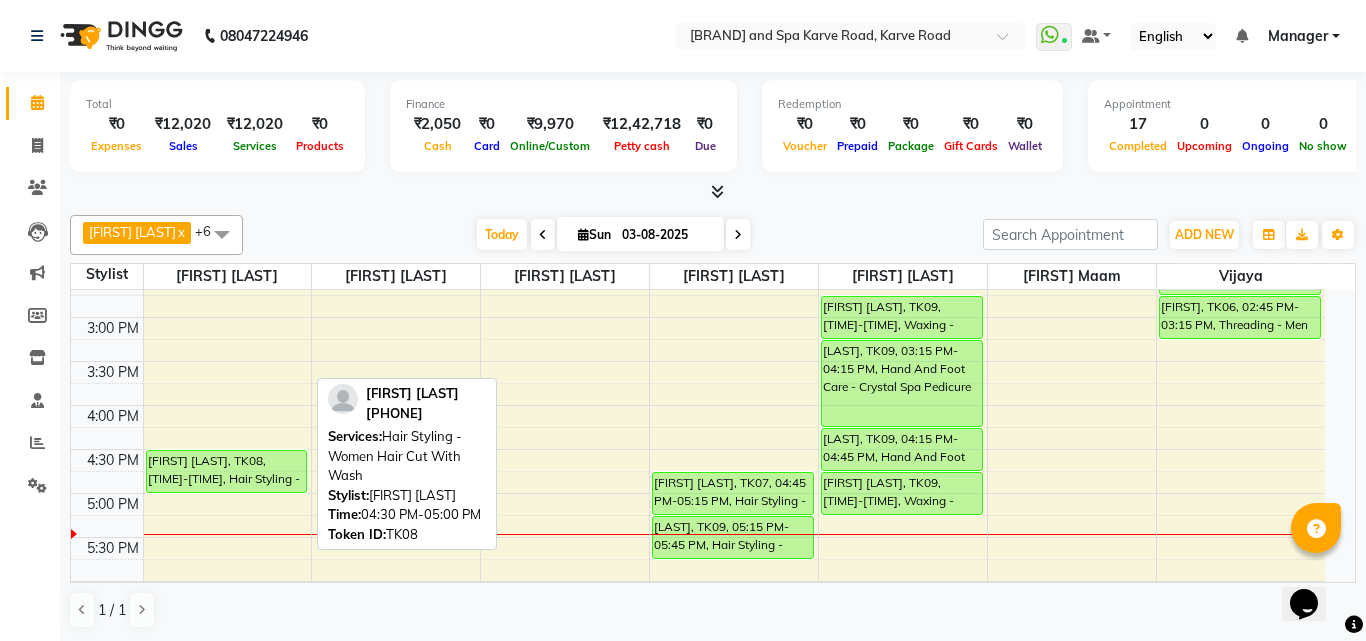 select on "3" 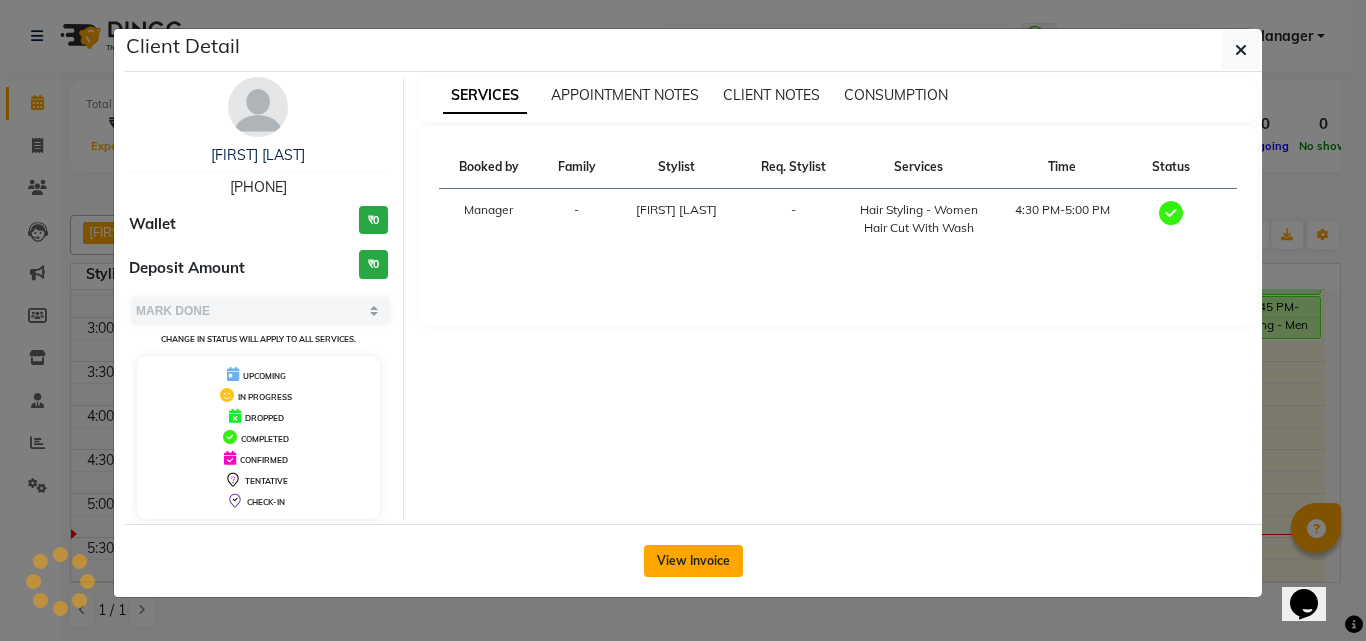 click on "View Invoice" 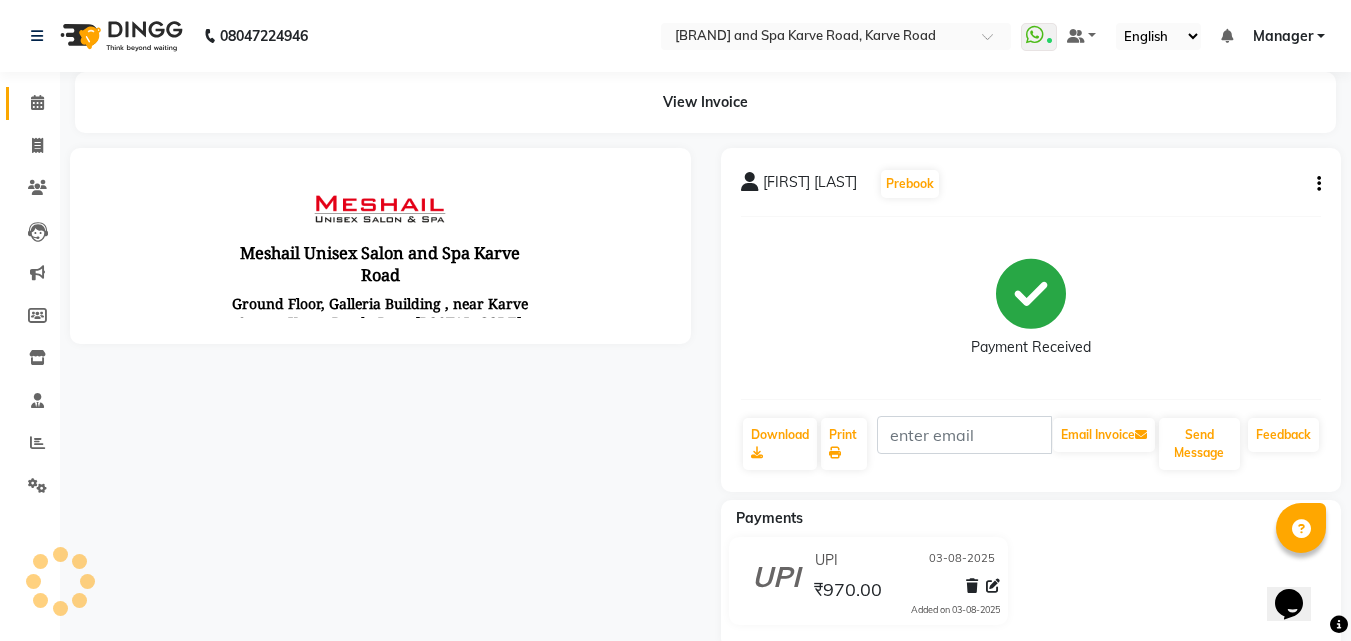 scroll, scrollTop: 0, scrollLeft: 0, axis: both 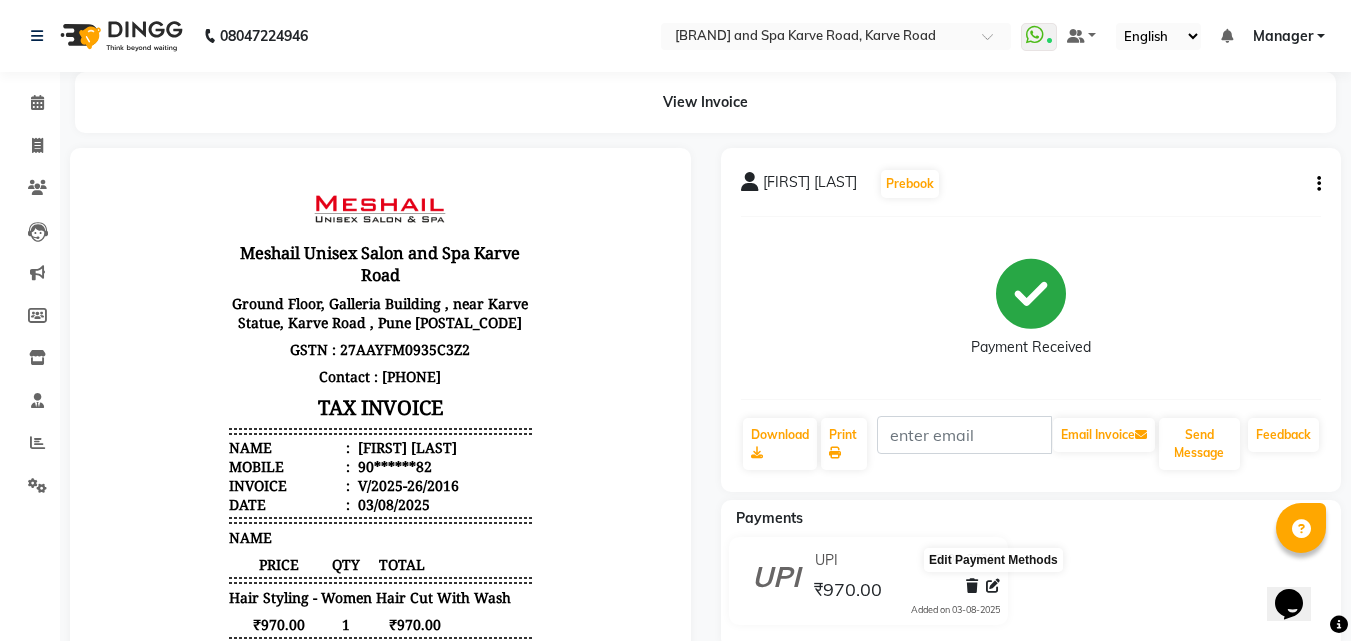 click 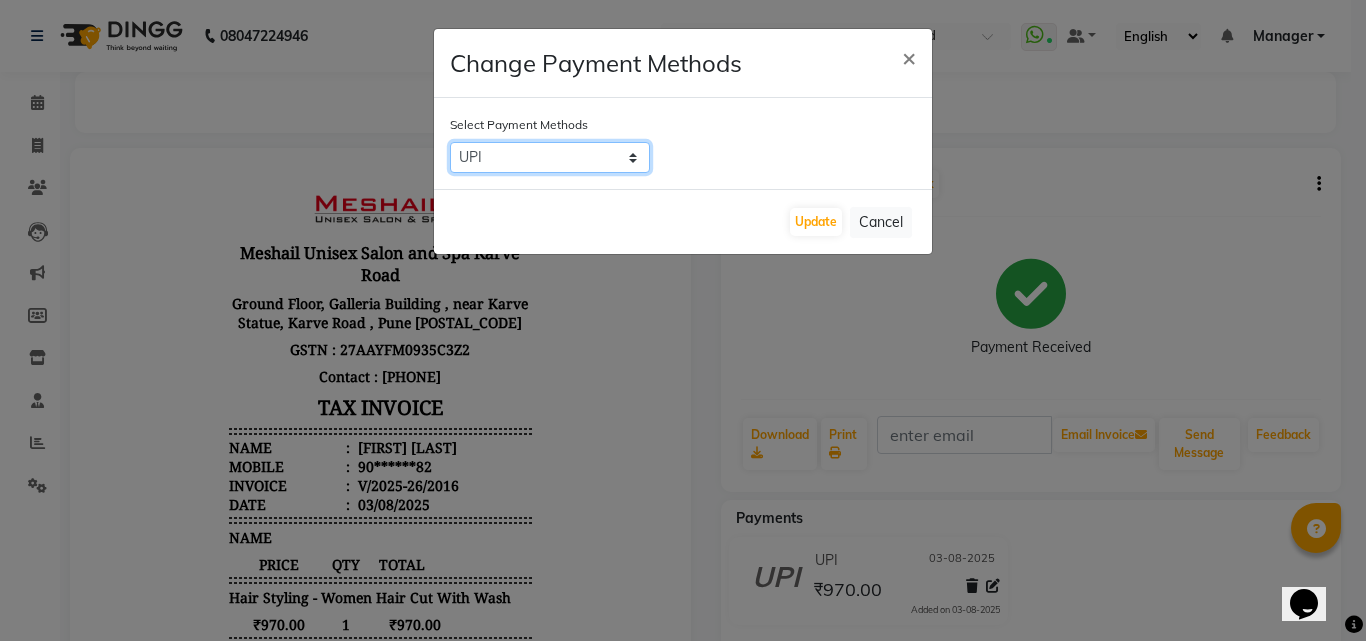 click on "CASH   CARD   UPI" 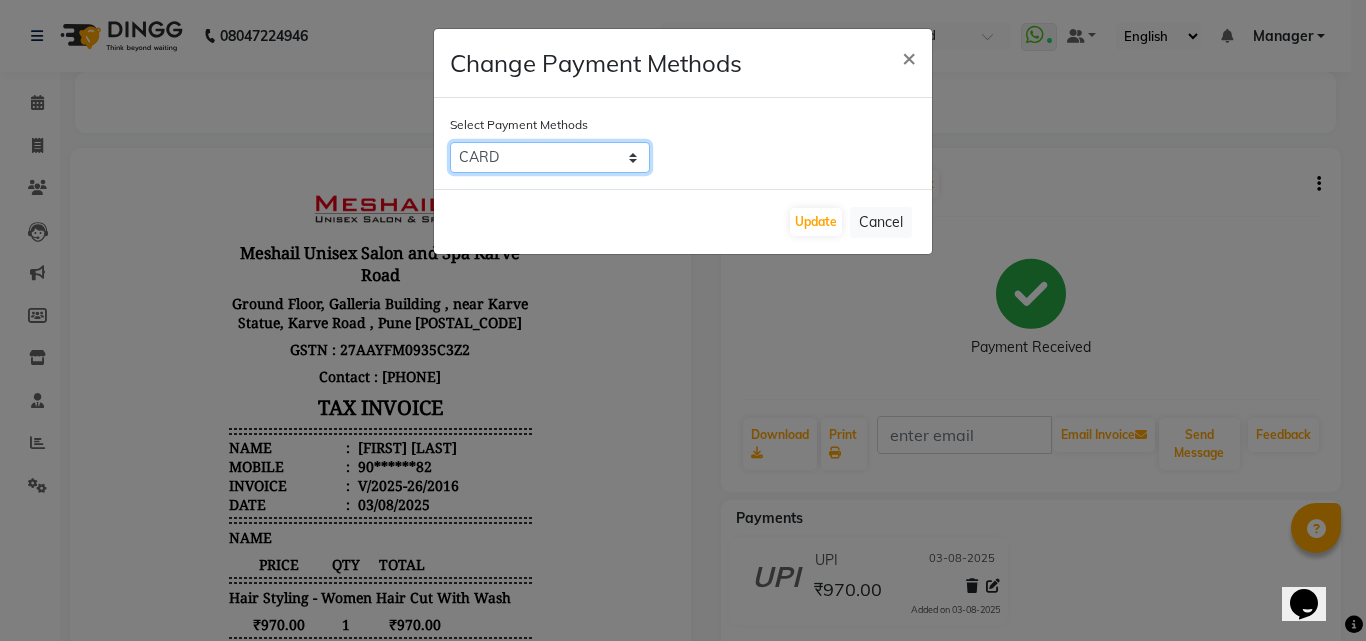 click on "CASH   CARD   UPI" 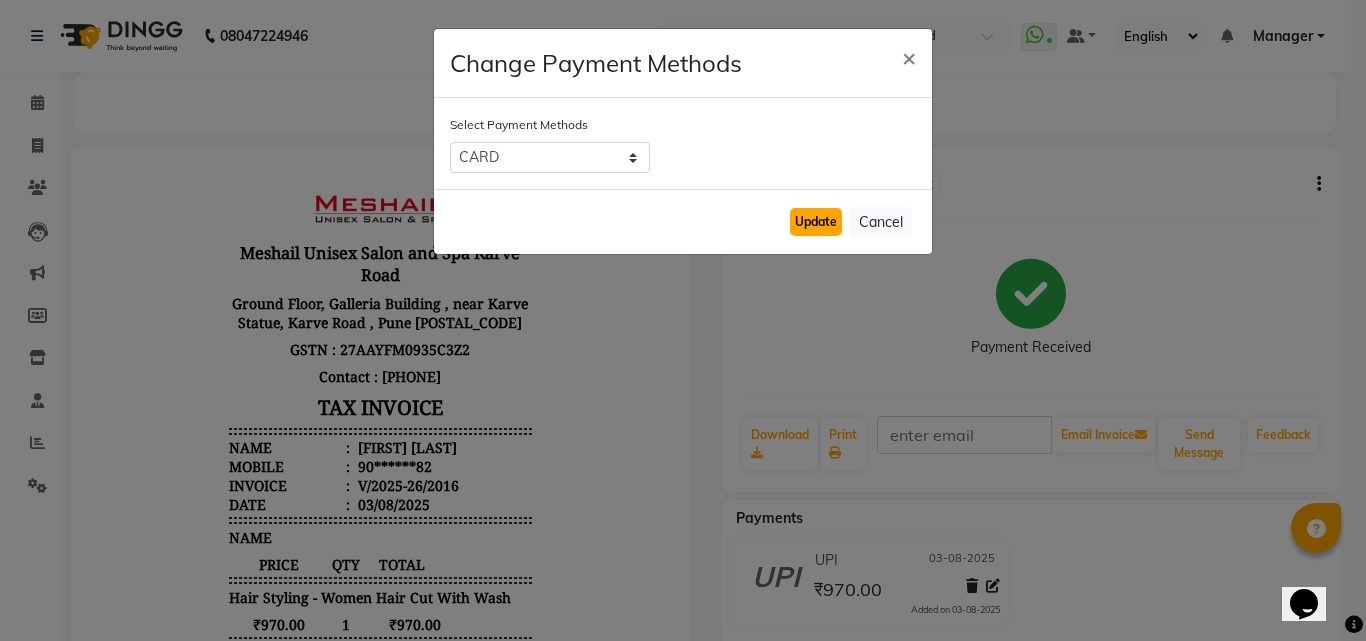 click on "Update" 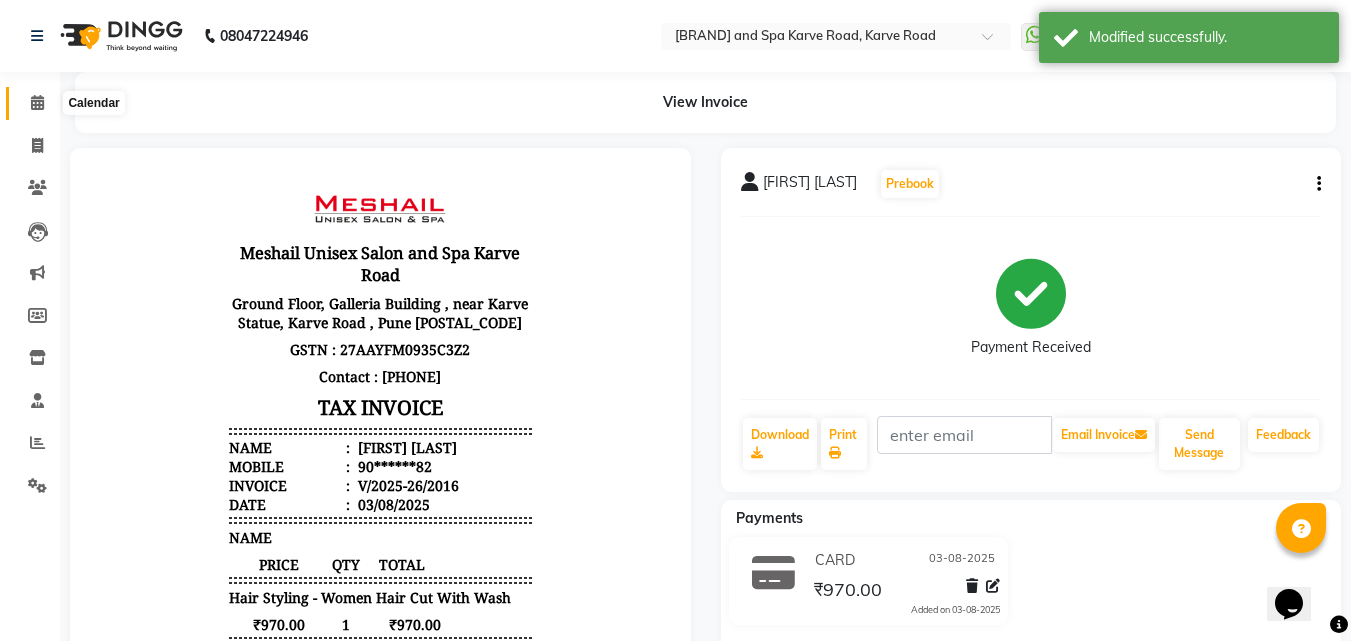 click 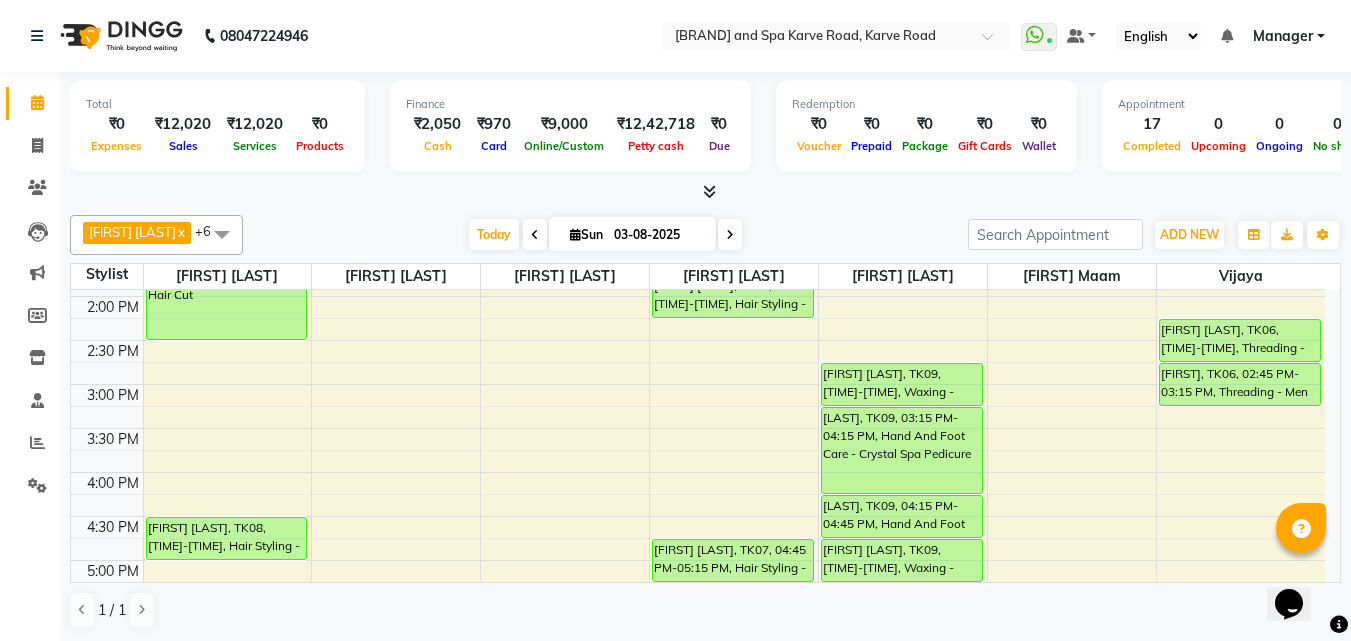 scroll, scrollTop: 400, scrollLeft: 0, axis: vertical 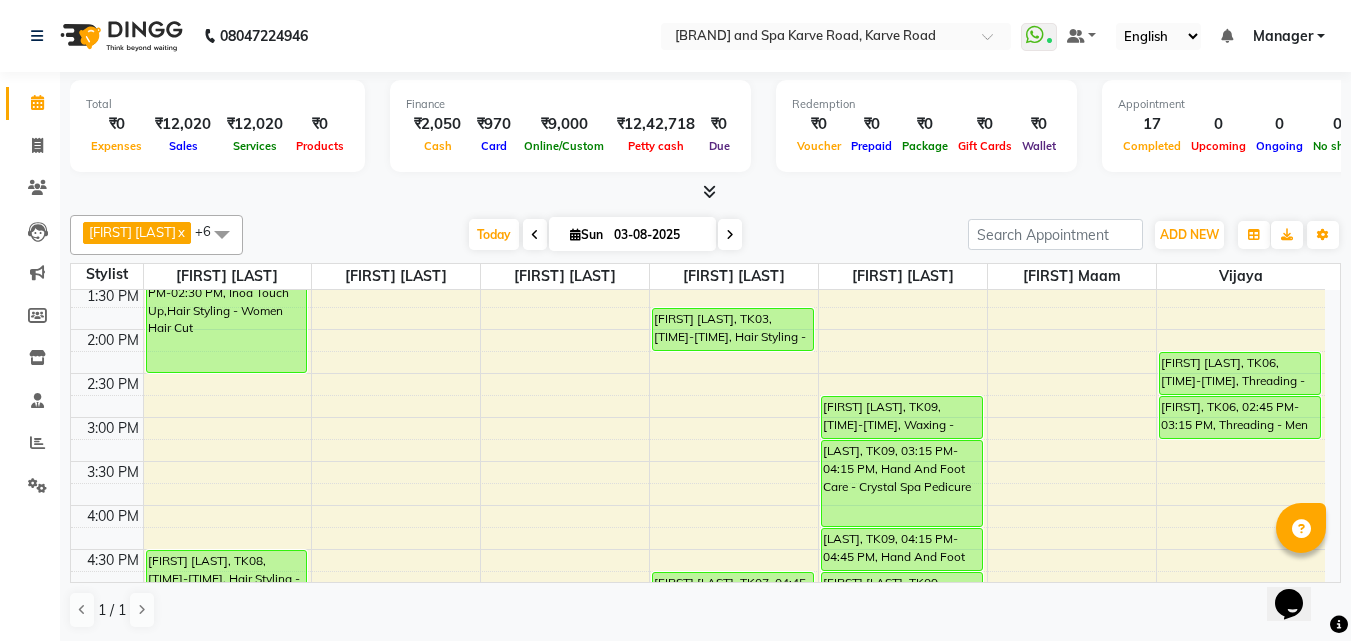 click on "9:00 AM 9:30 AM 10:00 AM 10:30 AM 11:00 AM 11:30 AM 12:00 PM 12:30 PM 1:00 PM 1:30 PM 2:00 PM 2:30 PM 3:00 PM 3:30 PM 4:00 PM 4:30 PM 5:00 PM 5:30 PM 6:00 PM 6:30 PM 7:00 PM 7:30 PM 8:00 PM 8:30 PM 9:00 PM 9:30 PM [FIRST] [LAST], TK02, 11:45 AM-12:15 PM, Hair Styling - Women Hair Blowdry Up To Shoulder [FIRST] [LAST], TK04, 01:15 PM-02:30 PM, Inoa Touch Up,Hair Styling - Women Hair Cut [FIRST] [LAST], TK08, 04:30 PM-05:00 PM, Hair Styling - Women Hair Cut With Wash [FIRST] [LAST], TK01, 10:30 AM-11:15 AM, Inoa Touch Up [FIRST] [LAST], TK03, 01:45 PM-02:15 PM, Hair Styling - Women Hair Cut With Wash [FIRST] [LAST], TK07, 04:45 PM-05:15 PM, Hair Styling - Women Hair Cut [FIRST] [LAST], TK09, 05:15 PM-05:45 PM, Hair Styling - Women Hair Cut [FIRST] [LAST], TK01, 11:15 AM-11:45 AM, Threading - Women Eye Brows [FIRST] [LAST], TK02, 12:15 PM-12:45 PM, Threading - Women Full Face [FIRST] [LAST], TK05, 01:00 PM-01:30 PM, Threading - Women Full Face" at bounding box center [698, 461] 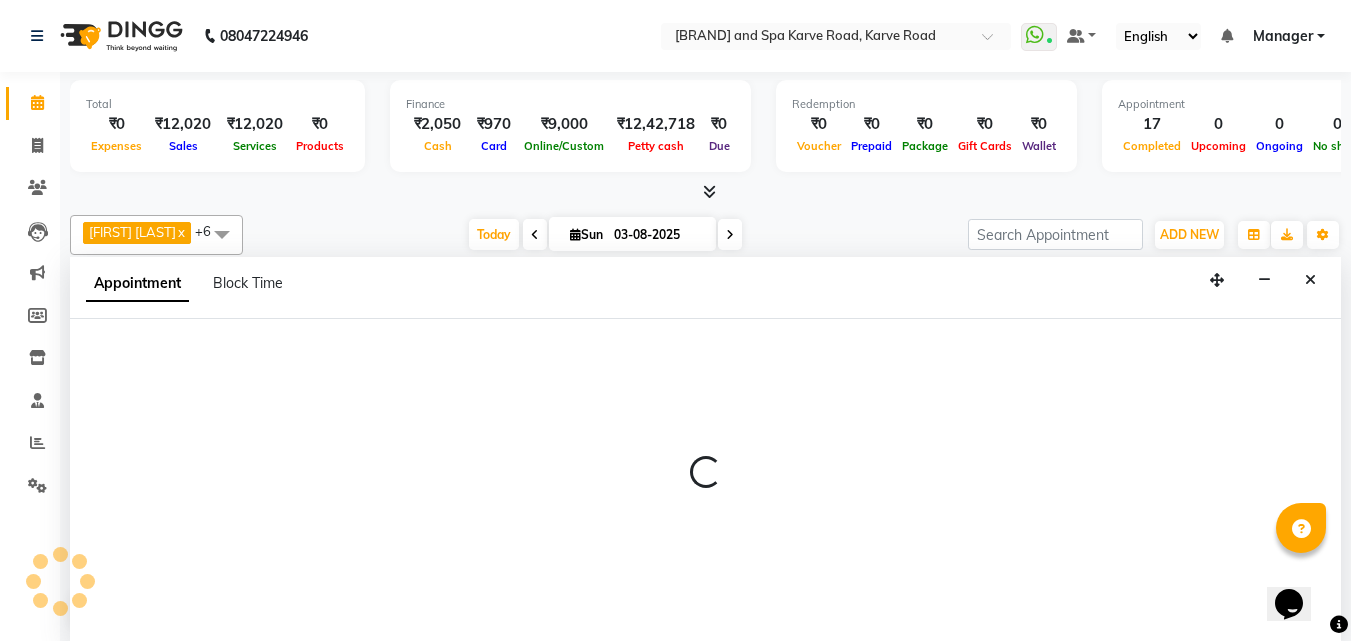 scroll, scrollTop: 1, scrollLeft: 0, axis: vertical 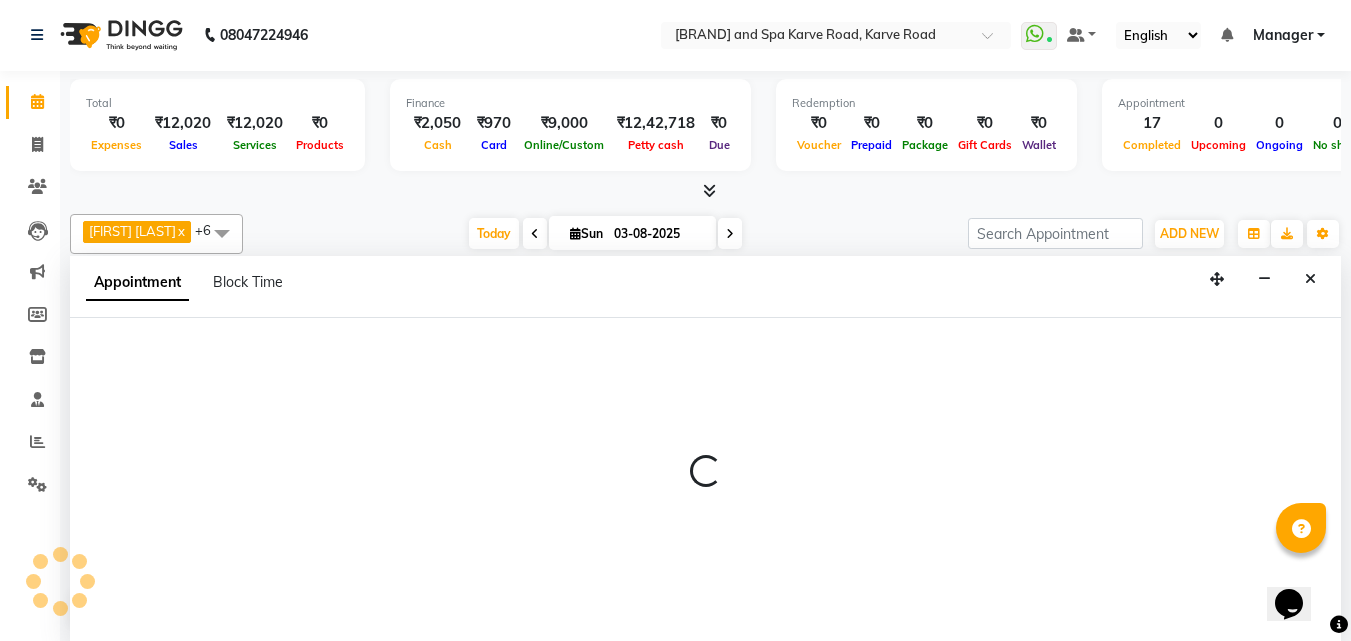 select on "52969" 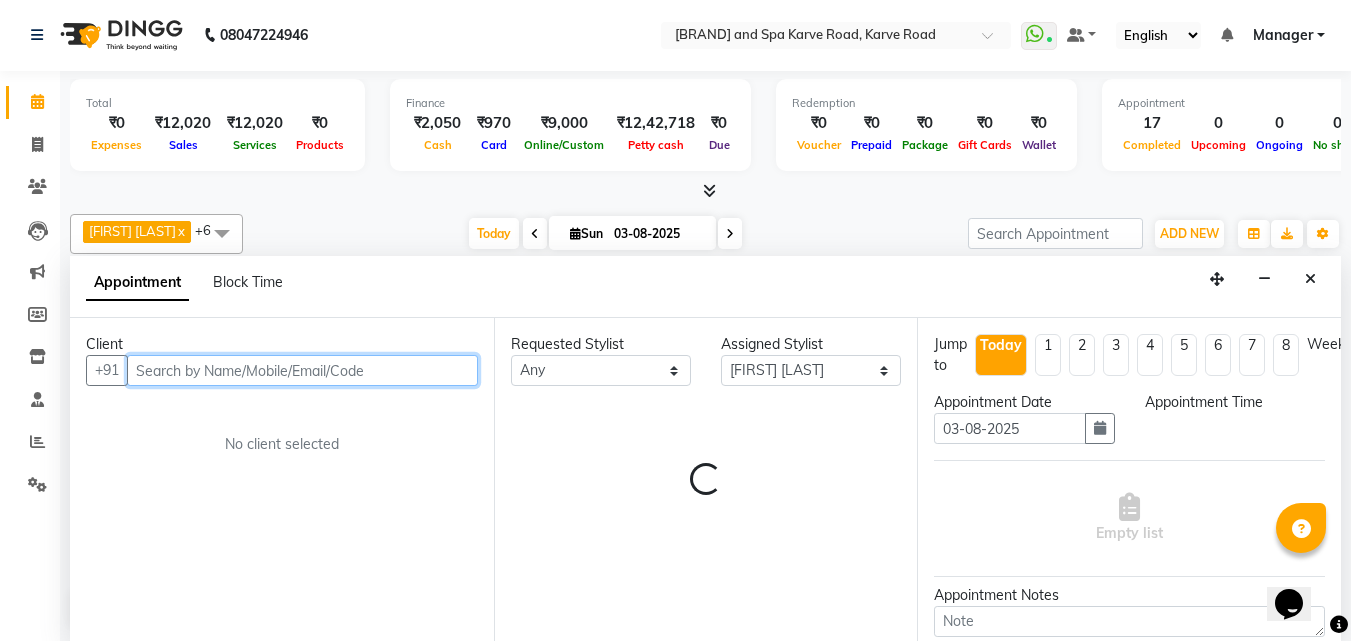 select on "900" 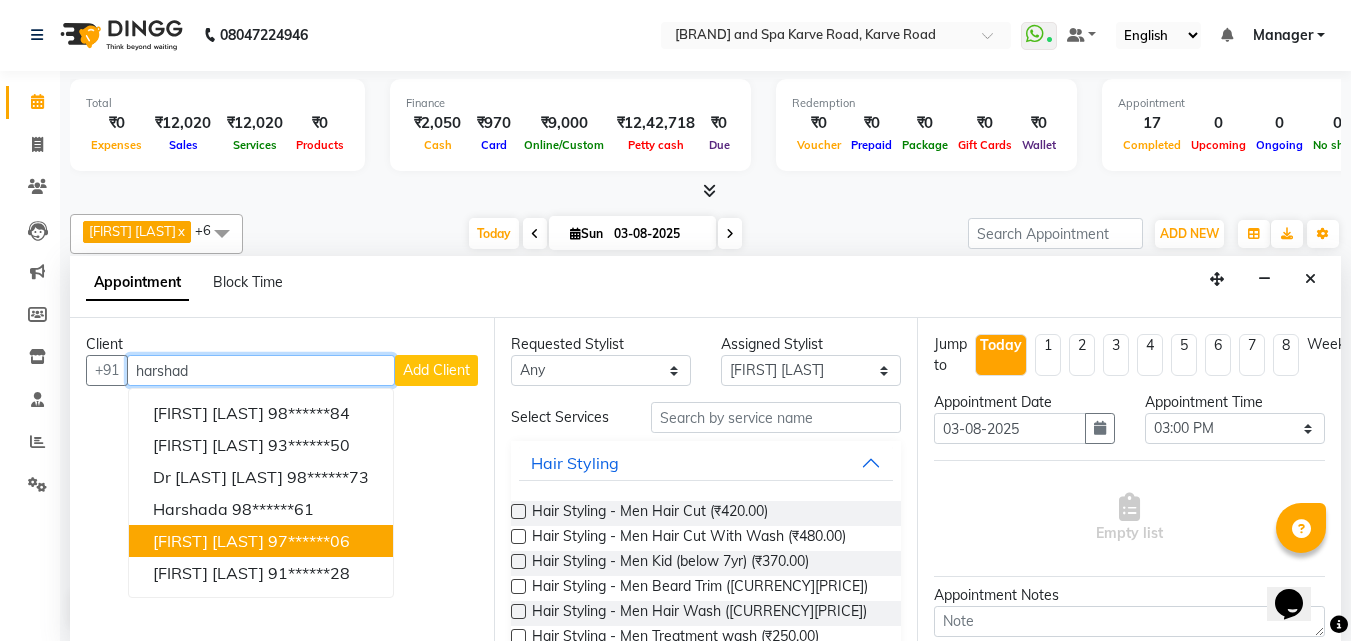 click on "97******06" at bounding box center (309, 541) 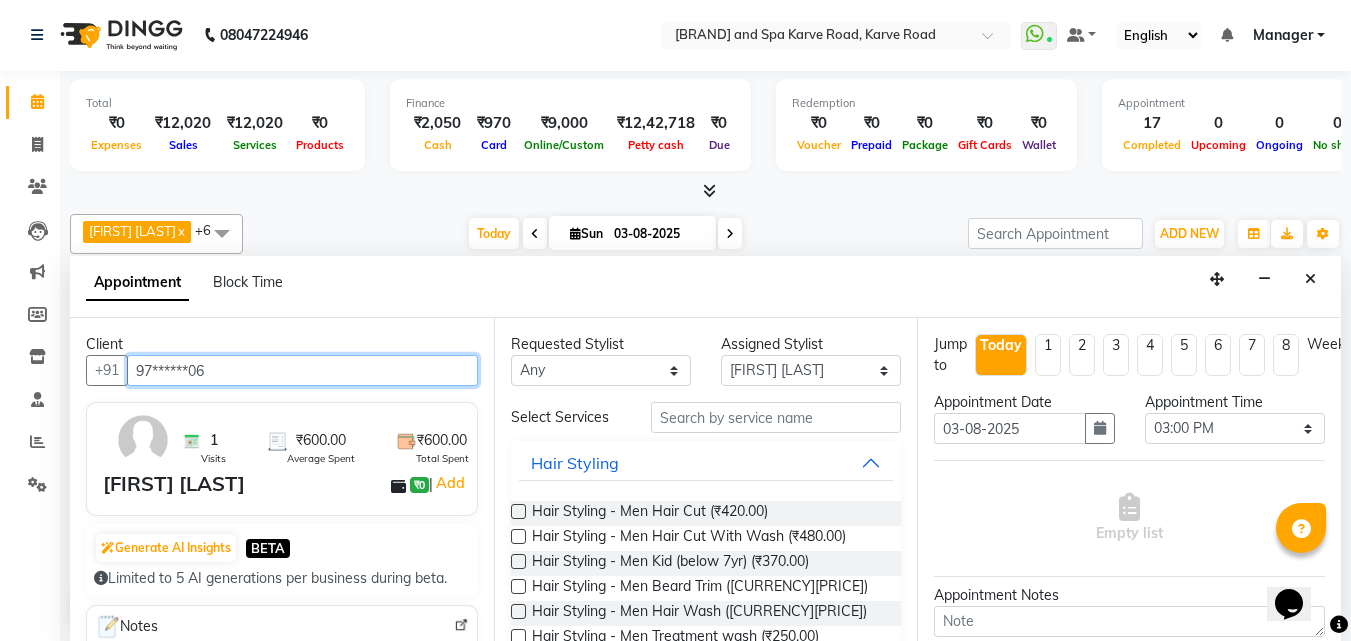 type on "97******06" 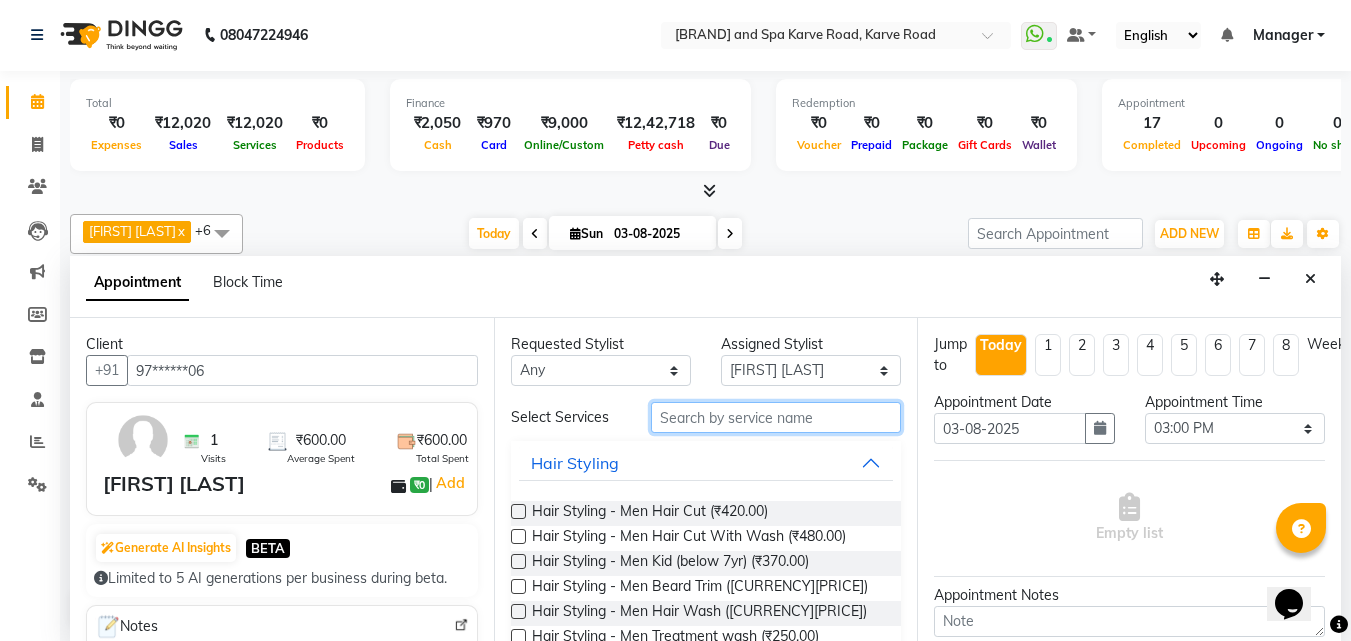 click at bounding box center (776, 417) 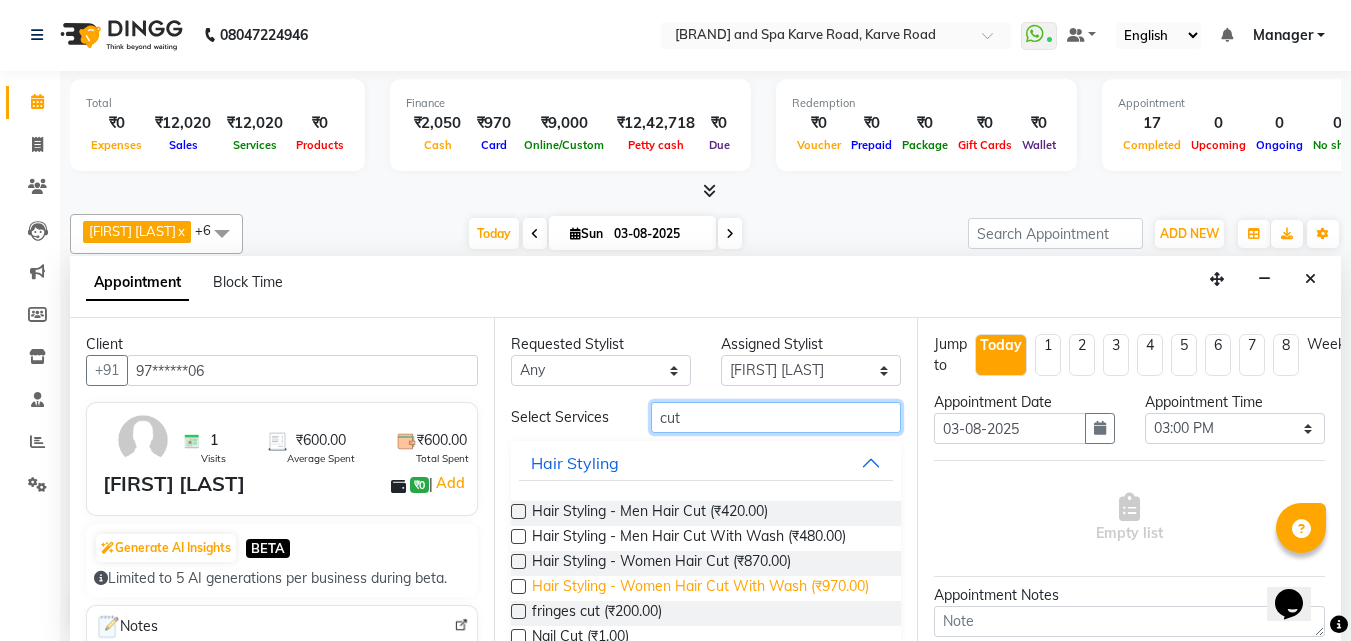 type on "cut" 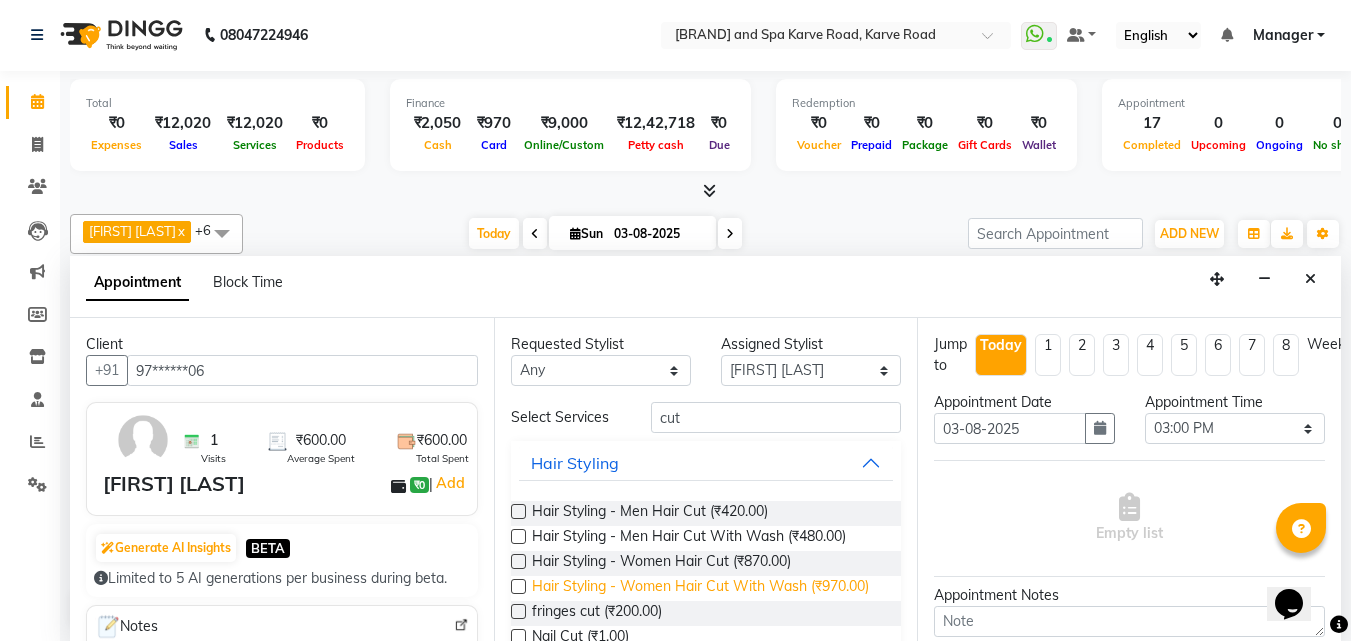 click on "Hair Styling - Women Hair Cut With Wash (₹970.00)" at bounding box center (700, 588) 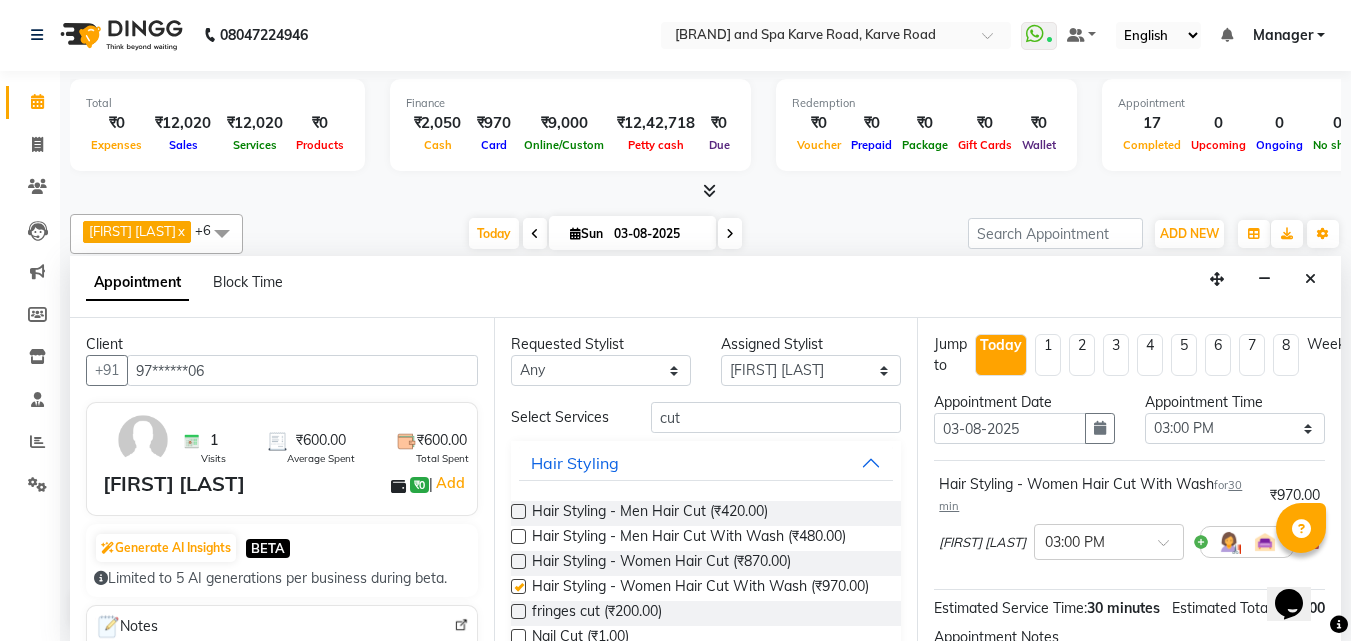 checkbox on "false" 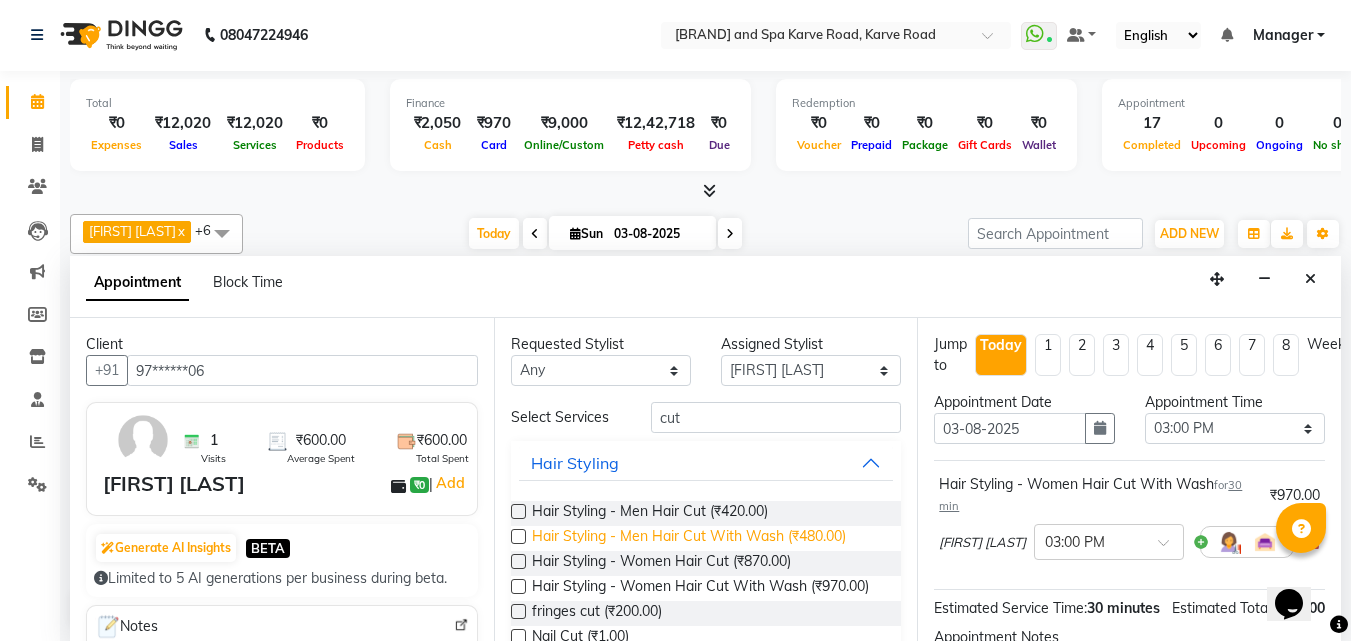 click on "Hair Styling - Men Hair Cut With Wash (₹480.00)" at bounding box center [689, 538] 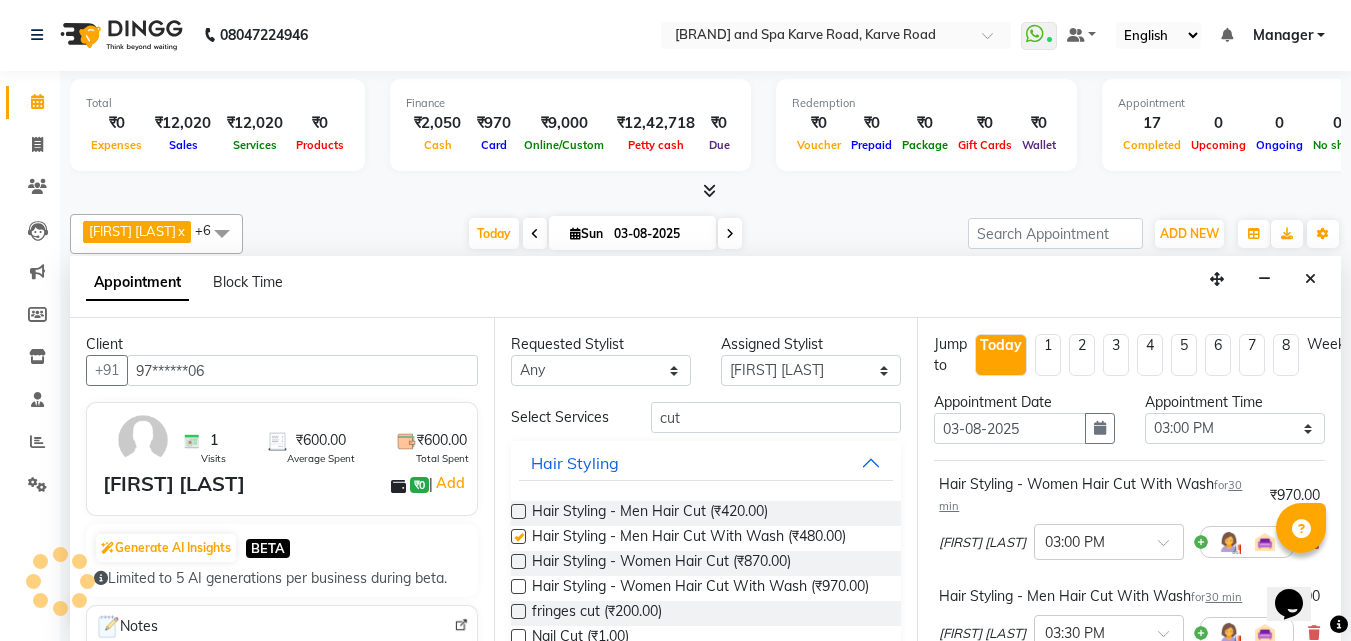 checkbox on "false" 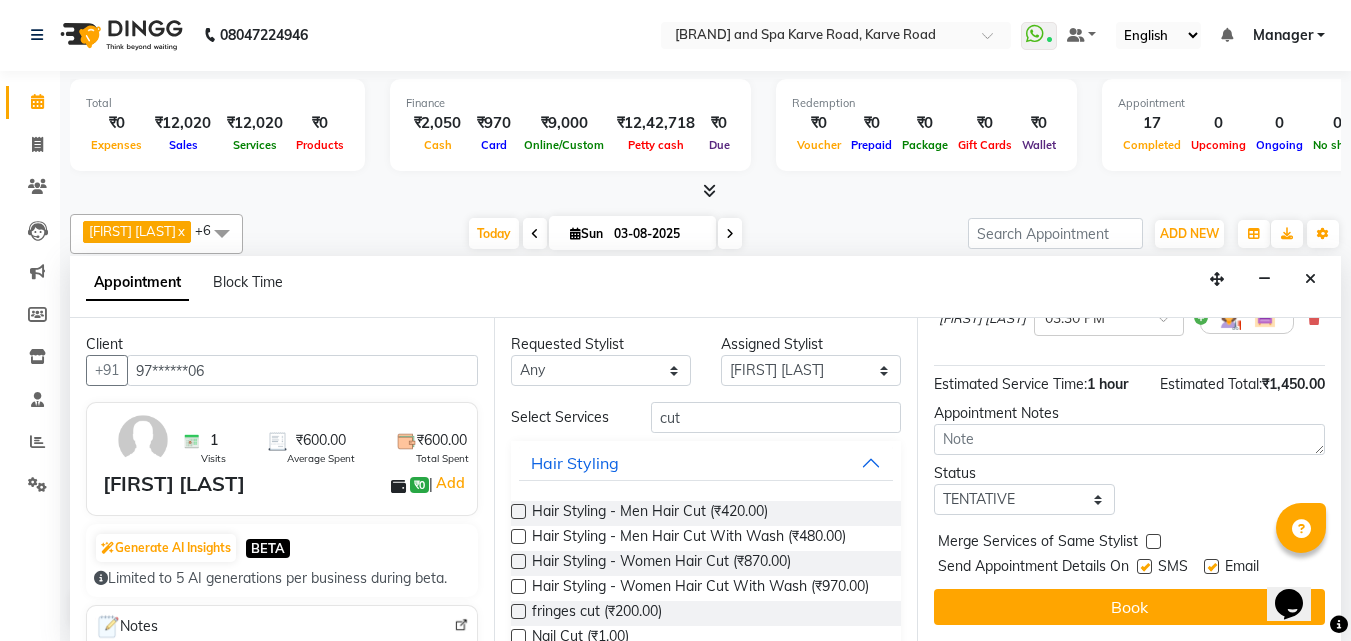 scroll, scrollTop: 351, scrollLeft: 0, axis: vertical 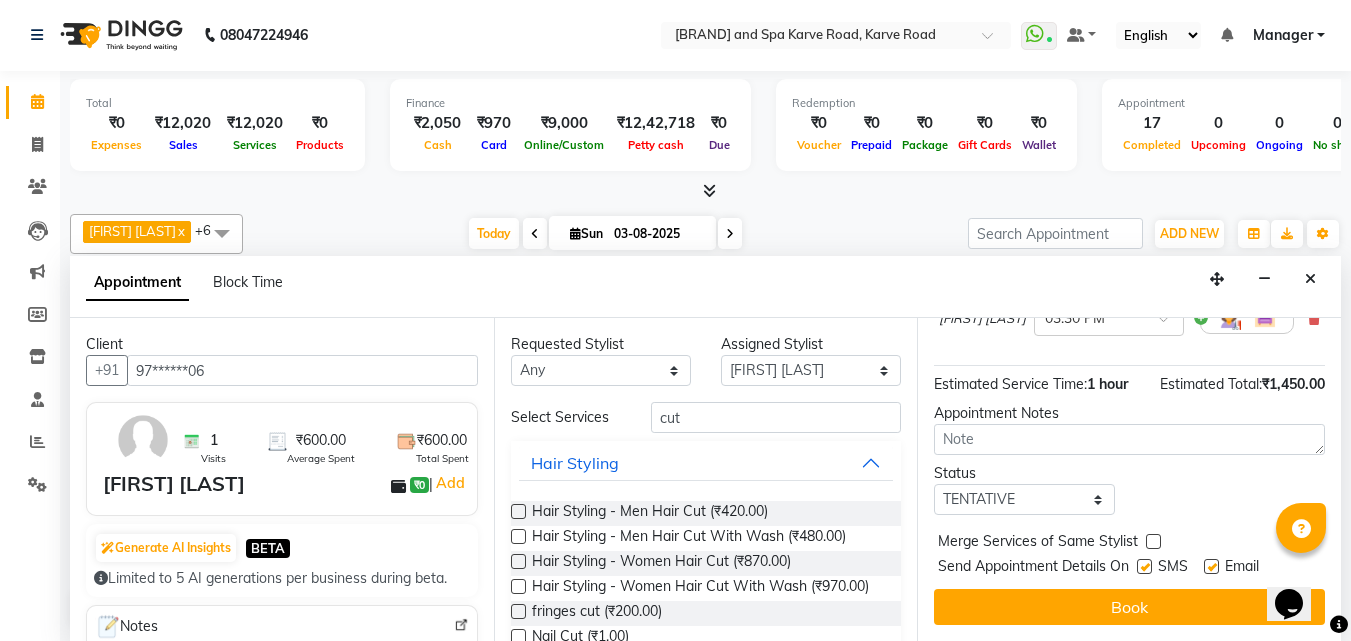 click at bounding box center [1144, 566] 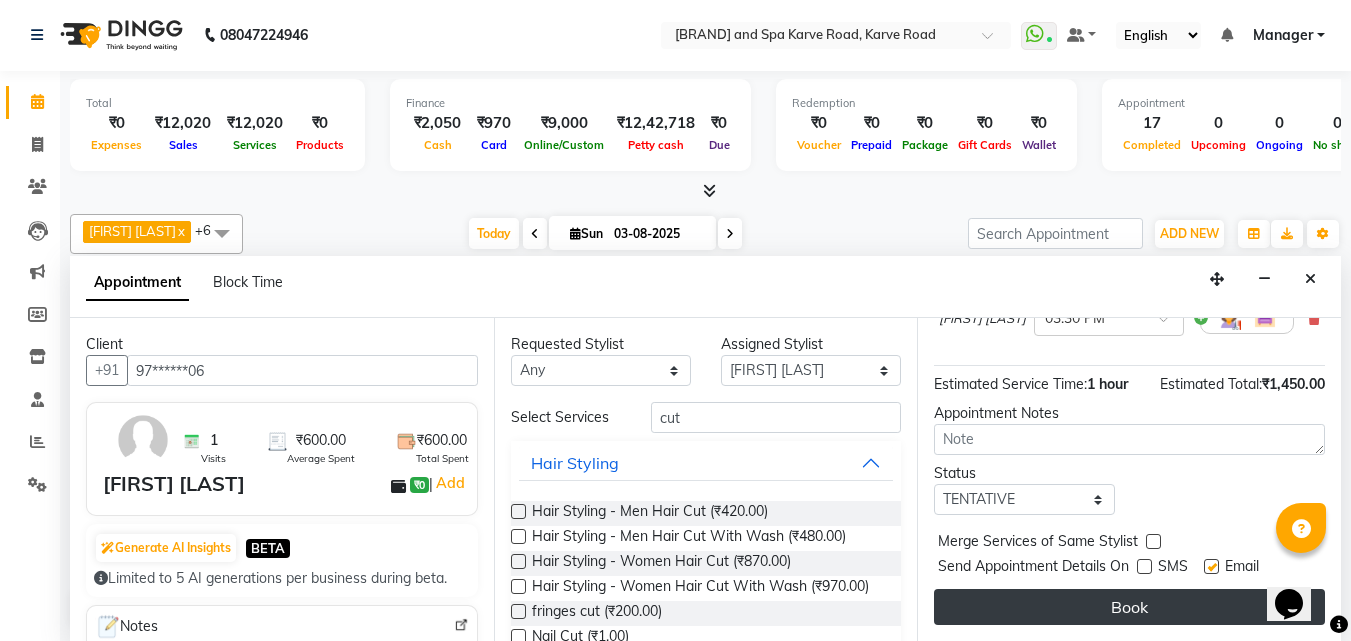 click on "Book" at bounding box center (1129, 607) 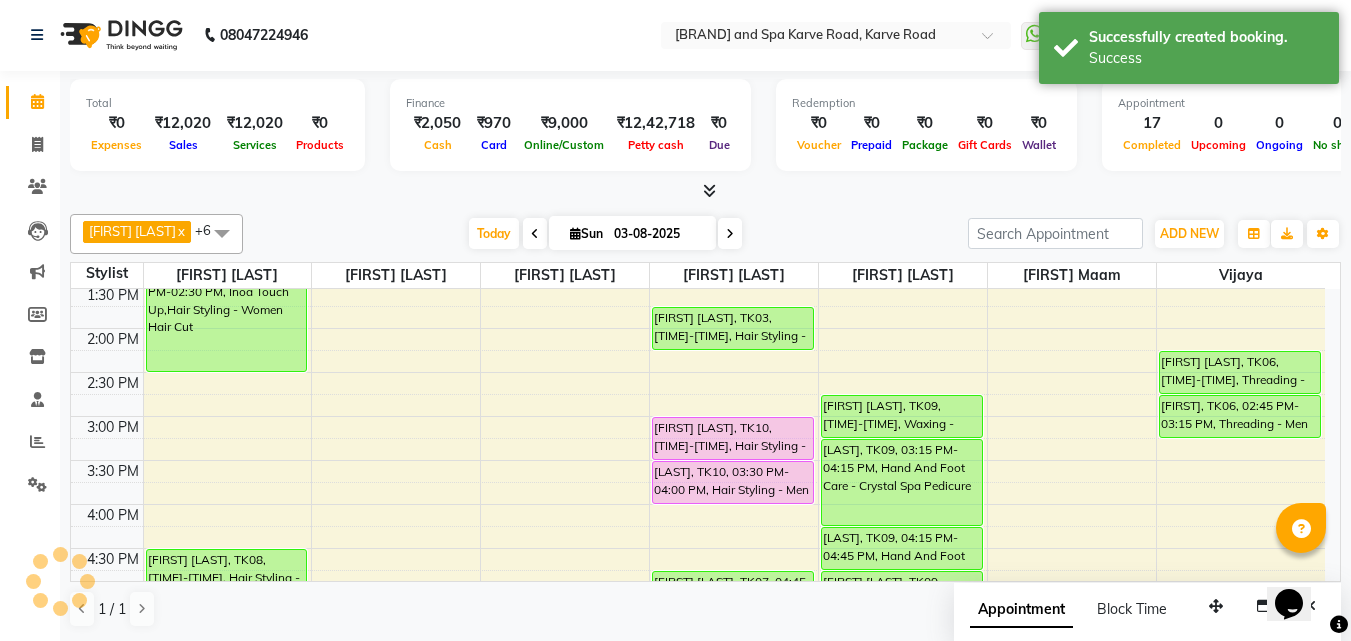 scroll, scrollTop: 0, scrollLeft: 0, axis: both 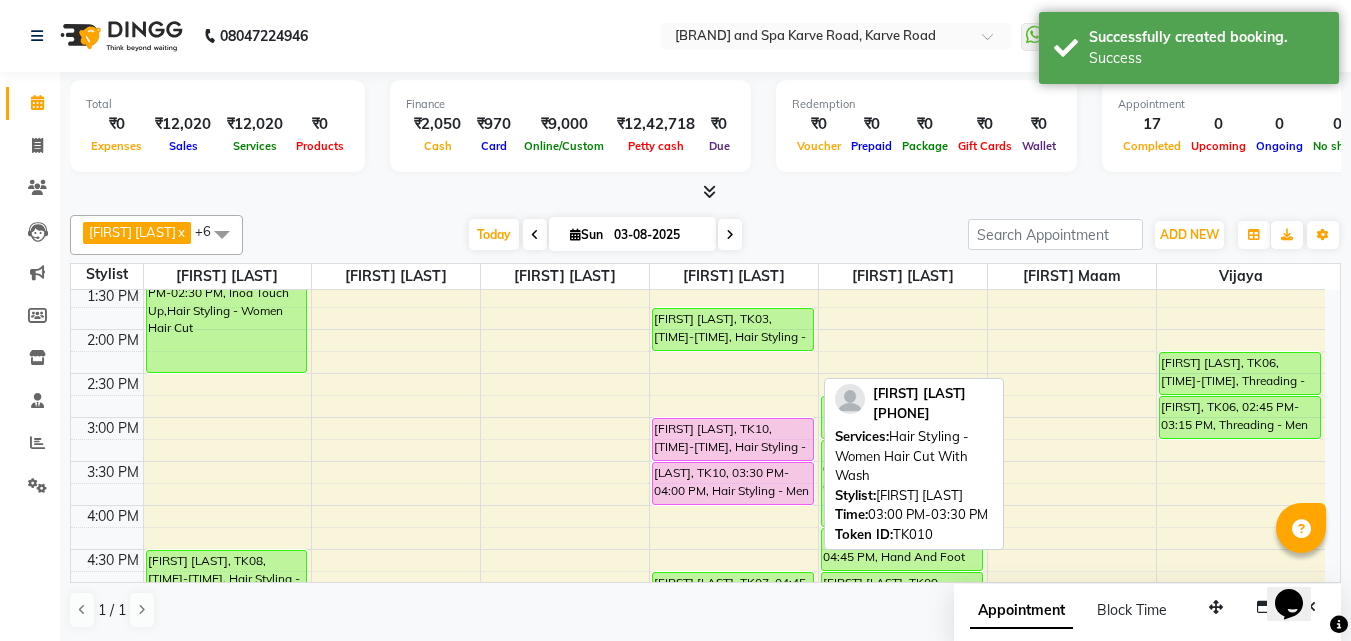 click on "[FIRST] [LAST], TK10, [TIME]-[TIME], Hair Styling - Women Hair Cut With Wash" at bounding box center (733, 439) 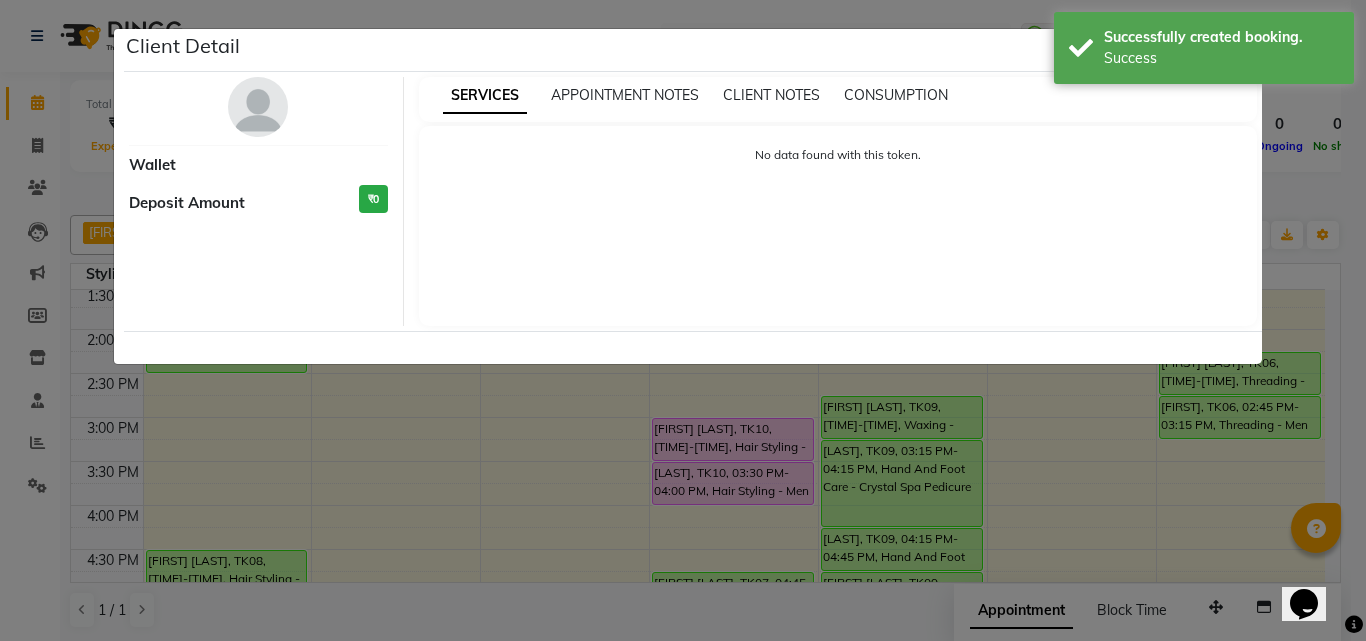 select on "7" 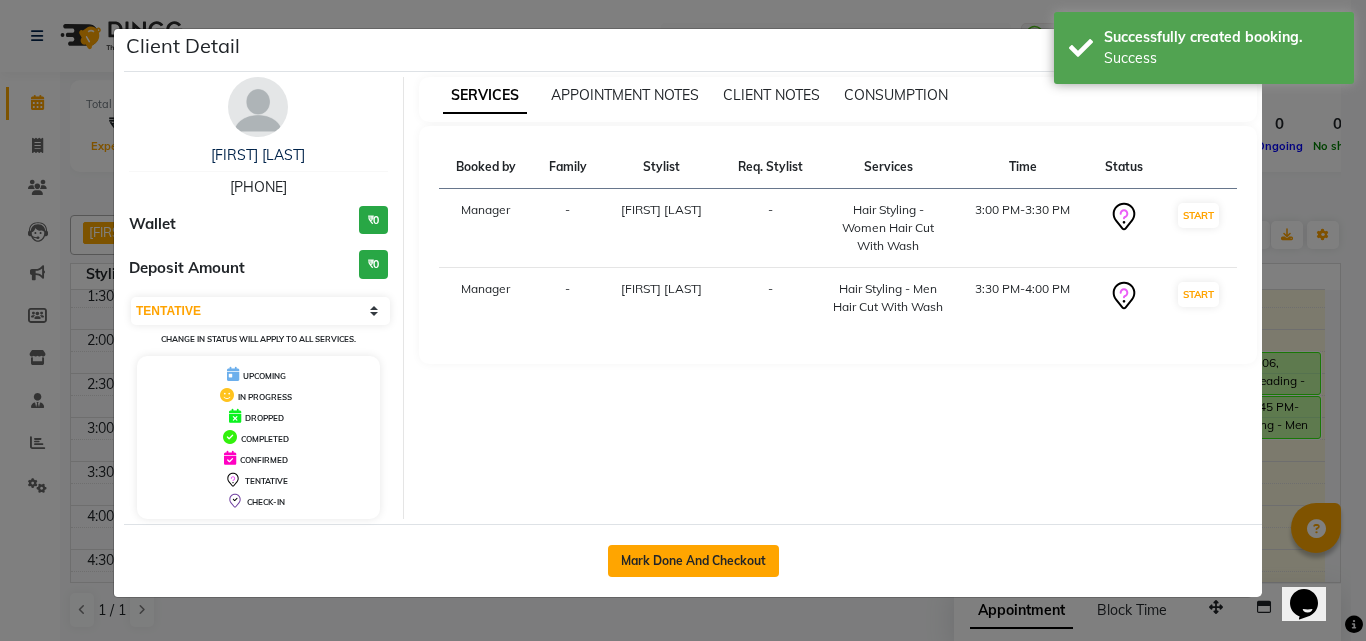 click on "Mark Done And Checkout" 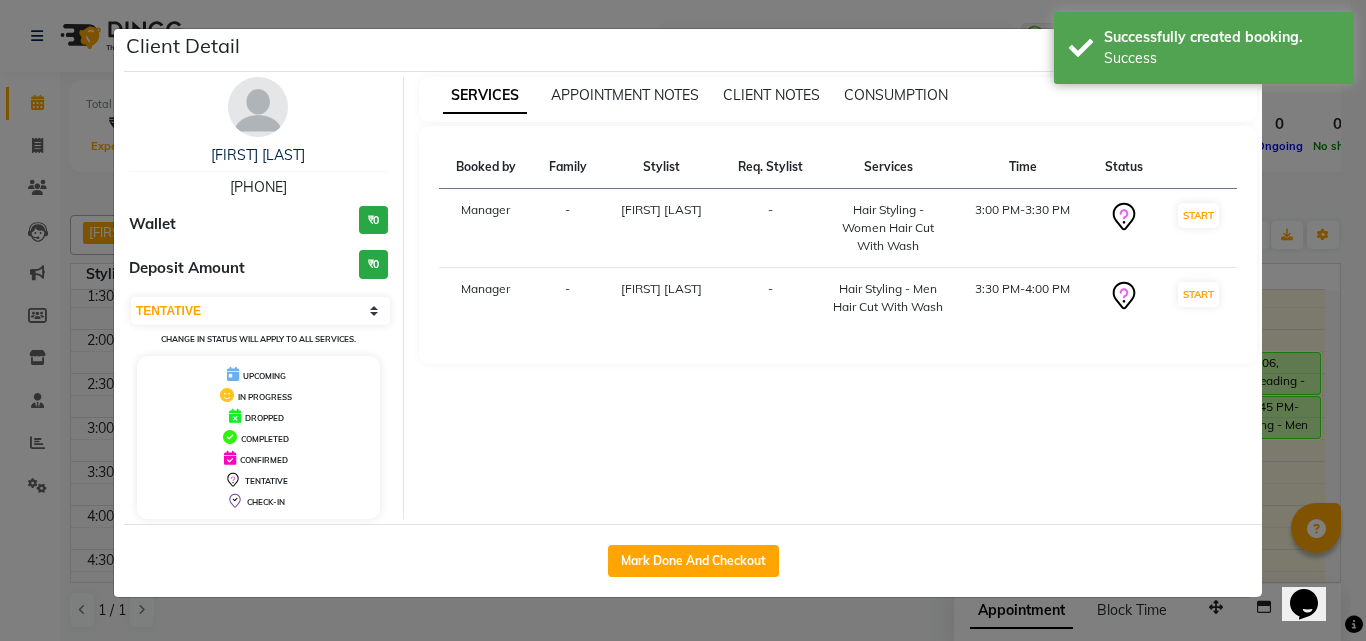 select on "service" 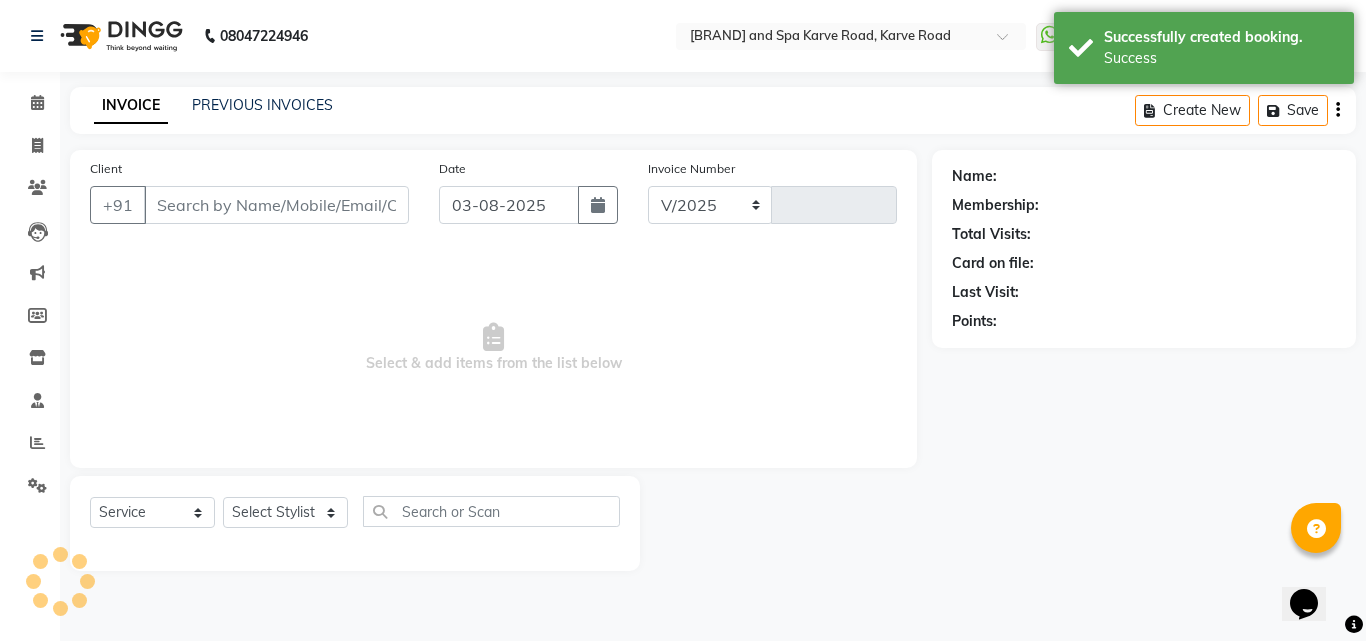 select on "6713" 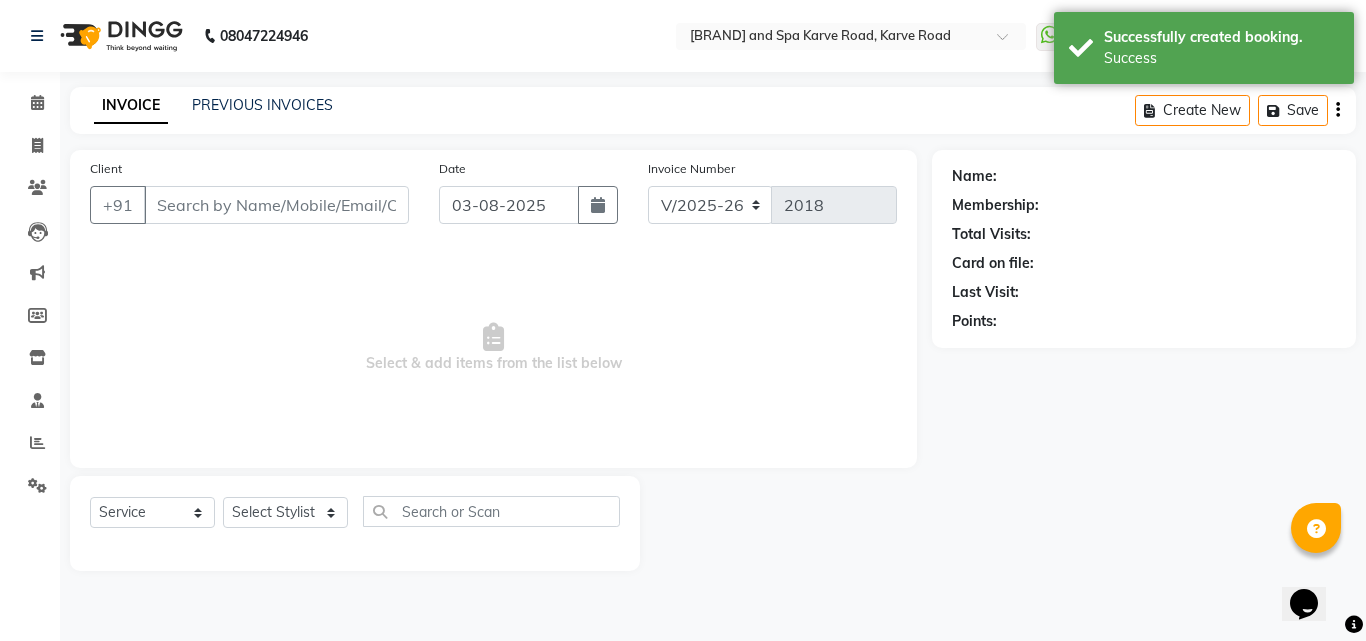 type on "97******06" 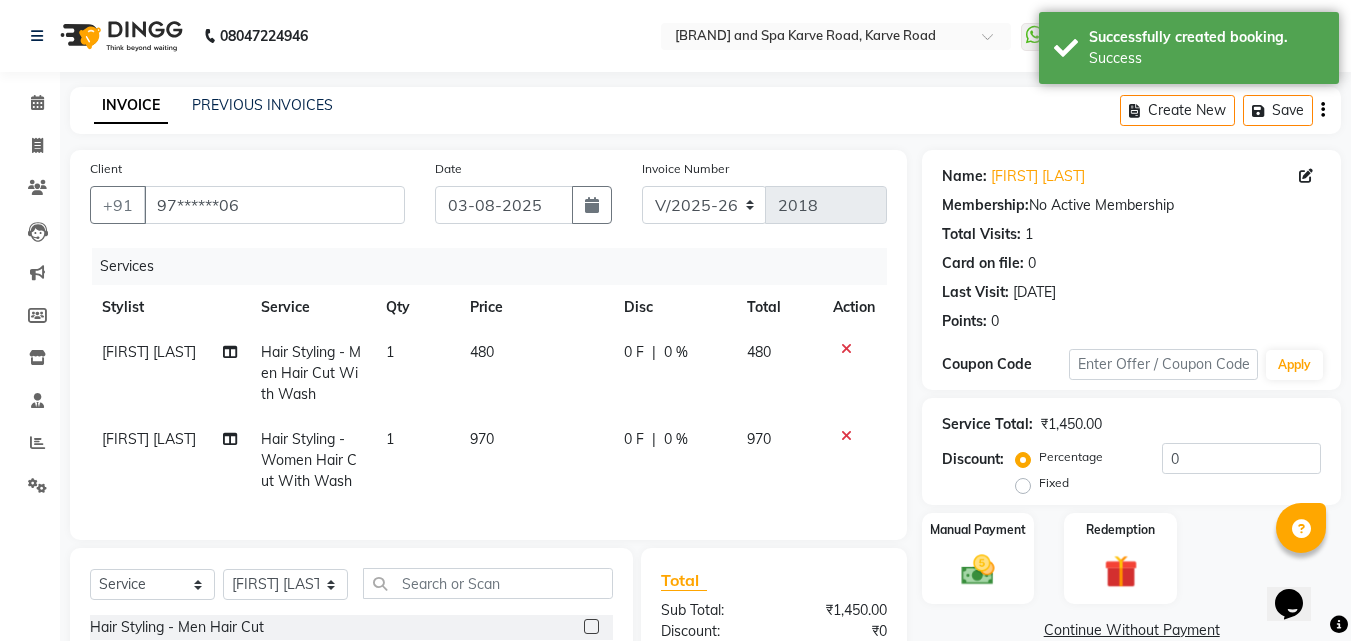 click on "1" 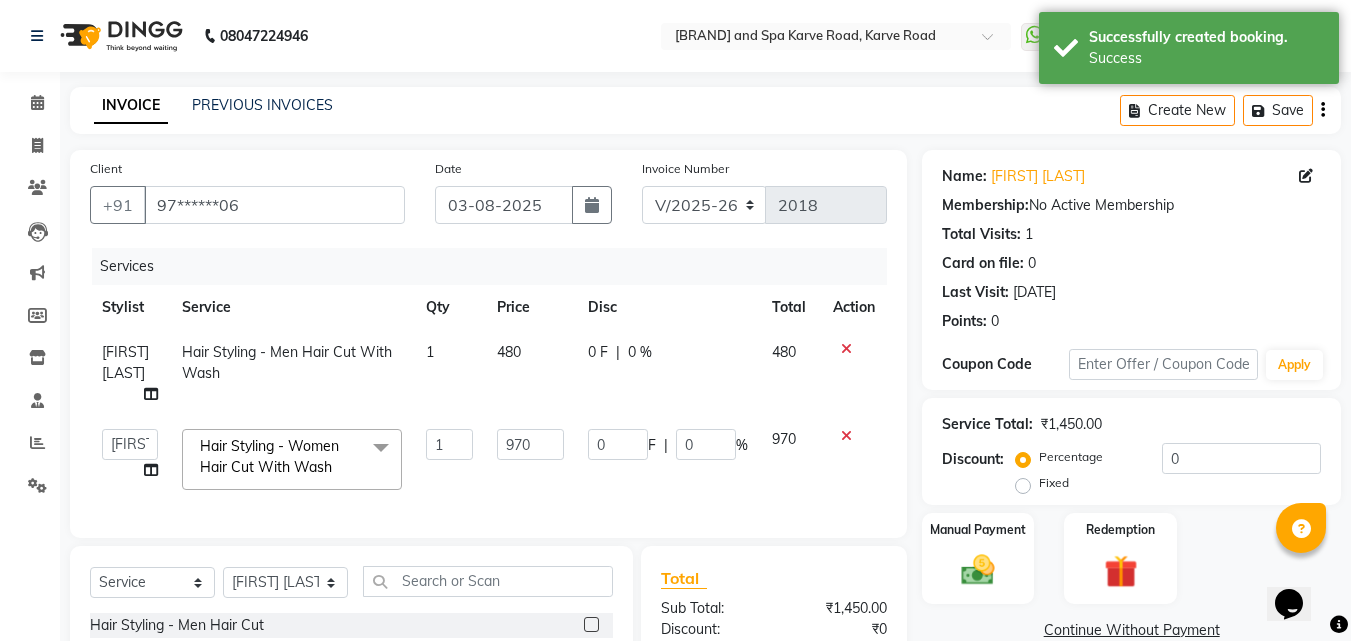 click on "480" 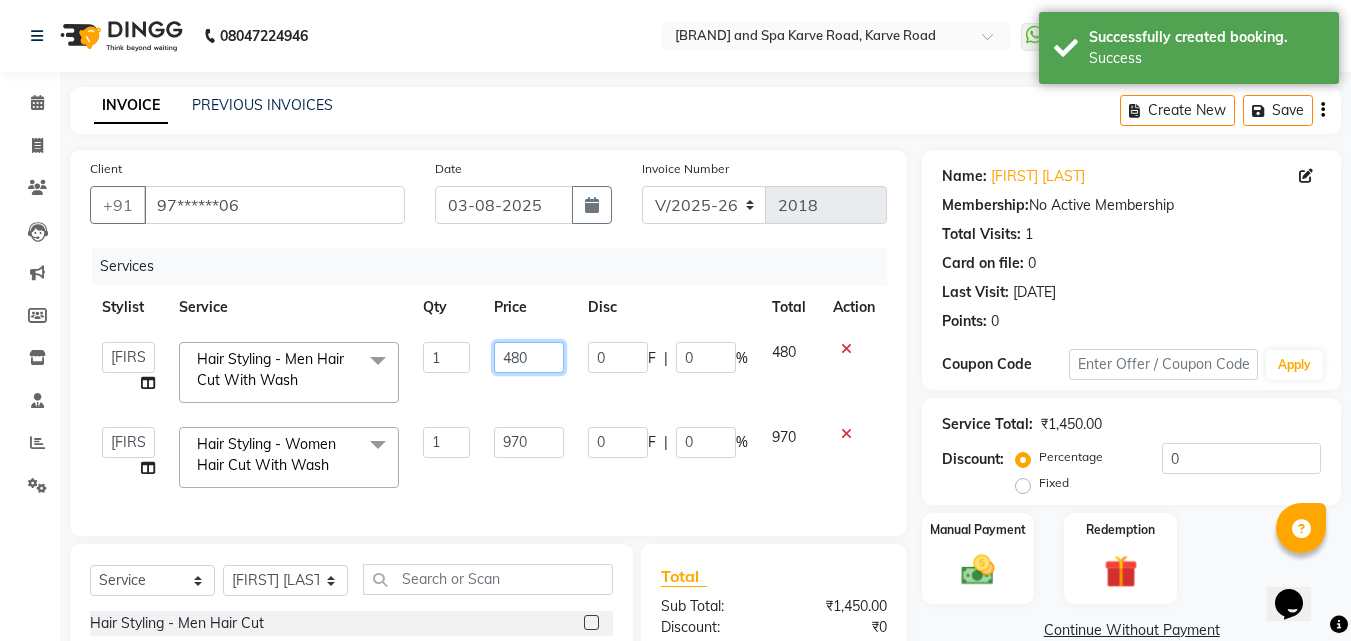 click on "480" 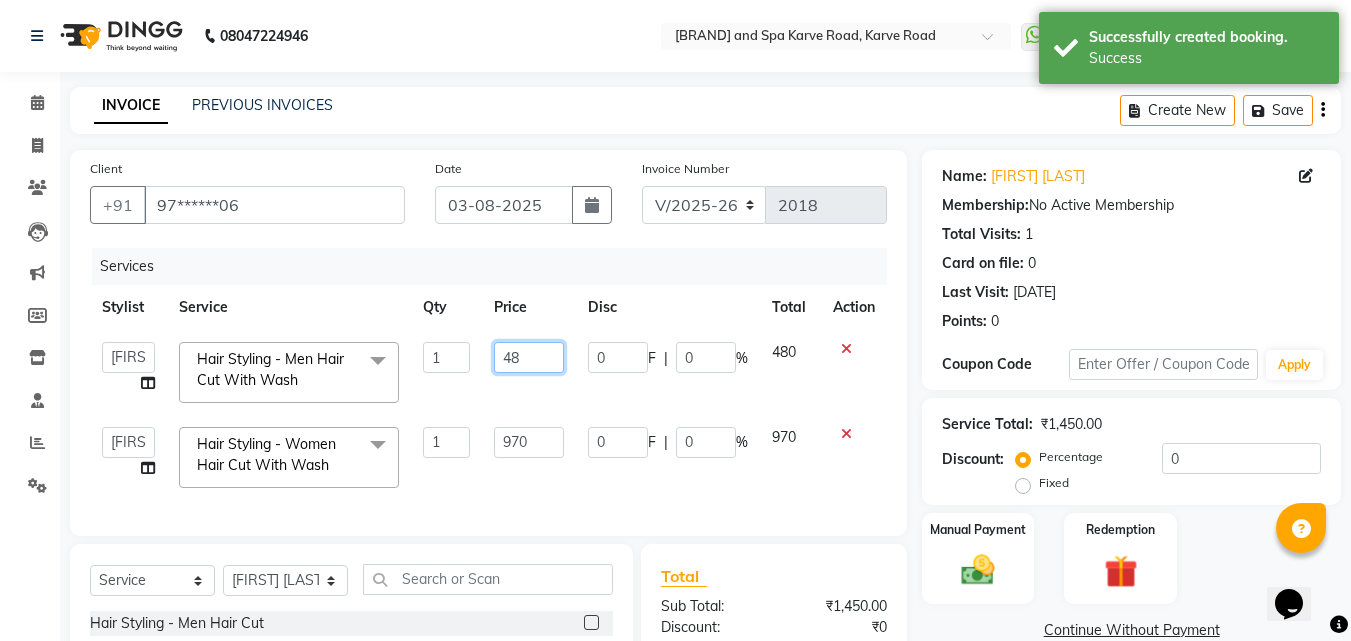 type on "4" 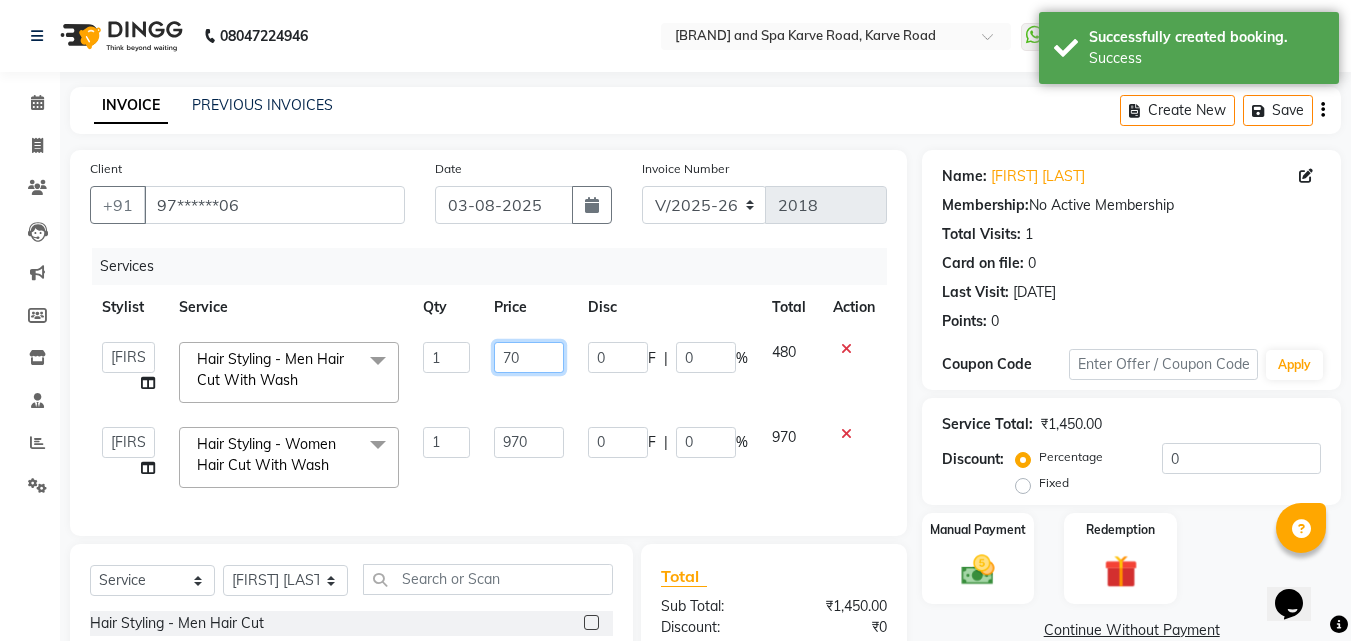 type on "700" 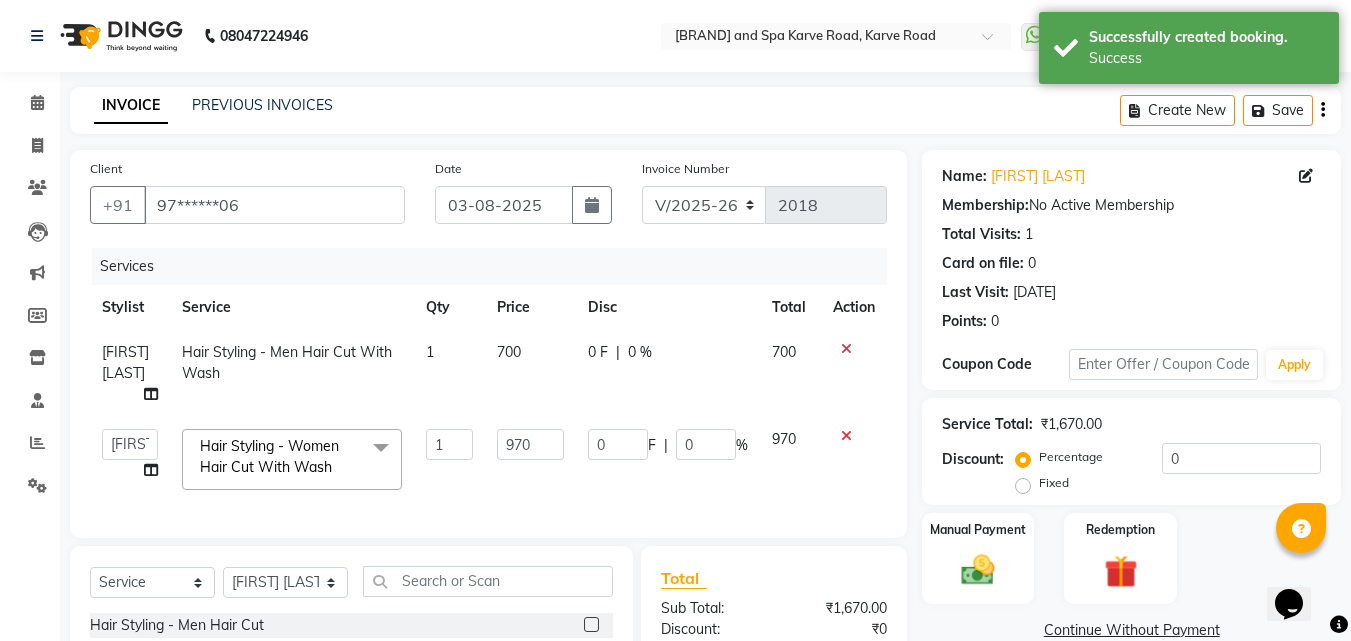 click on "700" 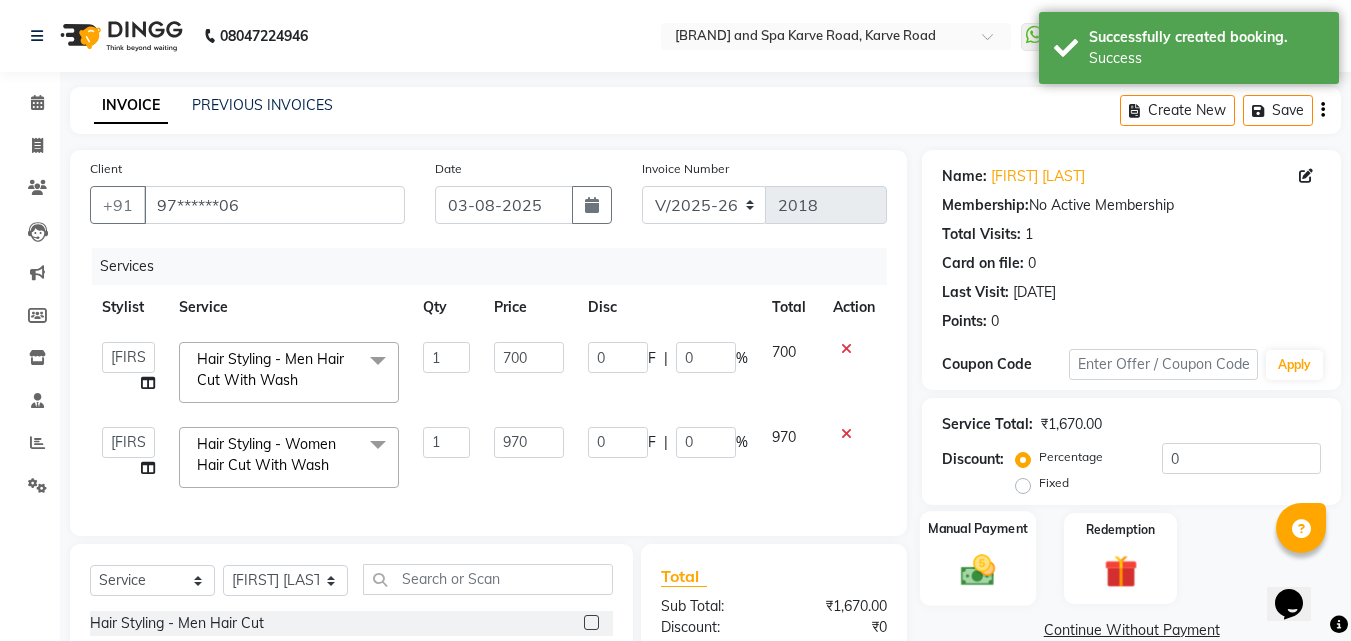 click on "Manual Payment" 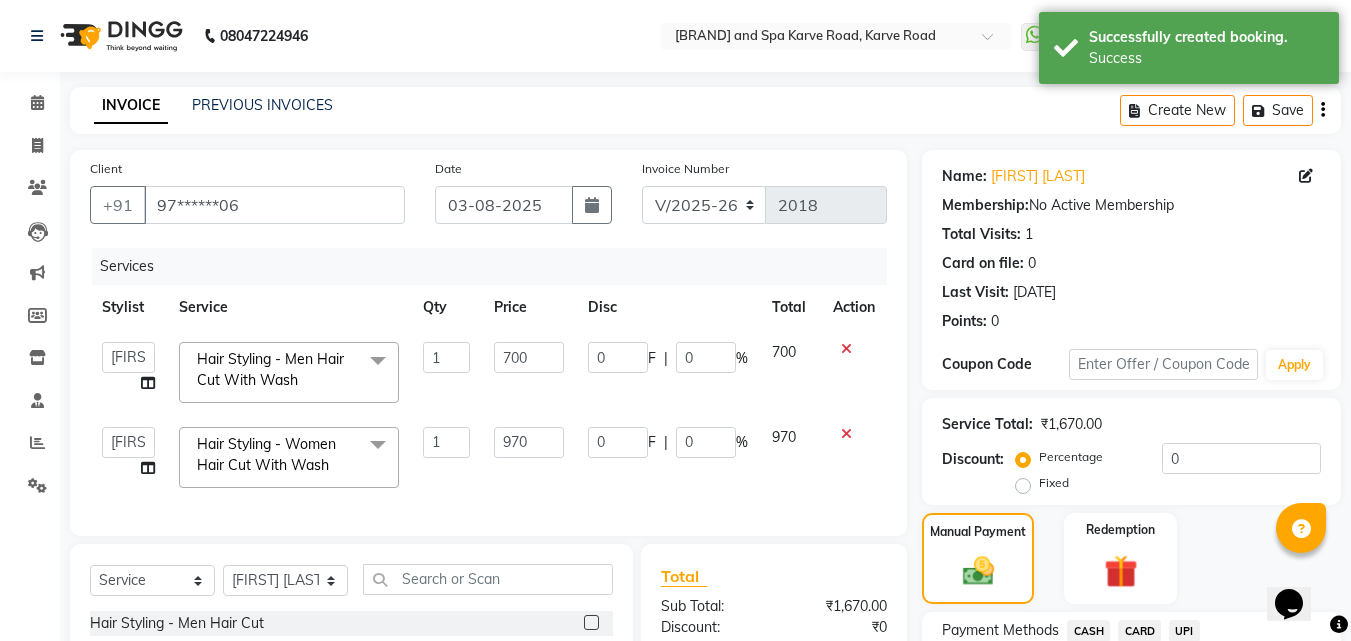 scroll, scrollTop: 243, scrollLeft: 0, axis: vertical 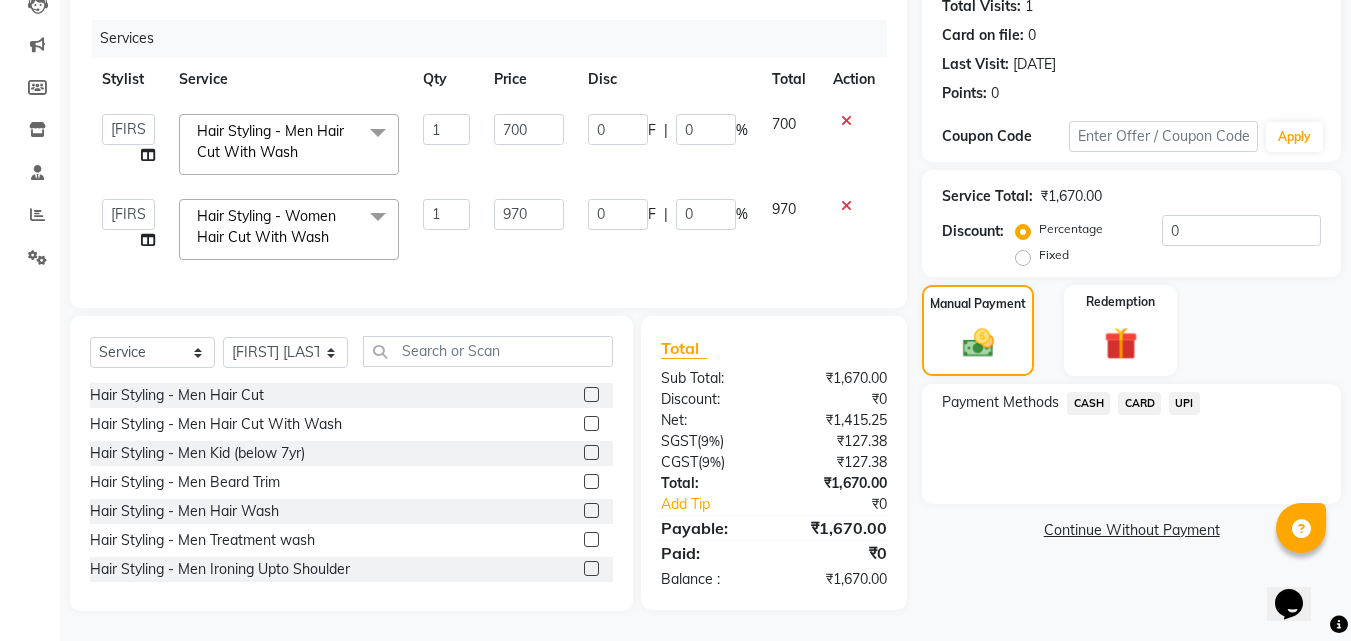 click on "UPI" 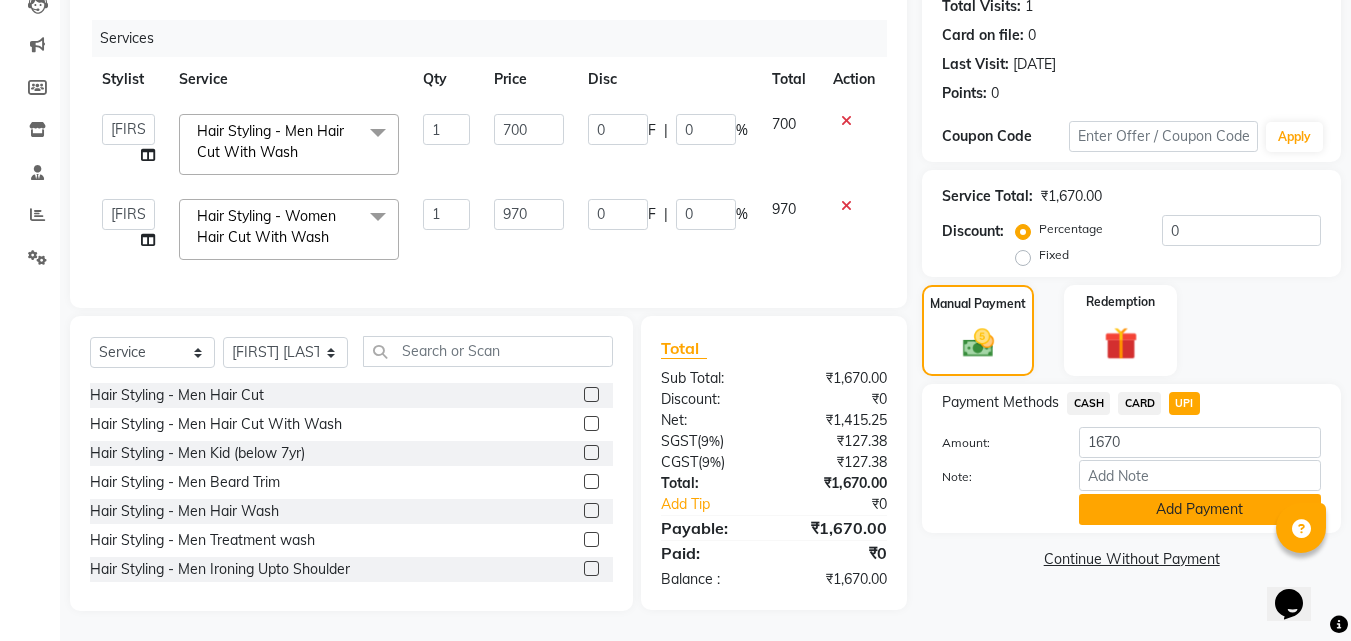 click on "Add Payment" 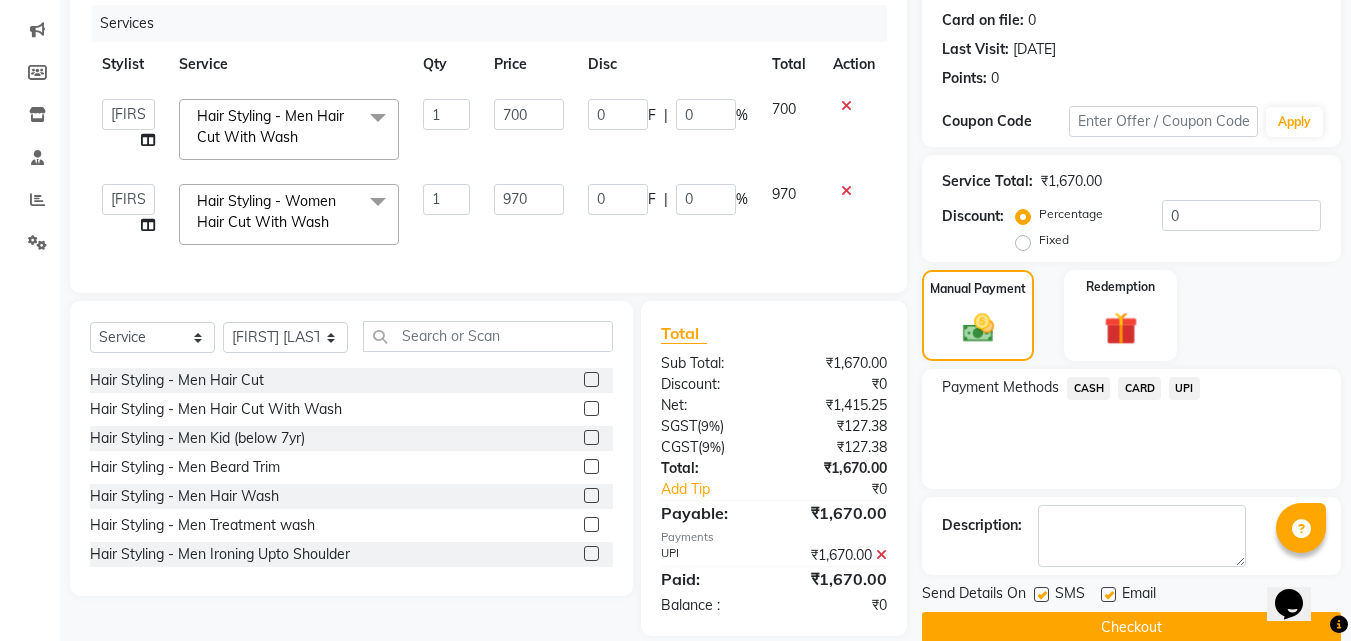 scroll, scrollTop: 283, scrollLeft: 0, axis: vertical 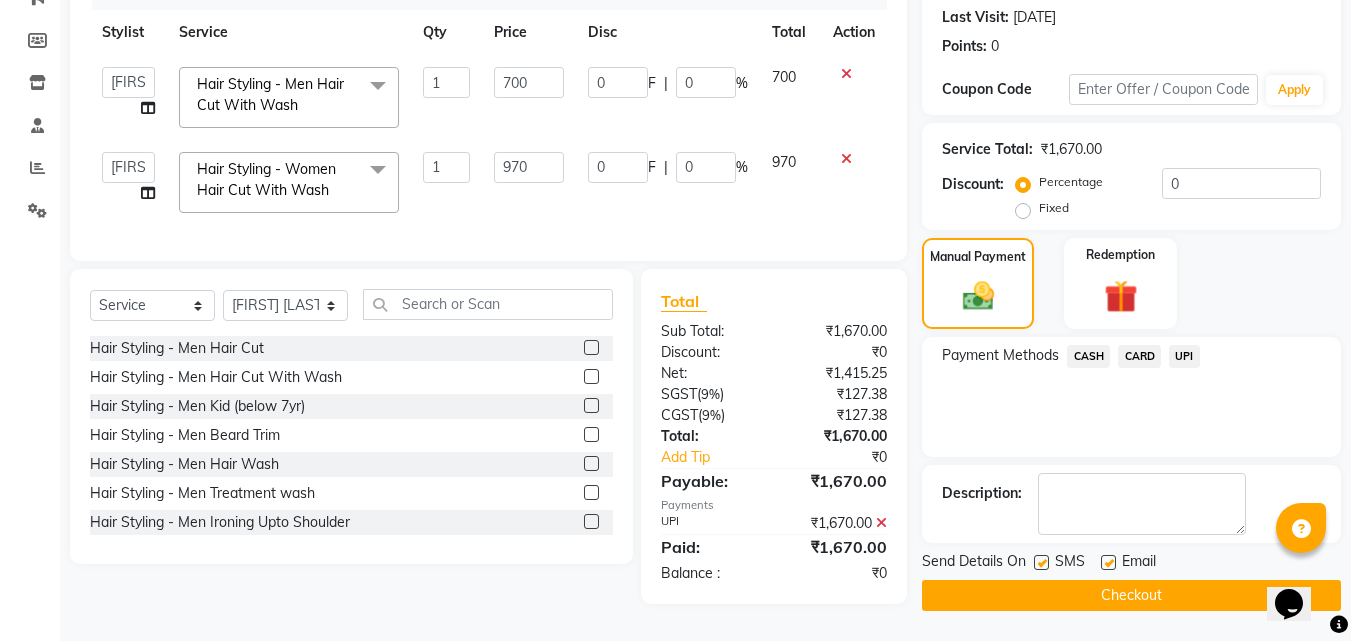 click 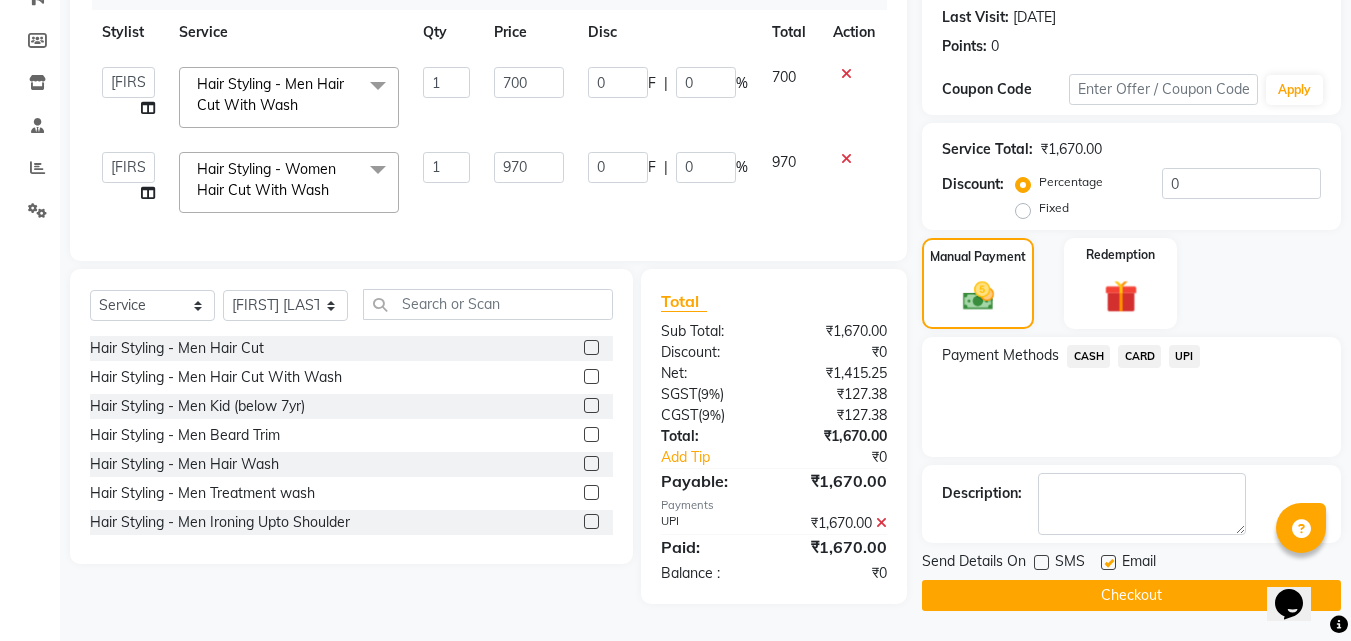 click on "Send Details On SMS Email  Checkout" 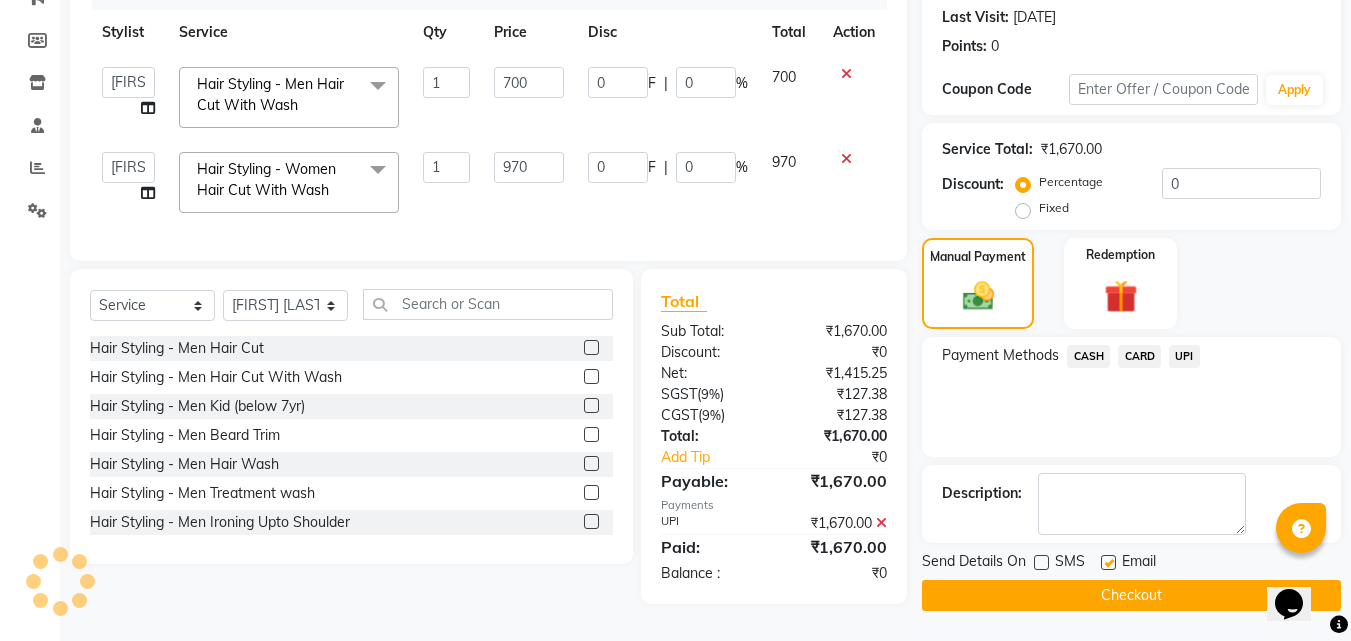 click on "Checkout" 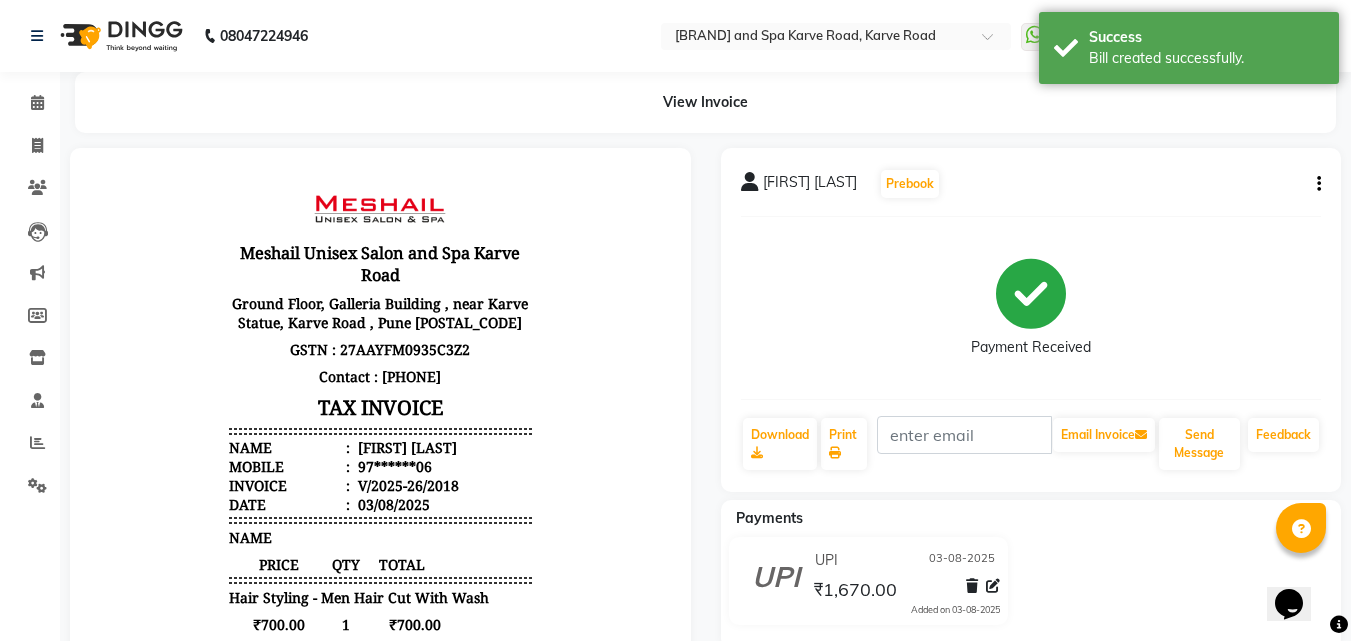 scroll, scrollTop: 0, scrollLeft: 0, axis: both 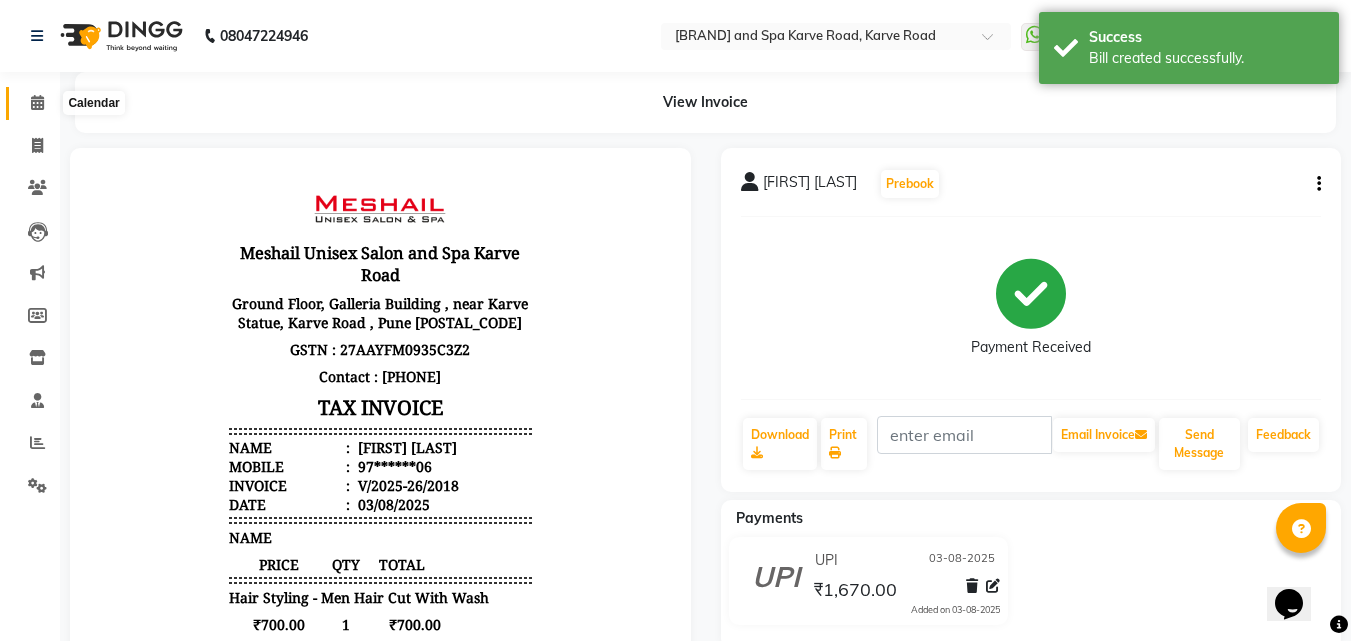 click 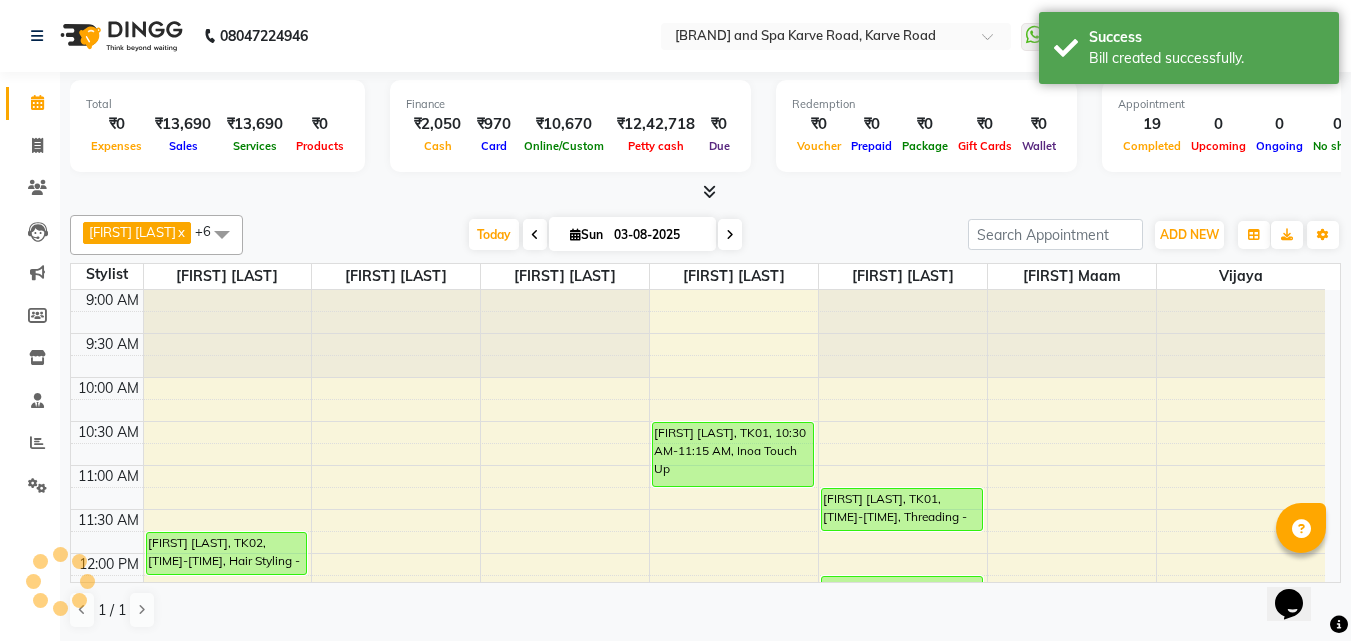 scroll, scrollTop: 0, scrollLeft: 0, axis: both 